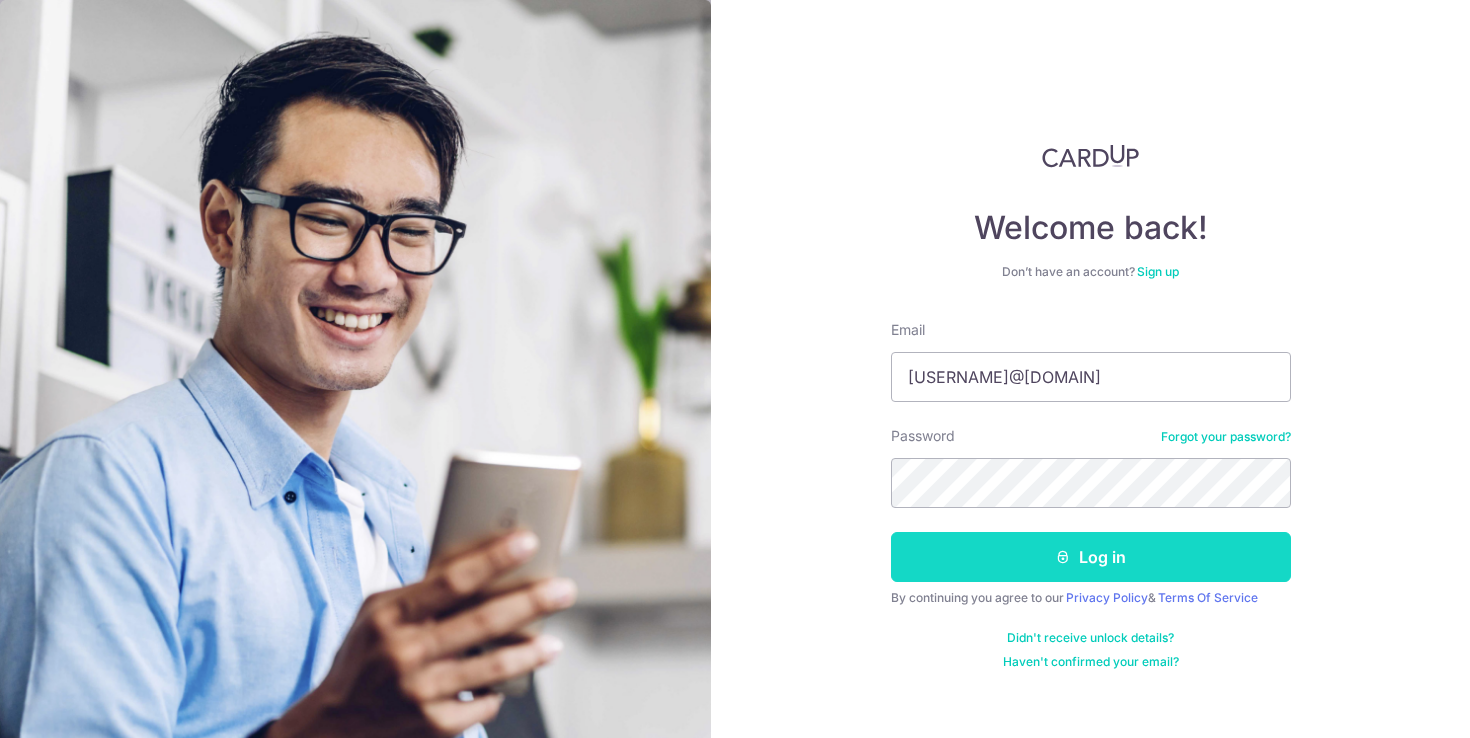 scroll, scrollTop: 0, scrollLeft: 0, axis: both 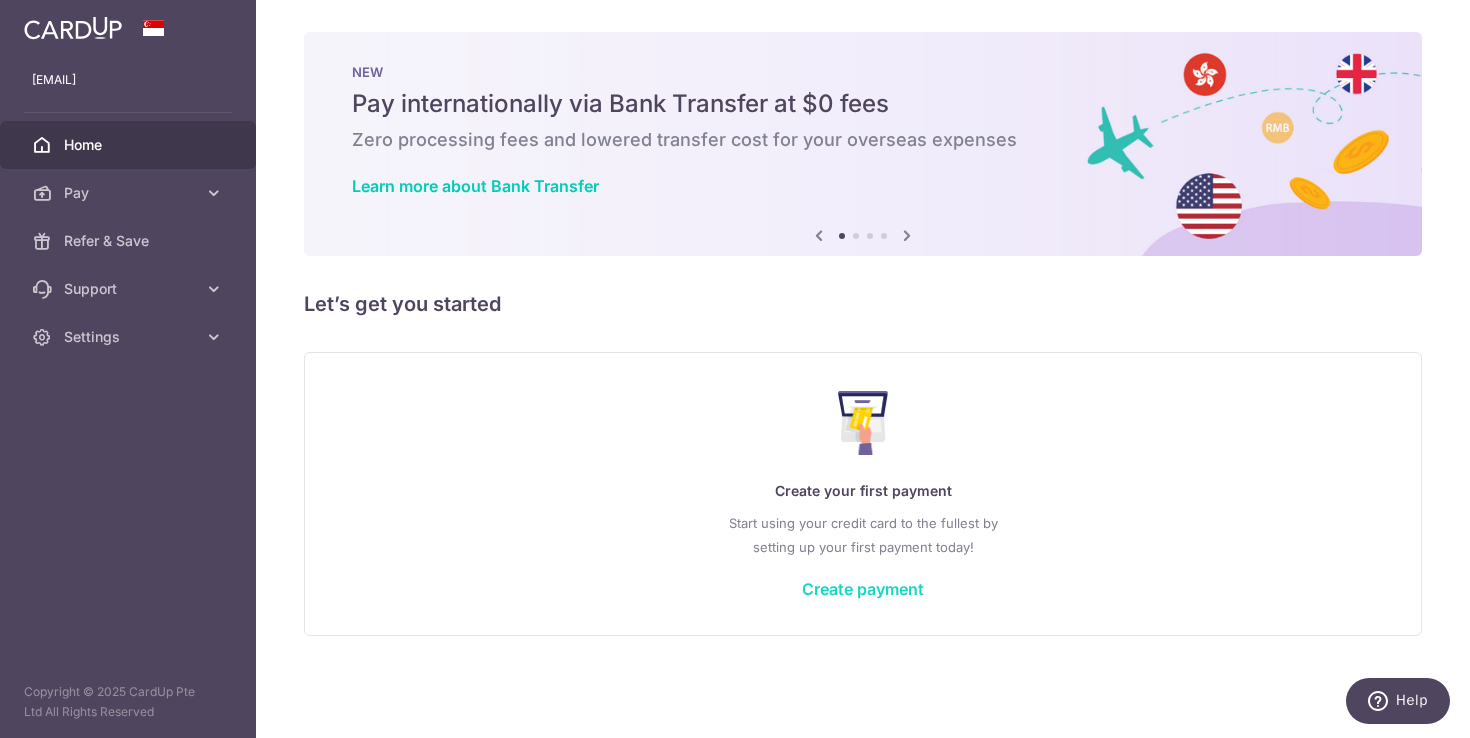 click on "Create payment" at bounding box center [863, 589] 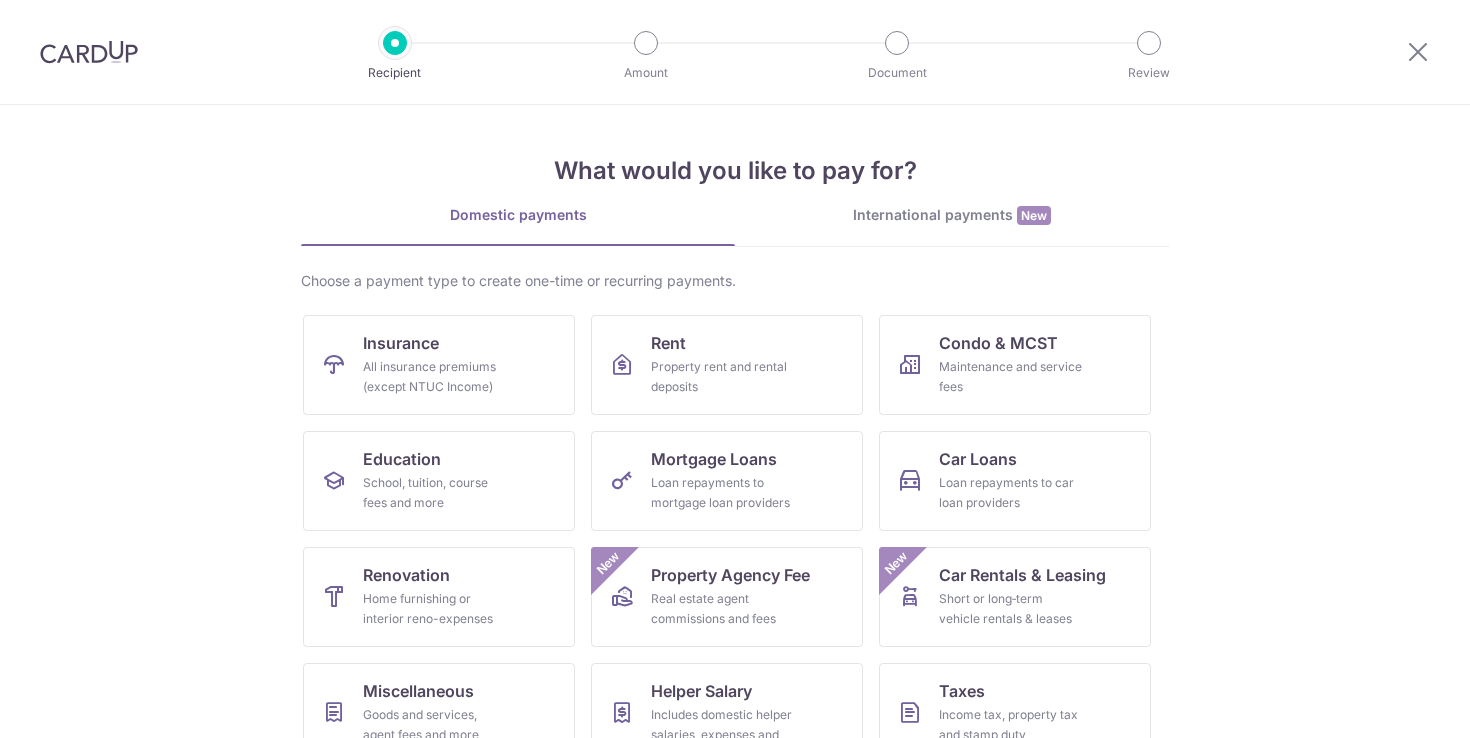 scroll, scrollTop: 0, scrollLeft: 0, axis: both 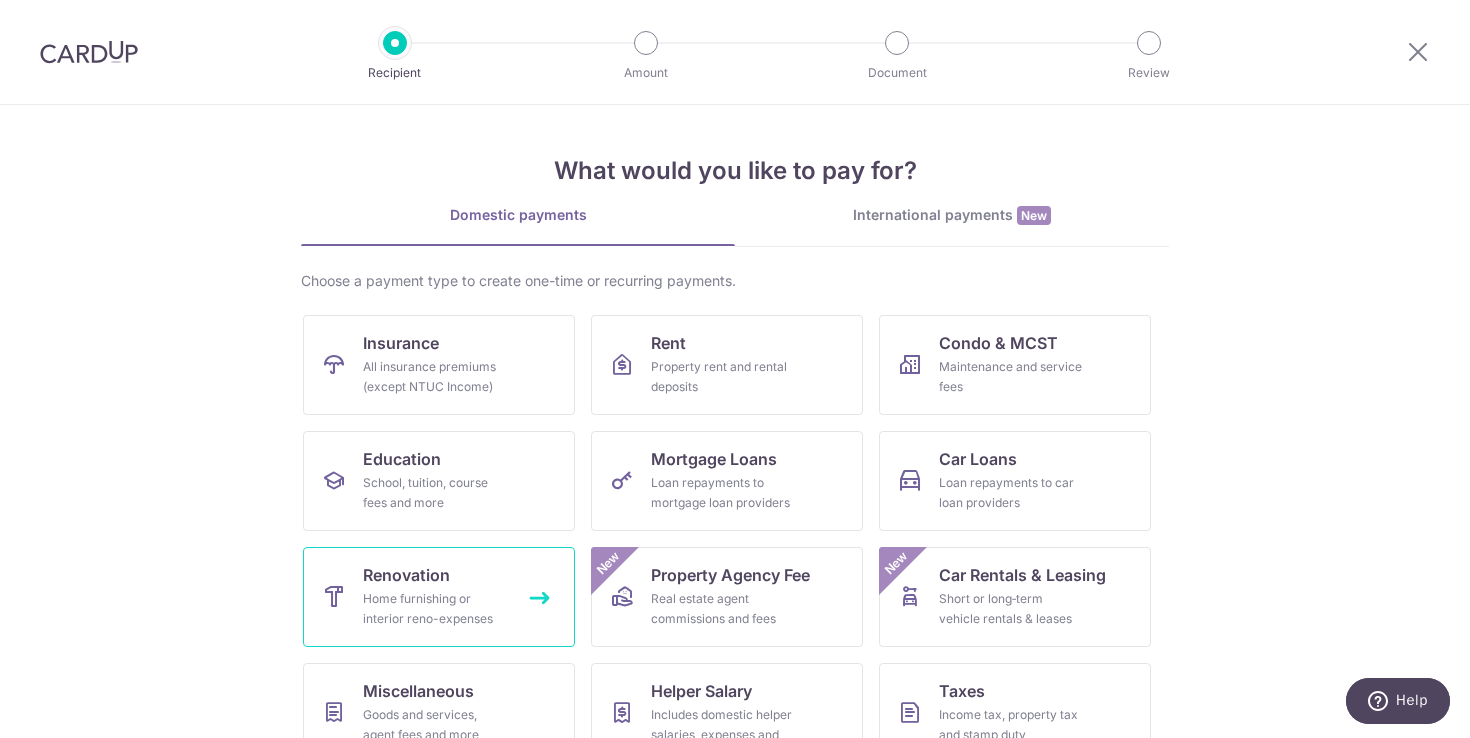 click on "Home furnishing or interior reno-expenses" at bounding box center [435, 609] 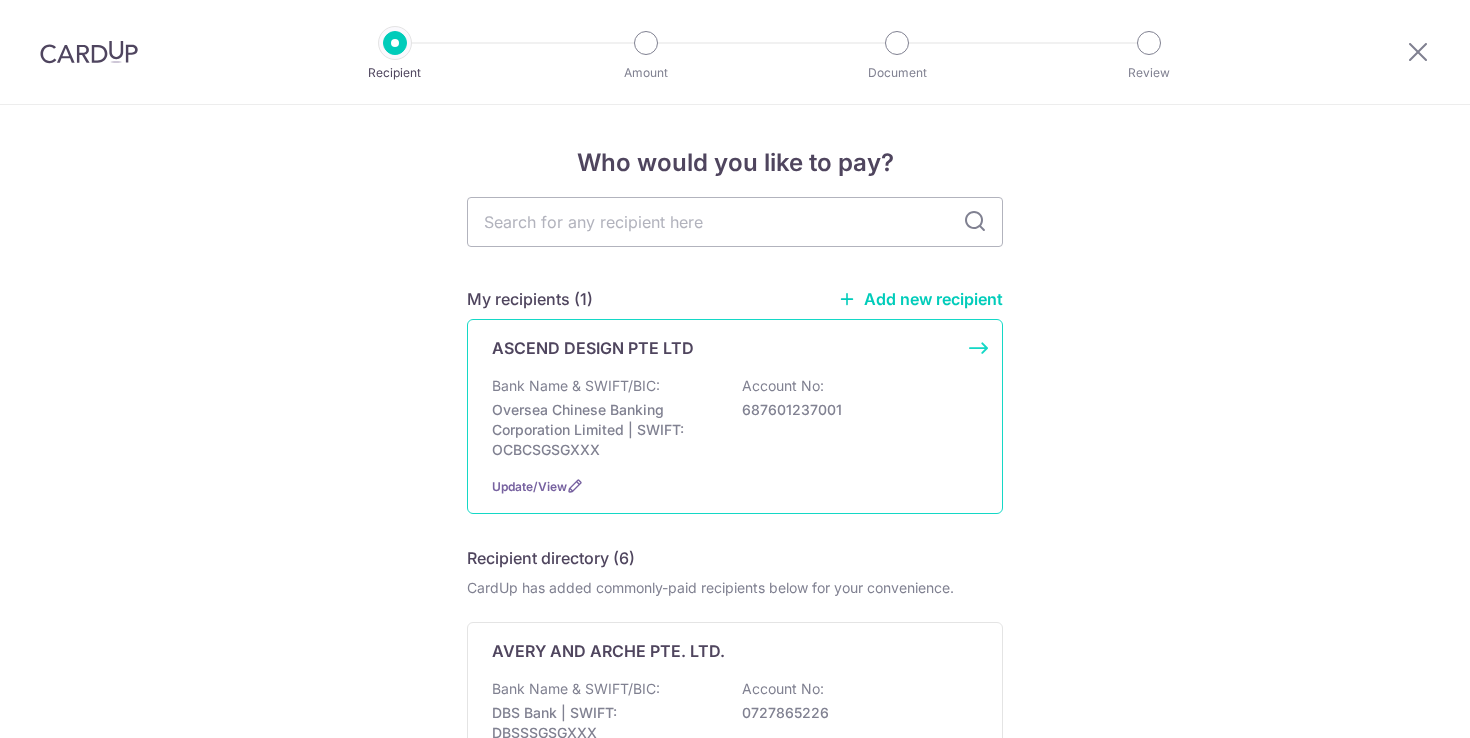 scroll, scrollTop: 0, scrollLeft: 0, axis: both 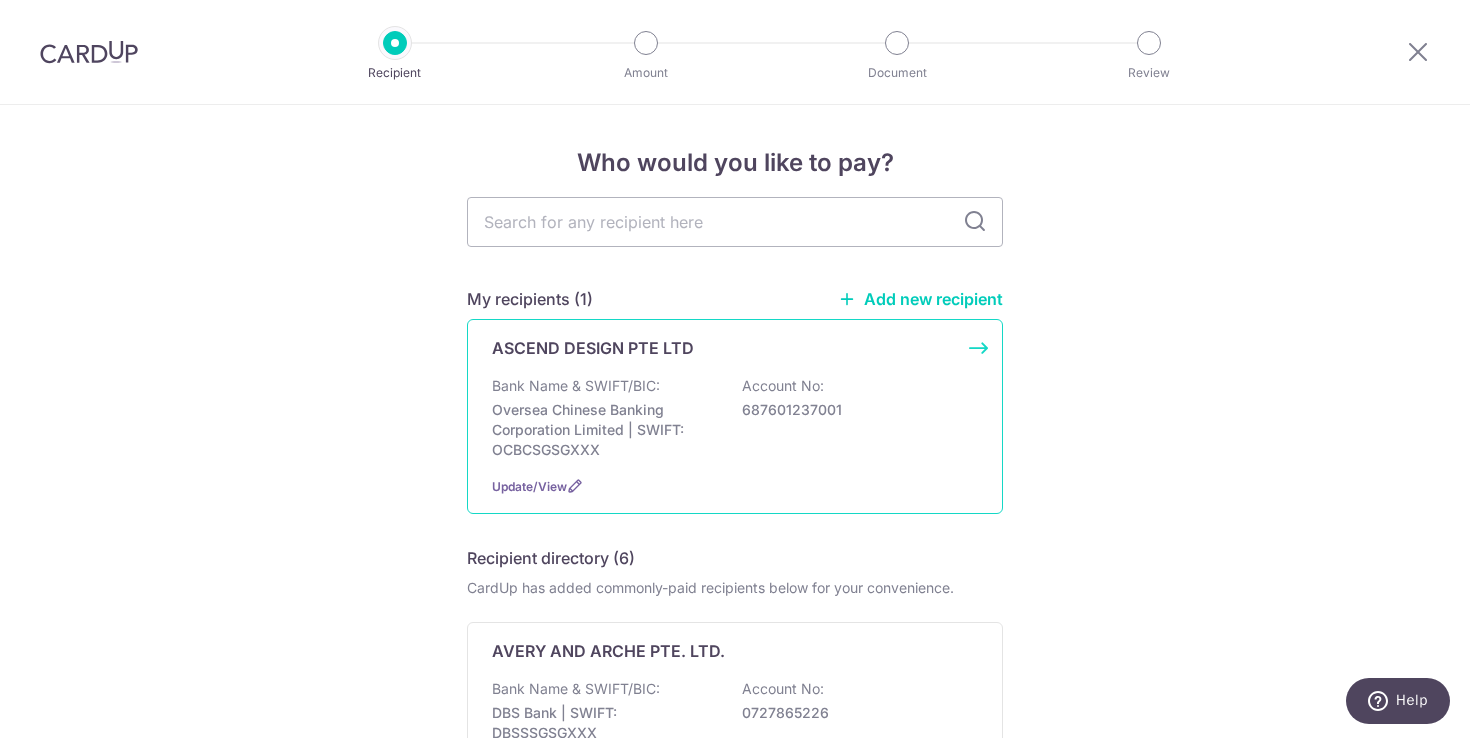 click on "687601237001" at bounding box center (854, 410) 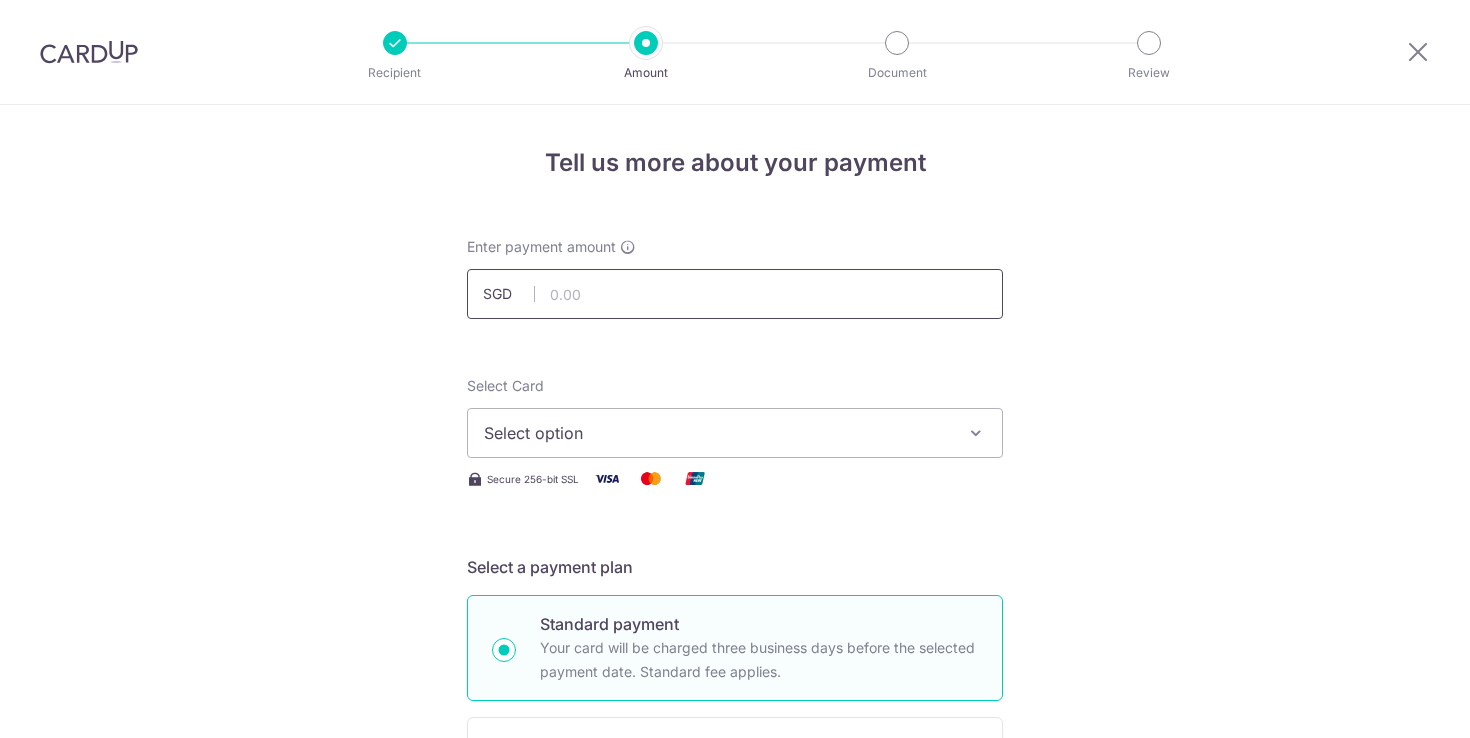 scroll, scrollTop: 0, scrollLeft: 0, axis: both 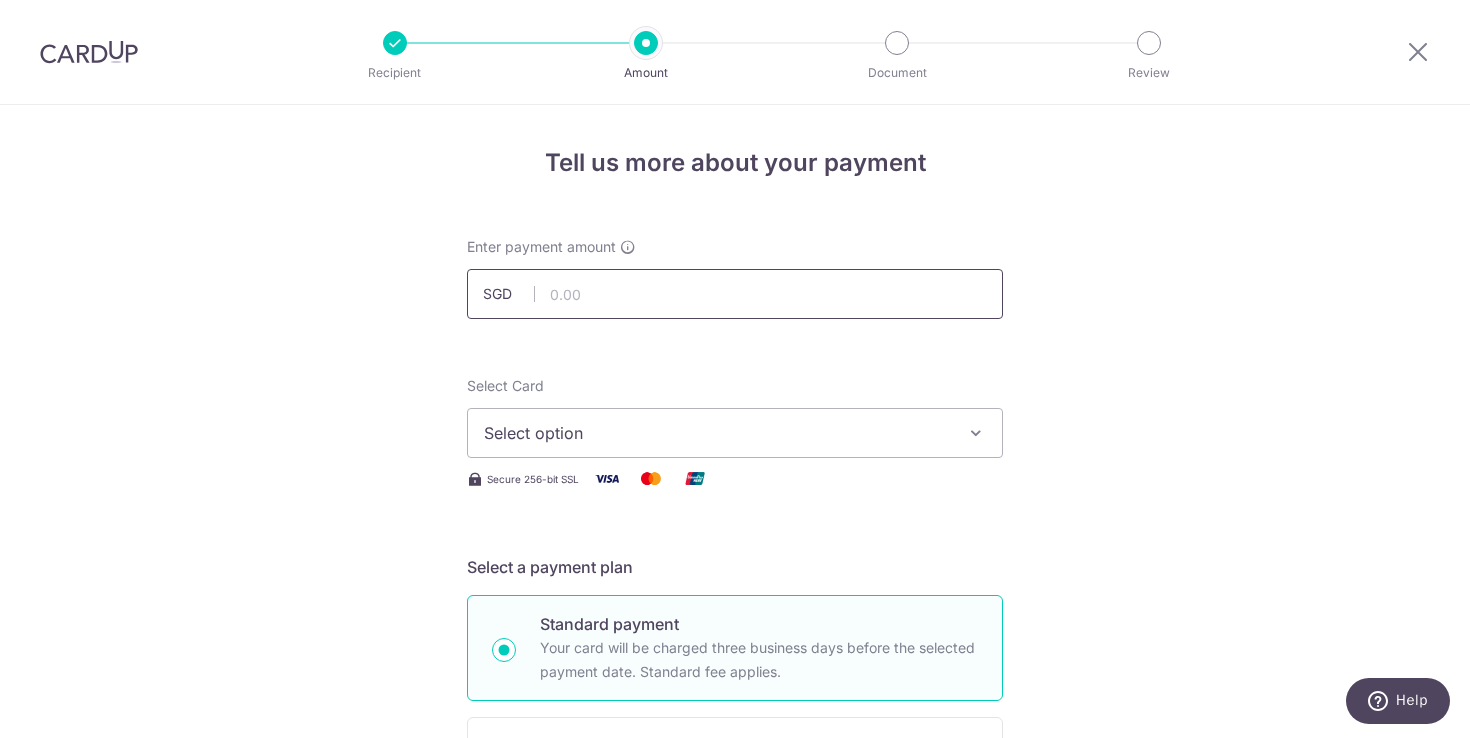 click at bounding box center [735, 294] 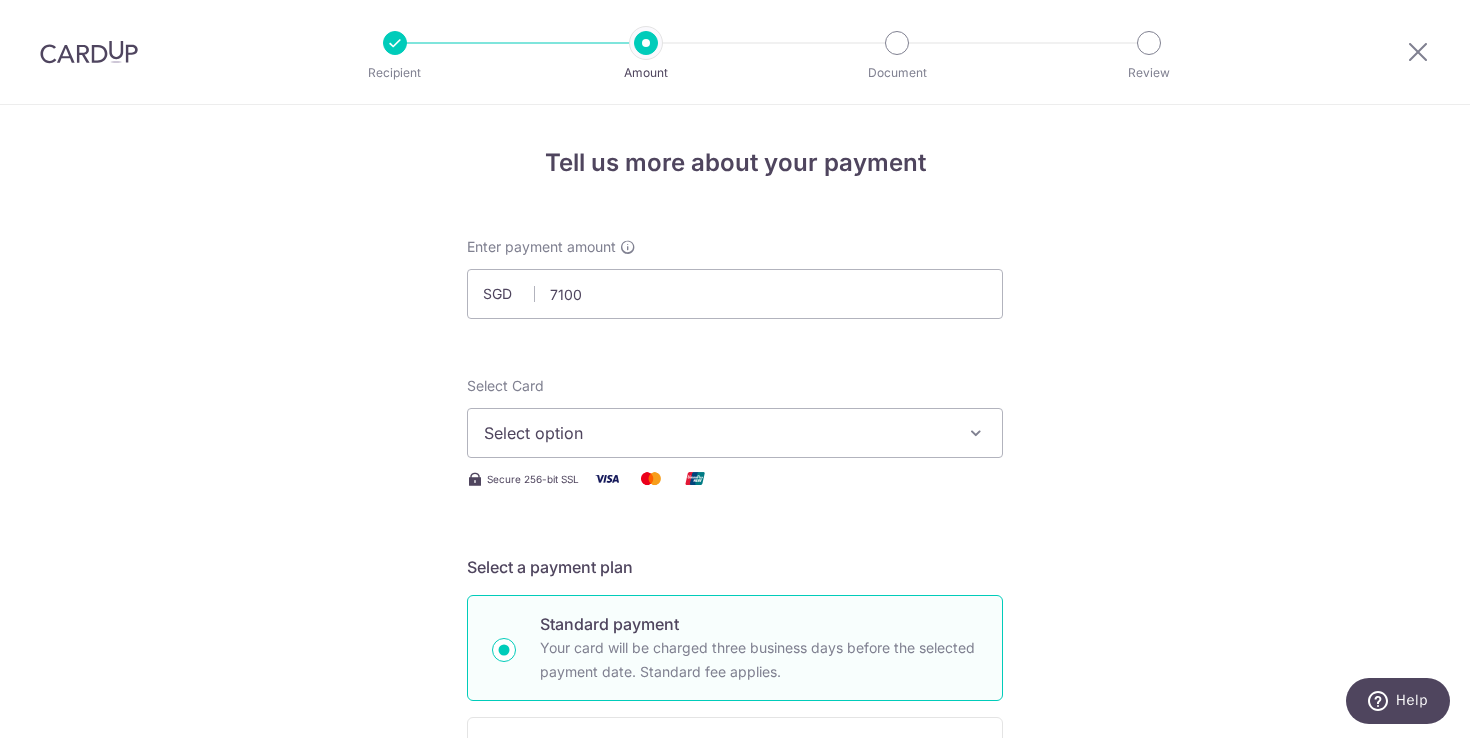 type on "7,100.00" 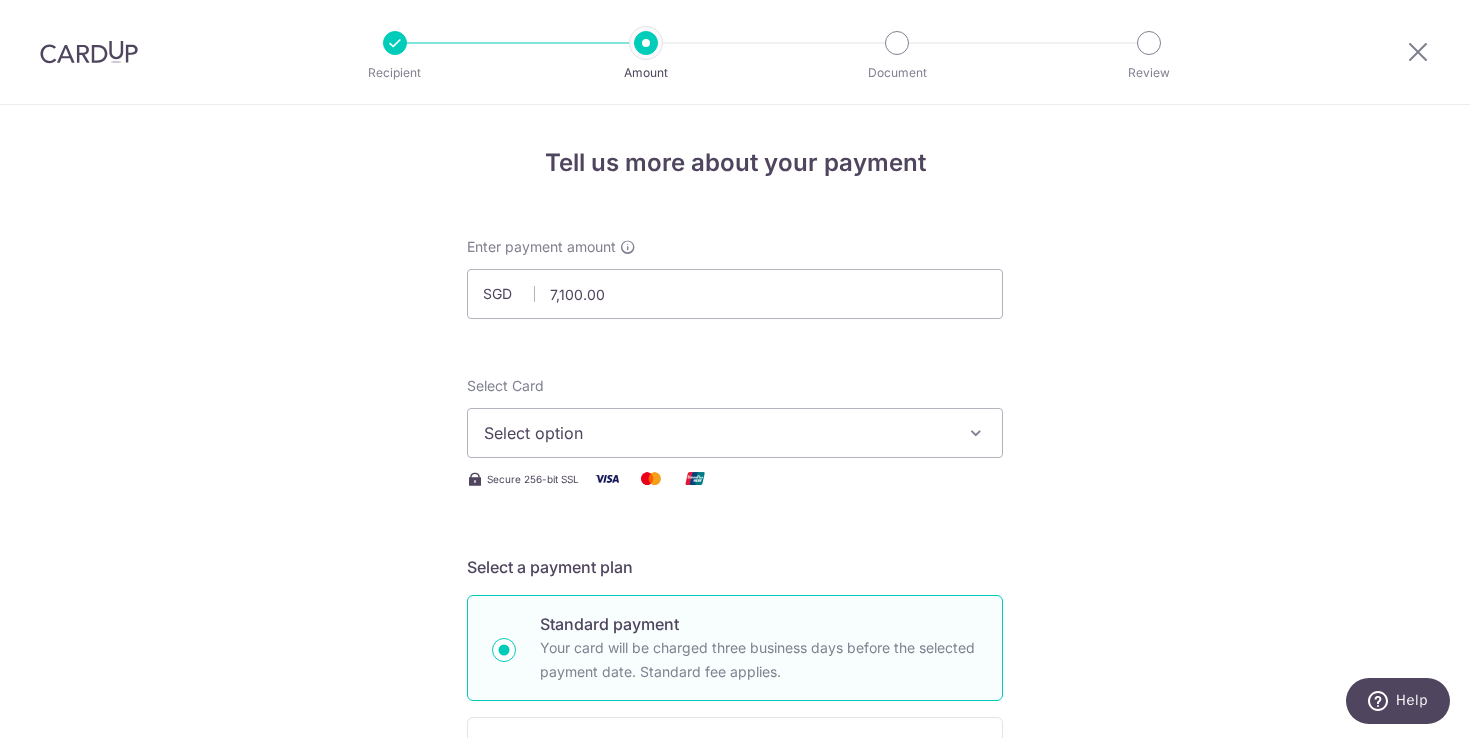 click on "Select option" at bounding box center (717, 433) 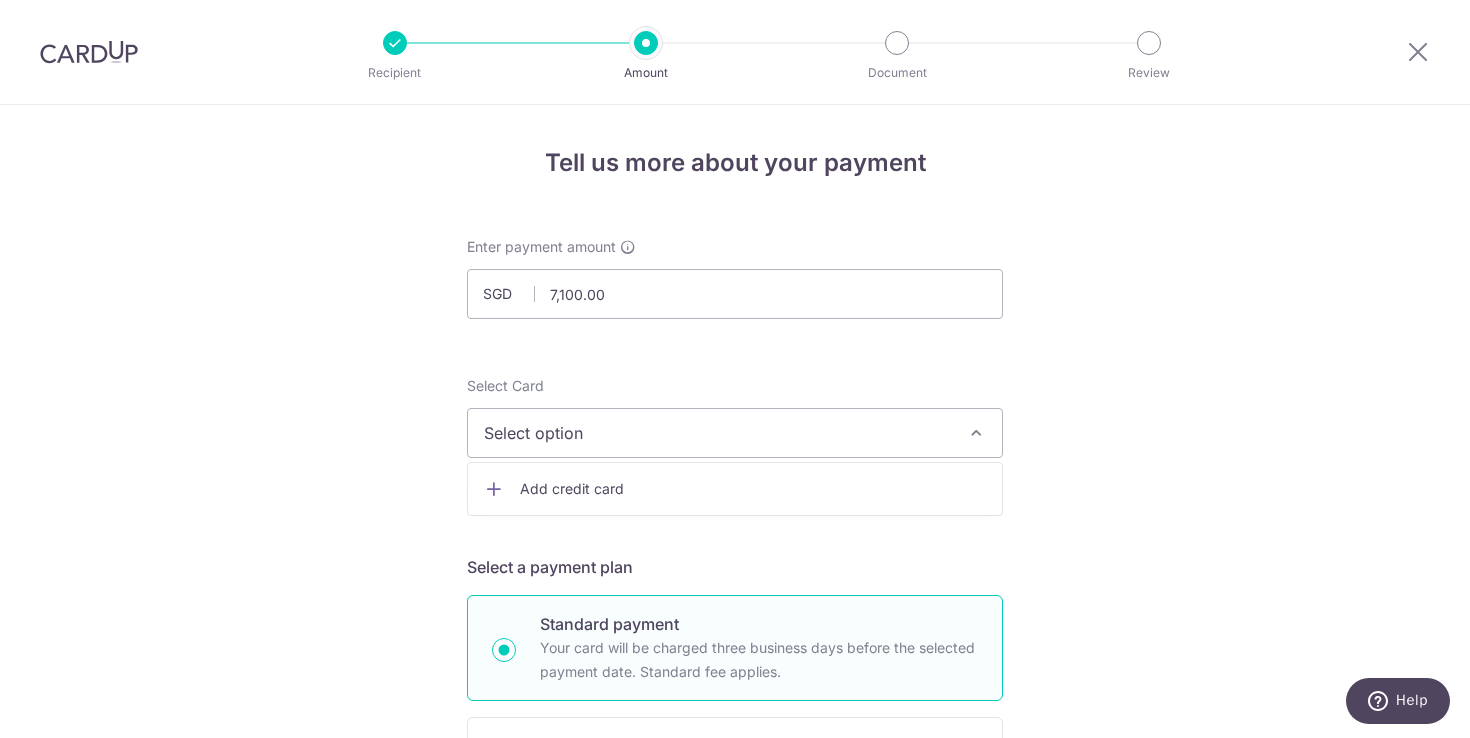 click on "Select option" at bounding box center [717, 433] 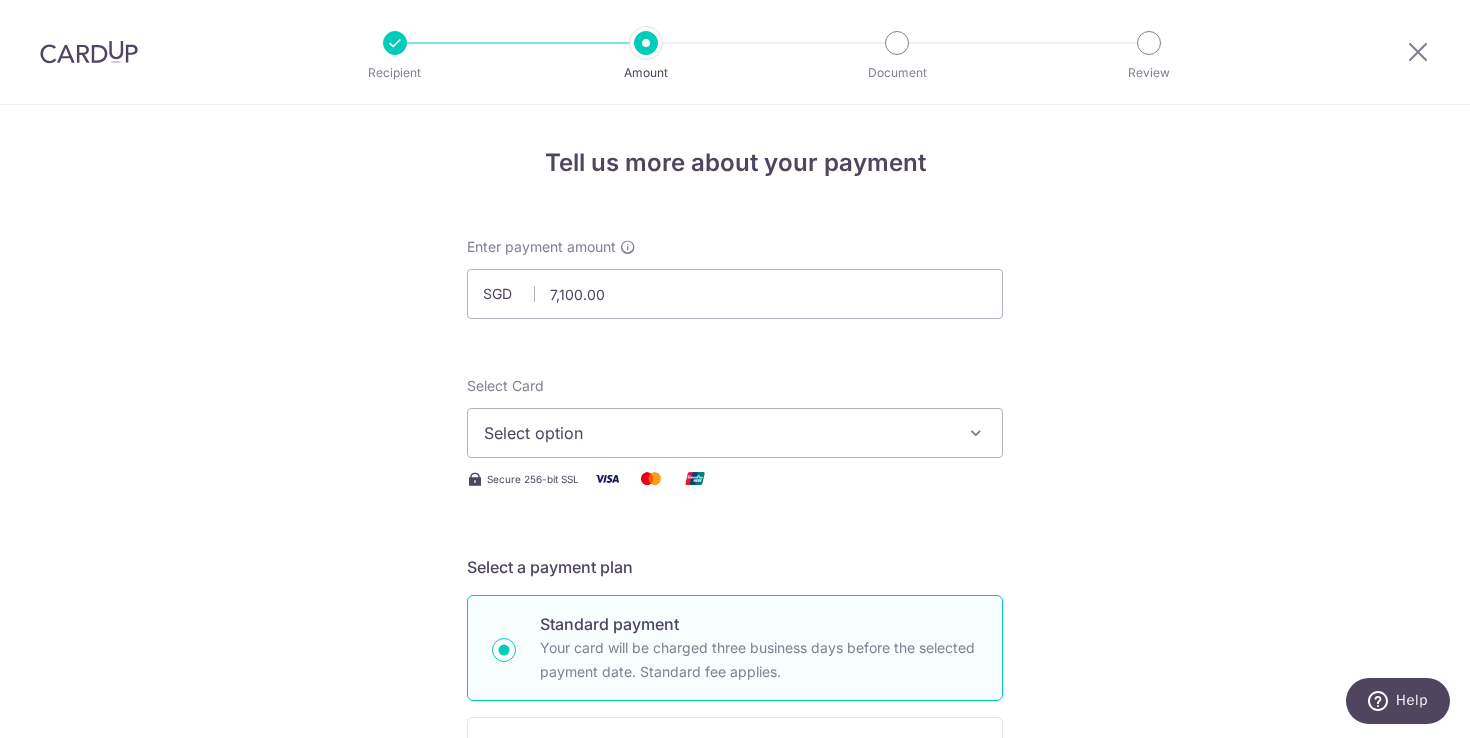 click on "Select option" at bounding box center (735, 433) 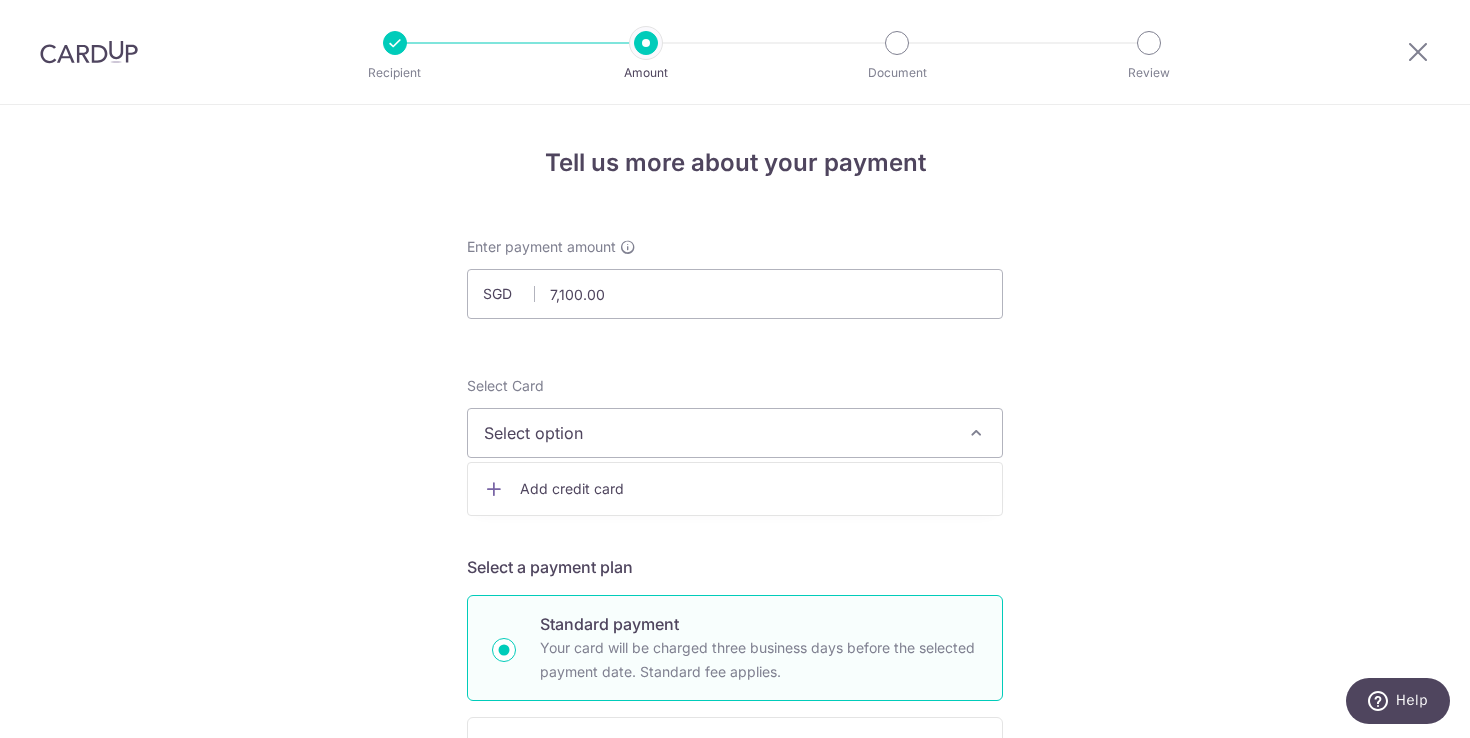 click on "Add credit card" at bounding box center (735, 489) 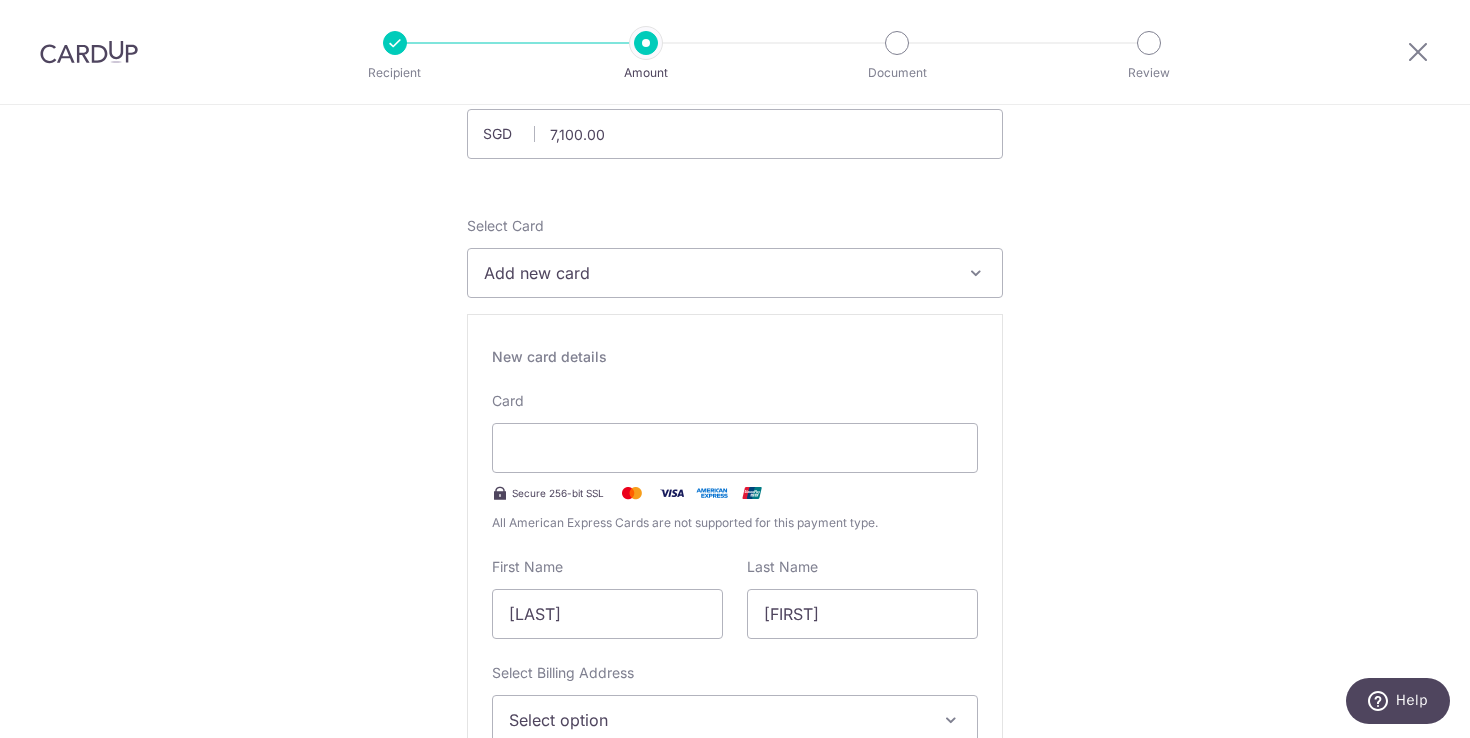 scroll, scrollTop: 376, scrollLeft: 0, axis: vertical 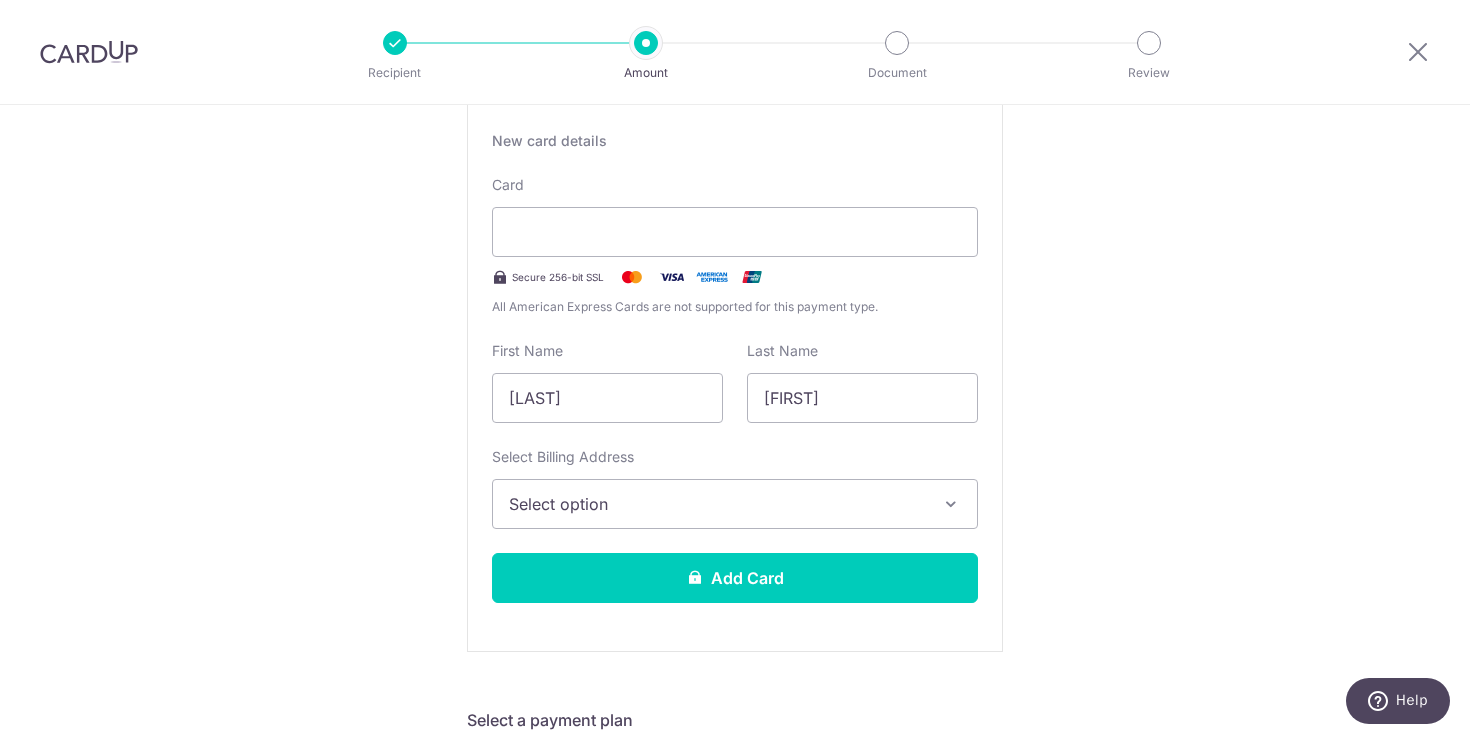 click on "Select option" at bounding box center [735, 504] 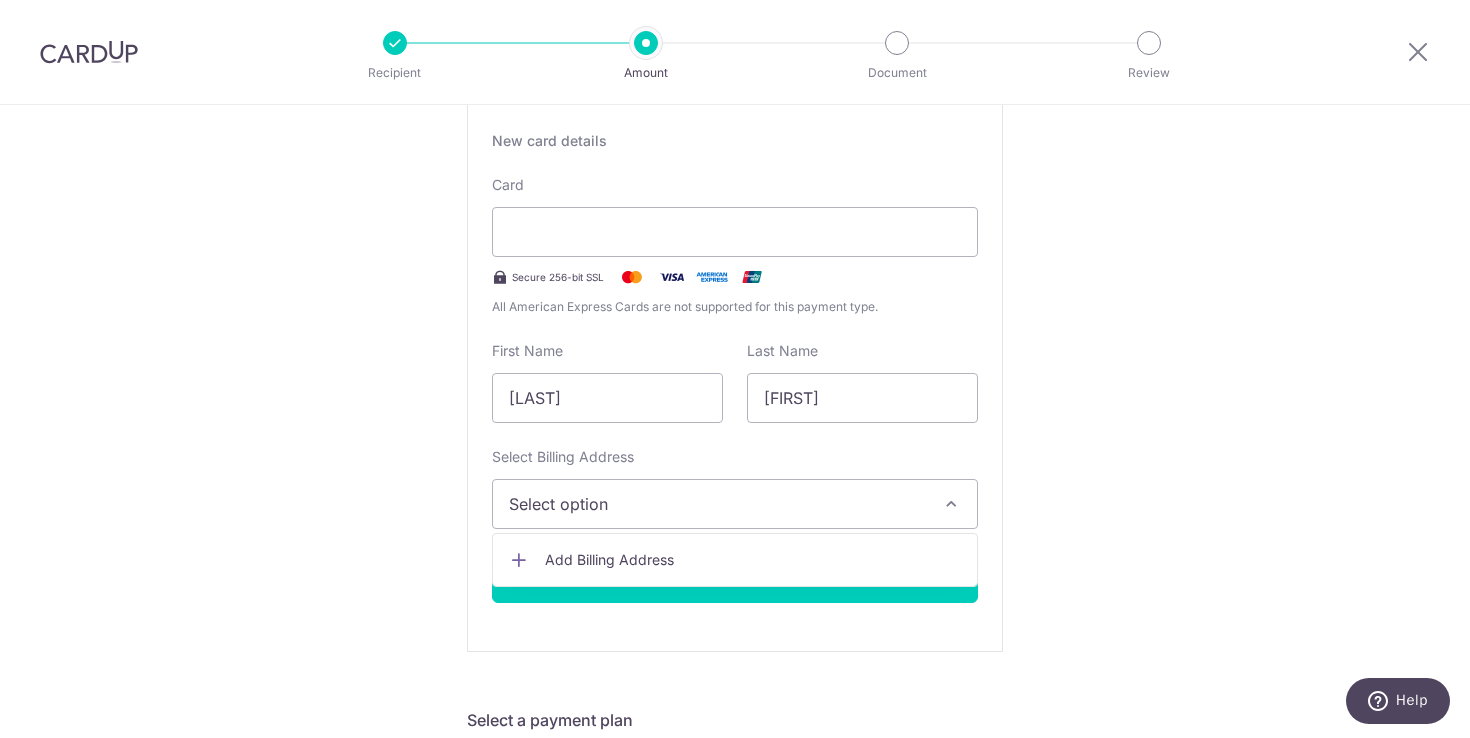 click on "Add Billing Address" at bounding box center (753, 560) 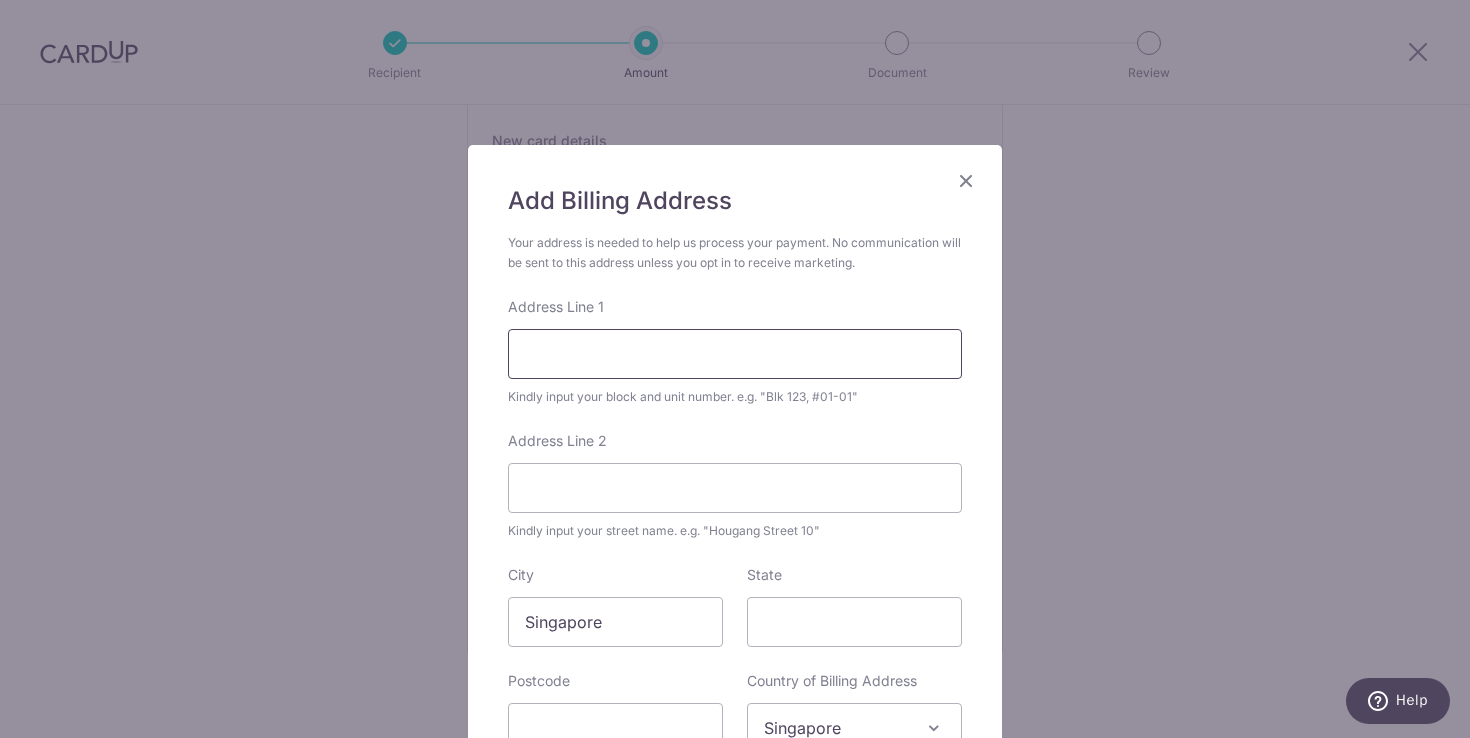 click on "Address Line 1" at bounding box center (735, 354) 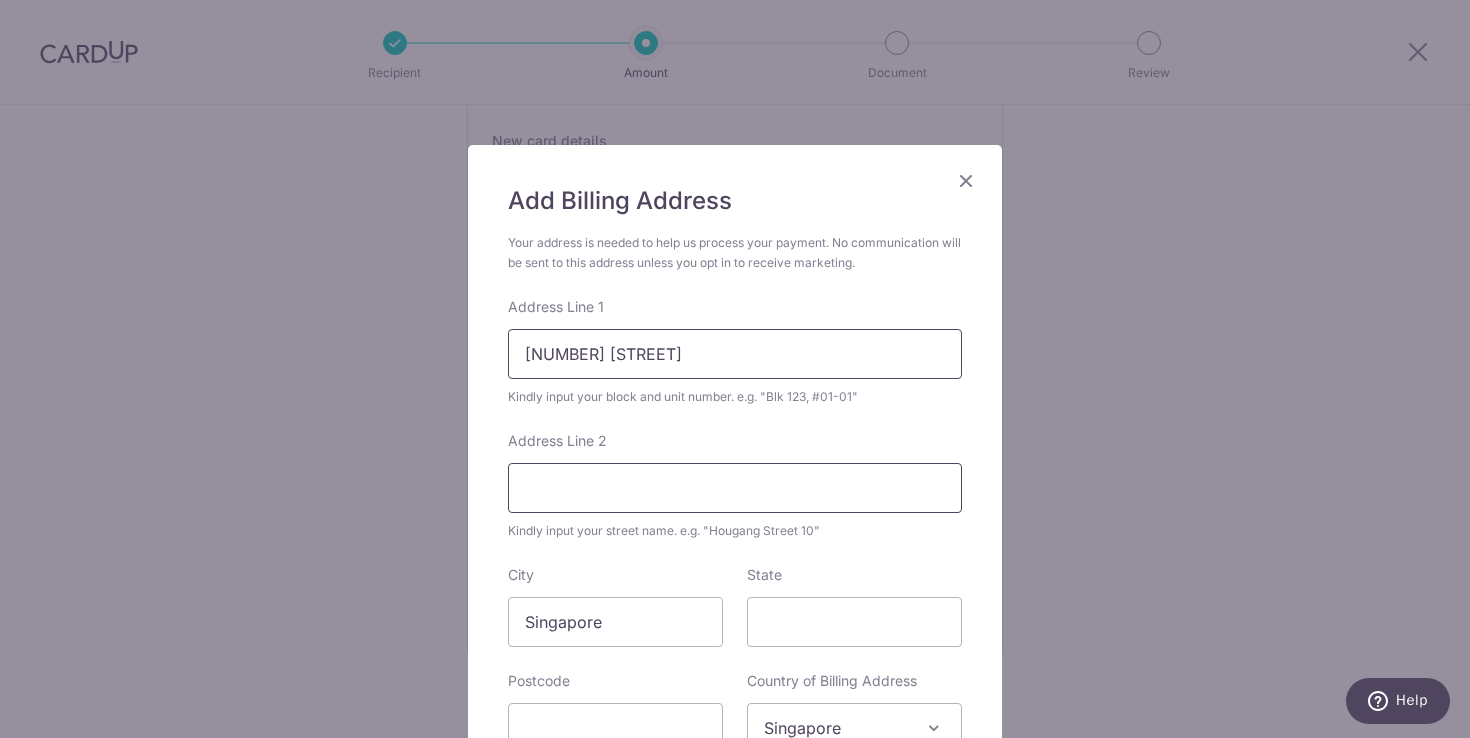 type on "22 Teban Gardens Road" 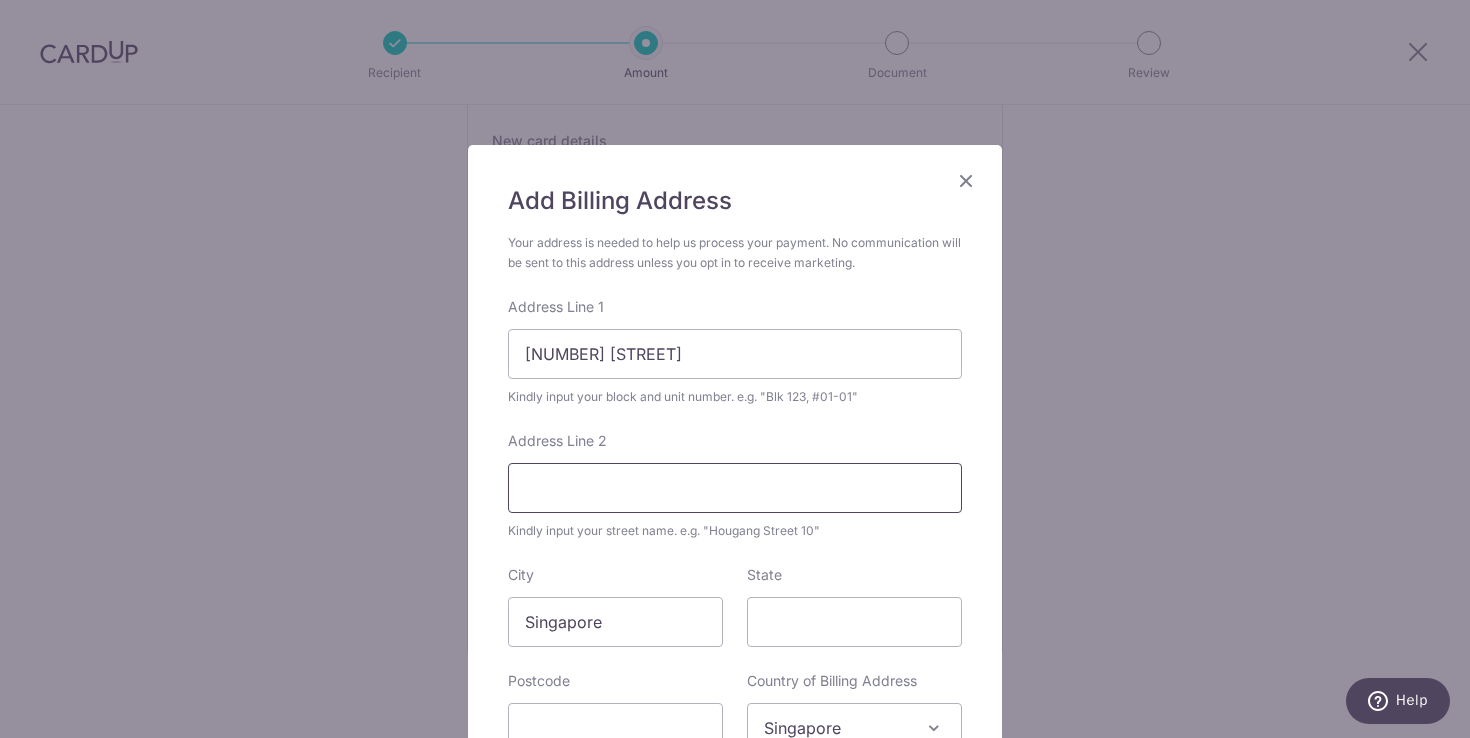 click on "Address Line 2" at bounding box center [735, 488] 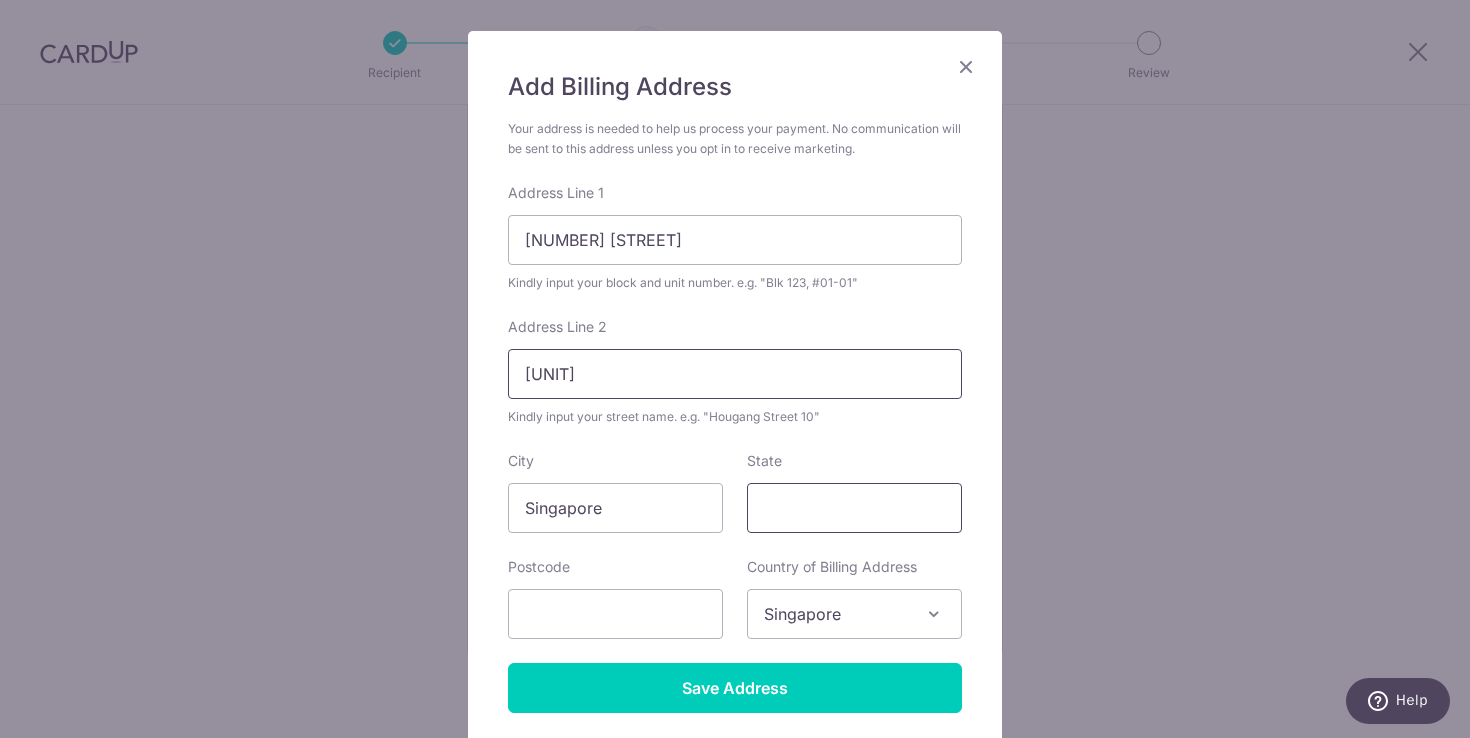 scroll, scrollTop: 128, scrollLeft: 0, axis: vertical 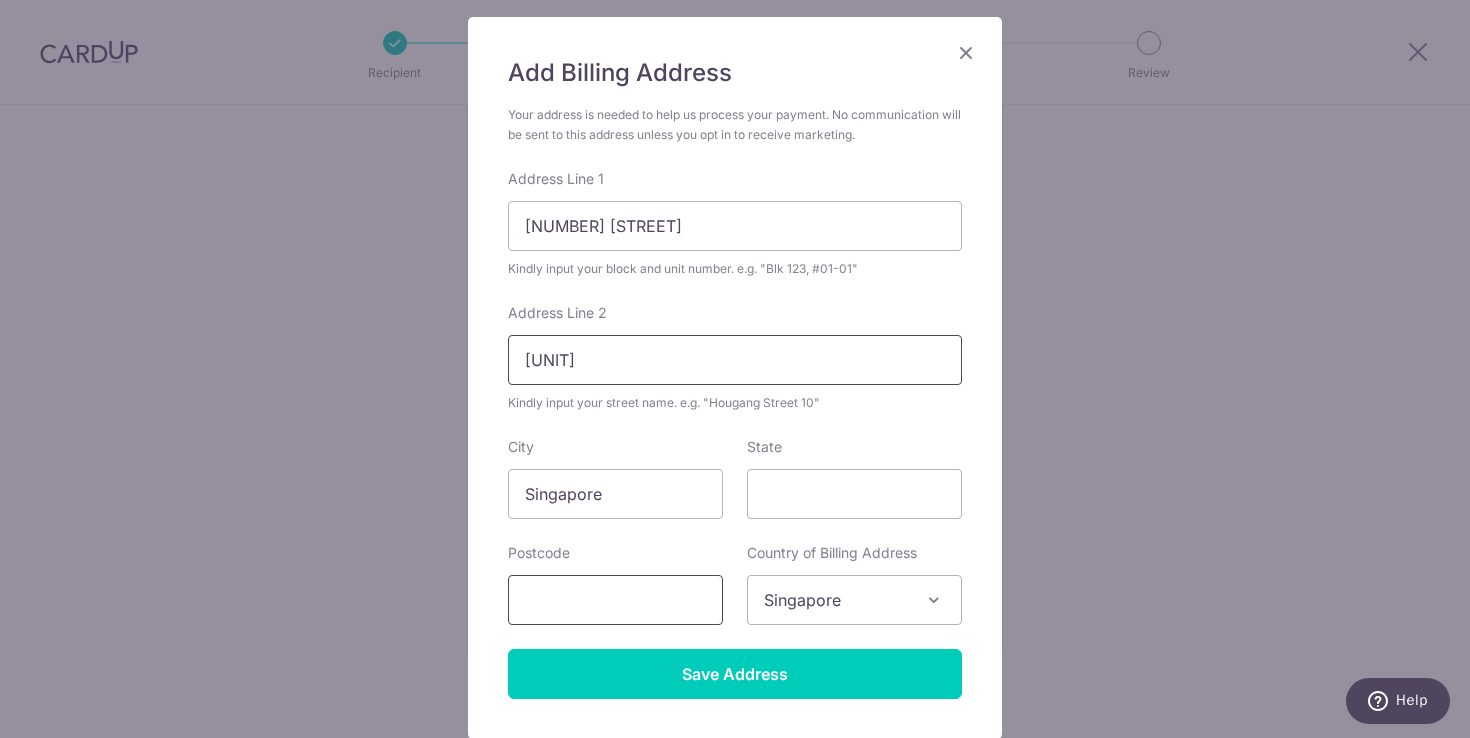 type on "#33-141" 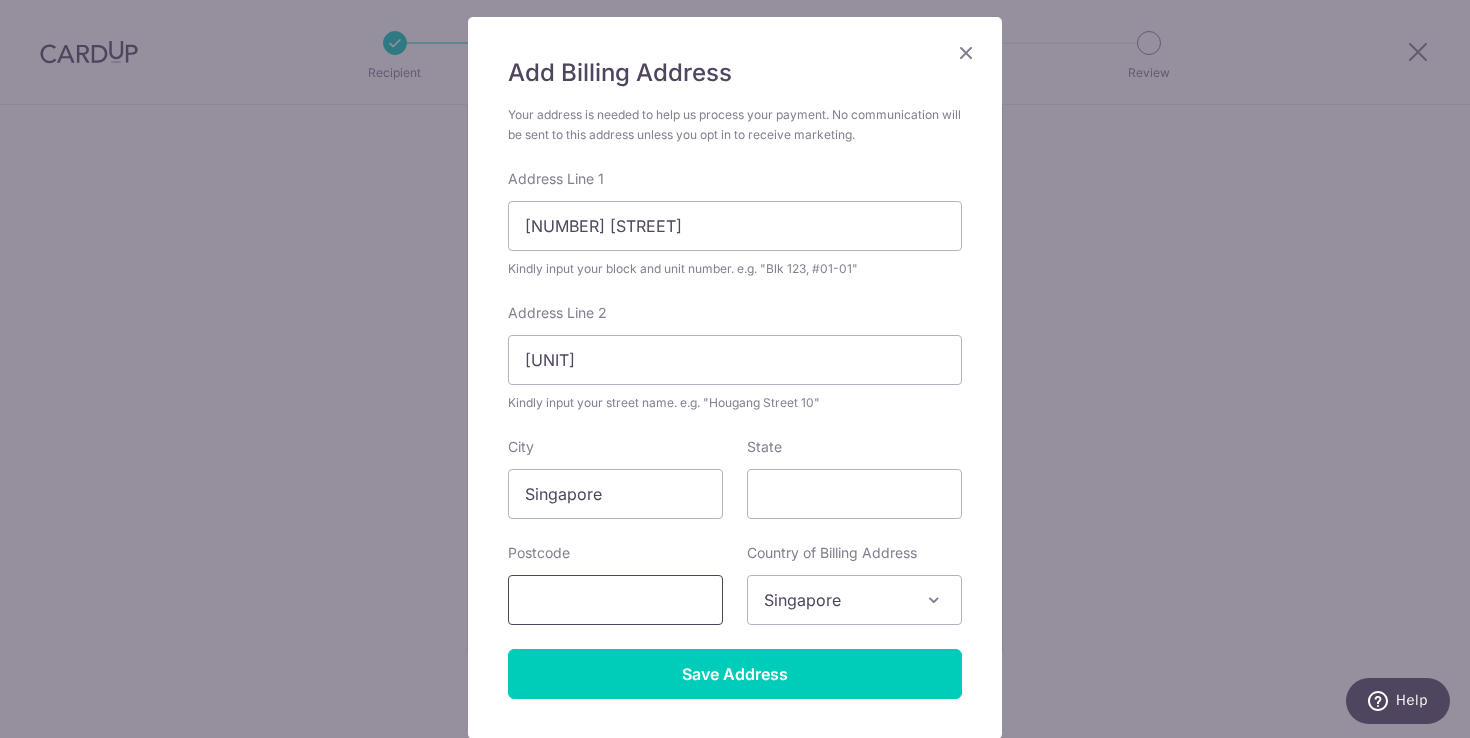 click at bounding box center [615, 600] 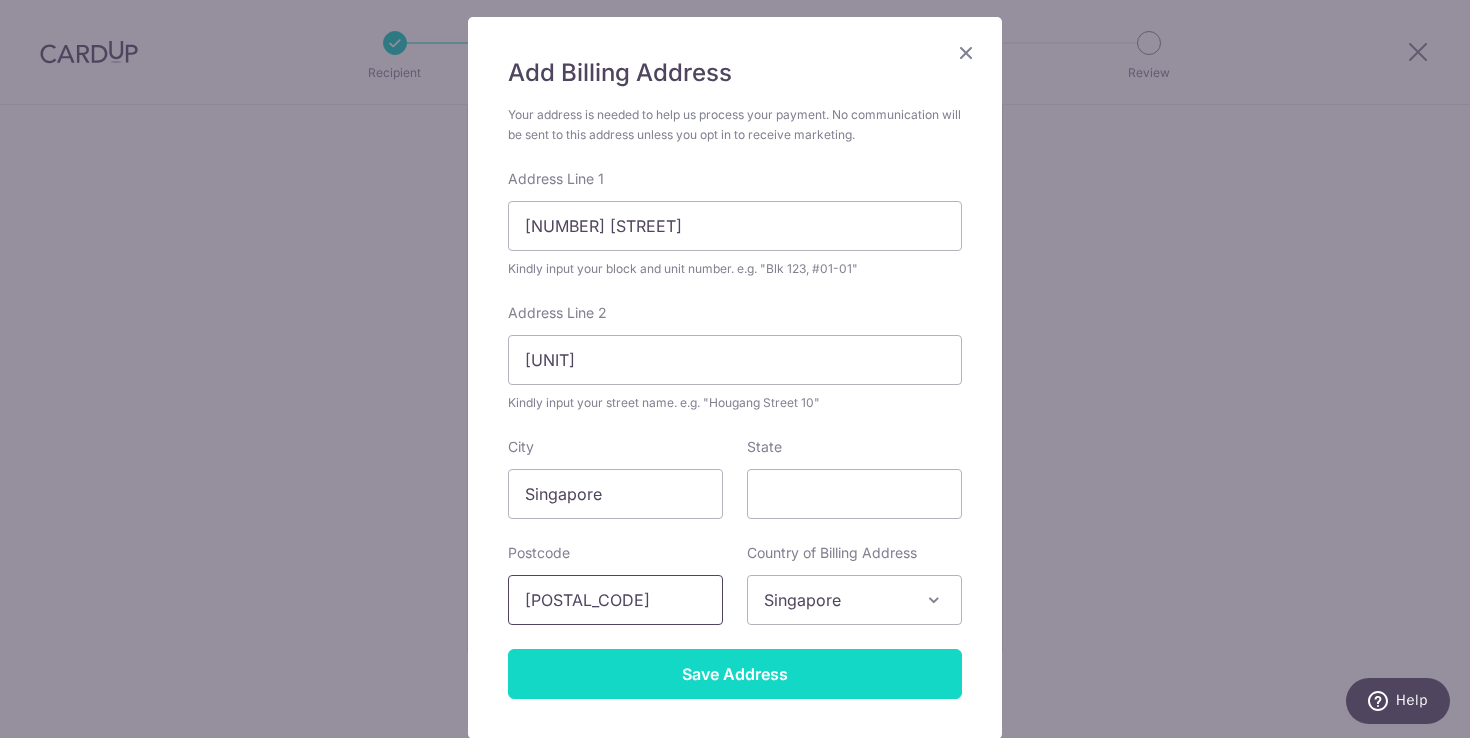 type on "600022" 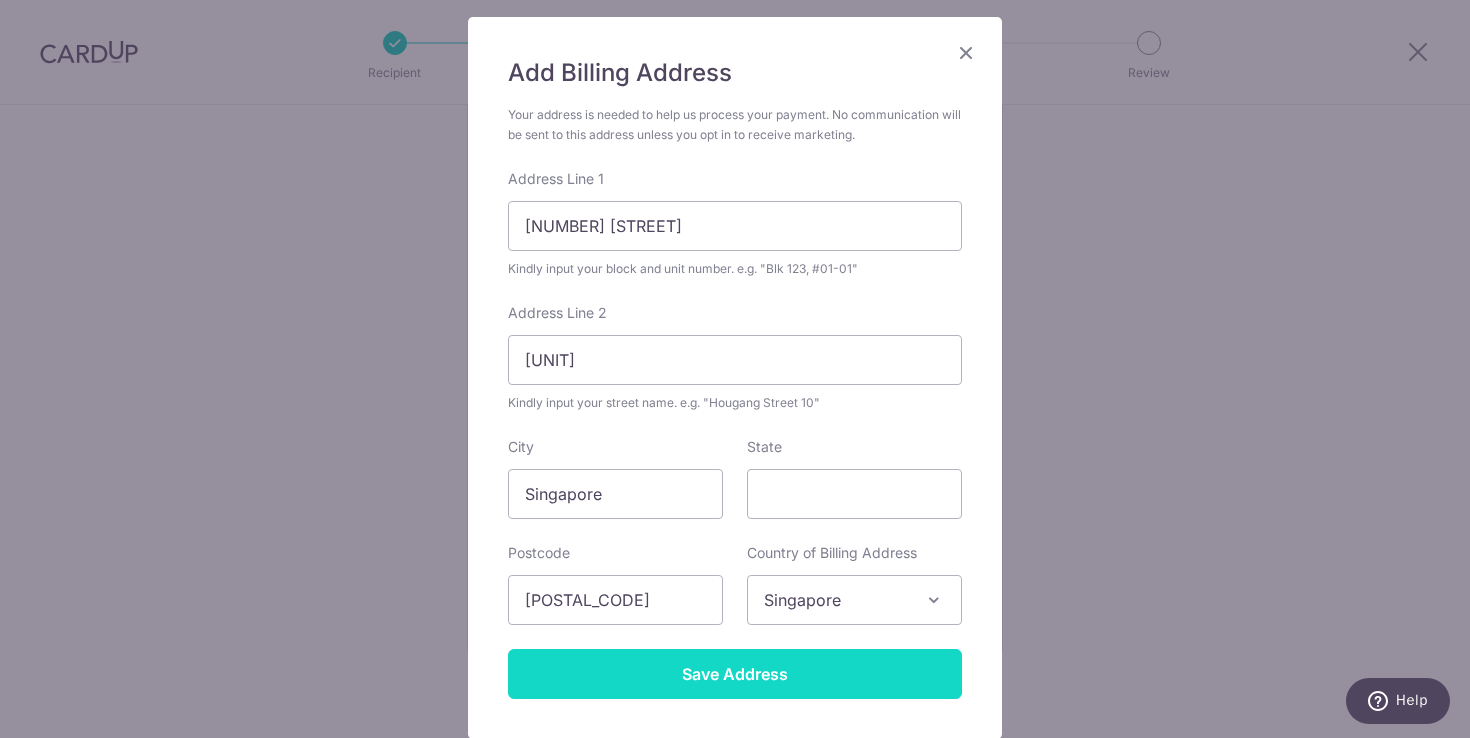 click on "Save Address" at bounding box center [735, 674] 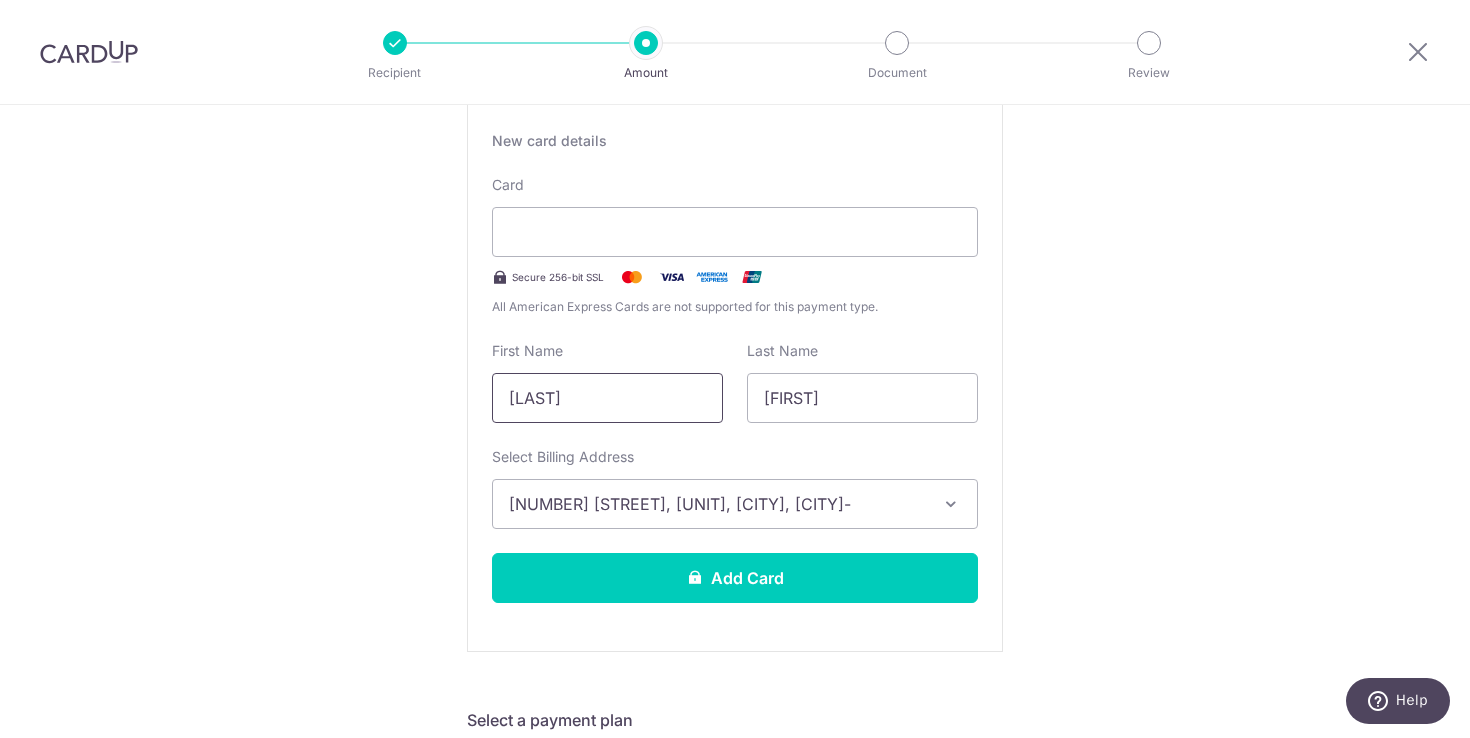 click on "[LAST]" at bounding box center (607, 398) 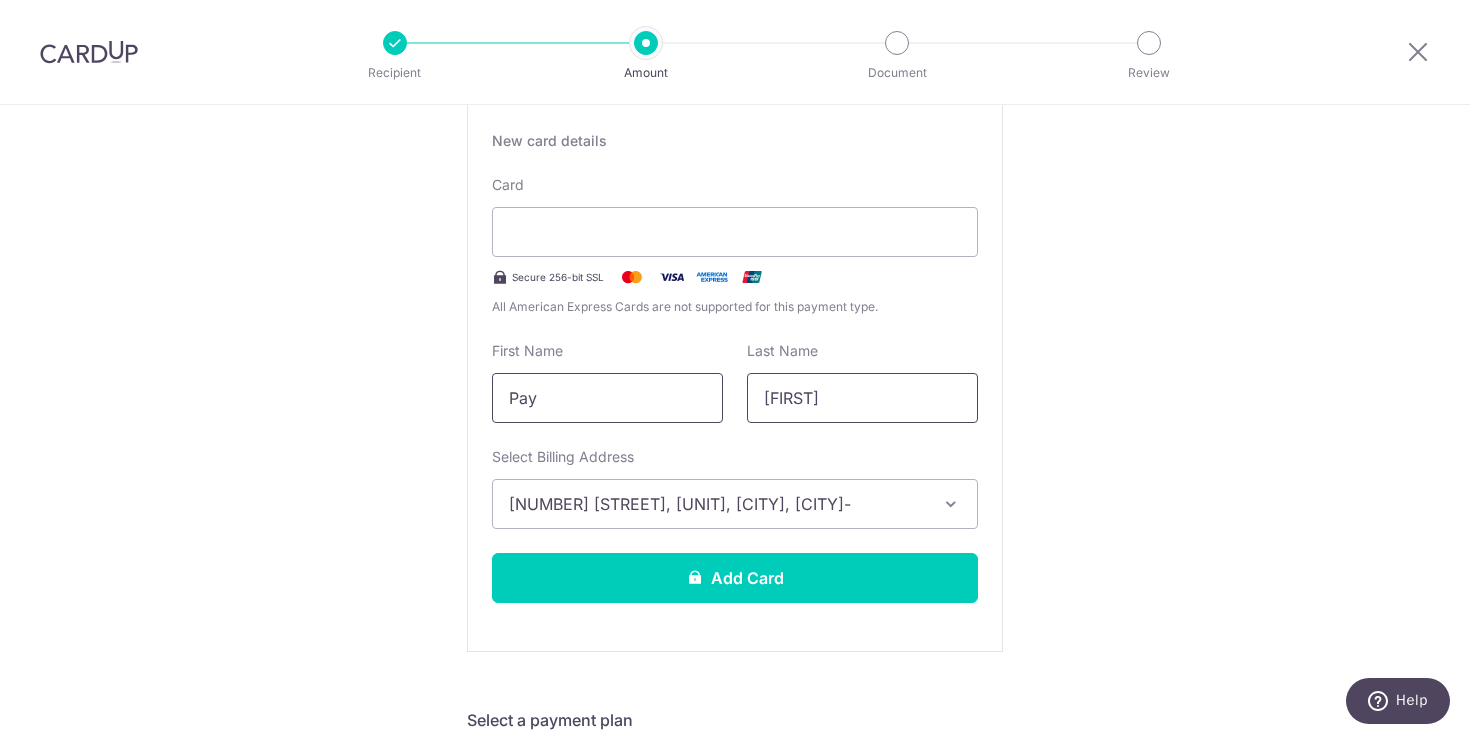 type on "Pay" 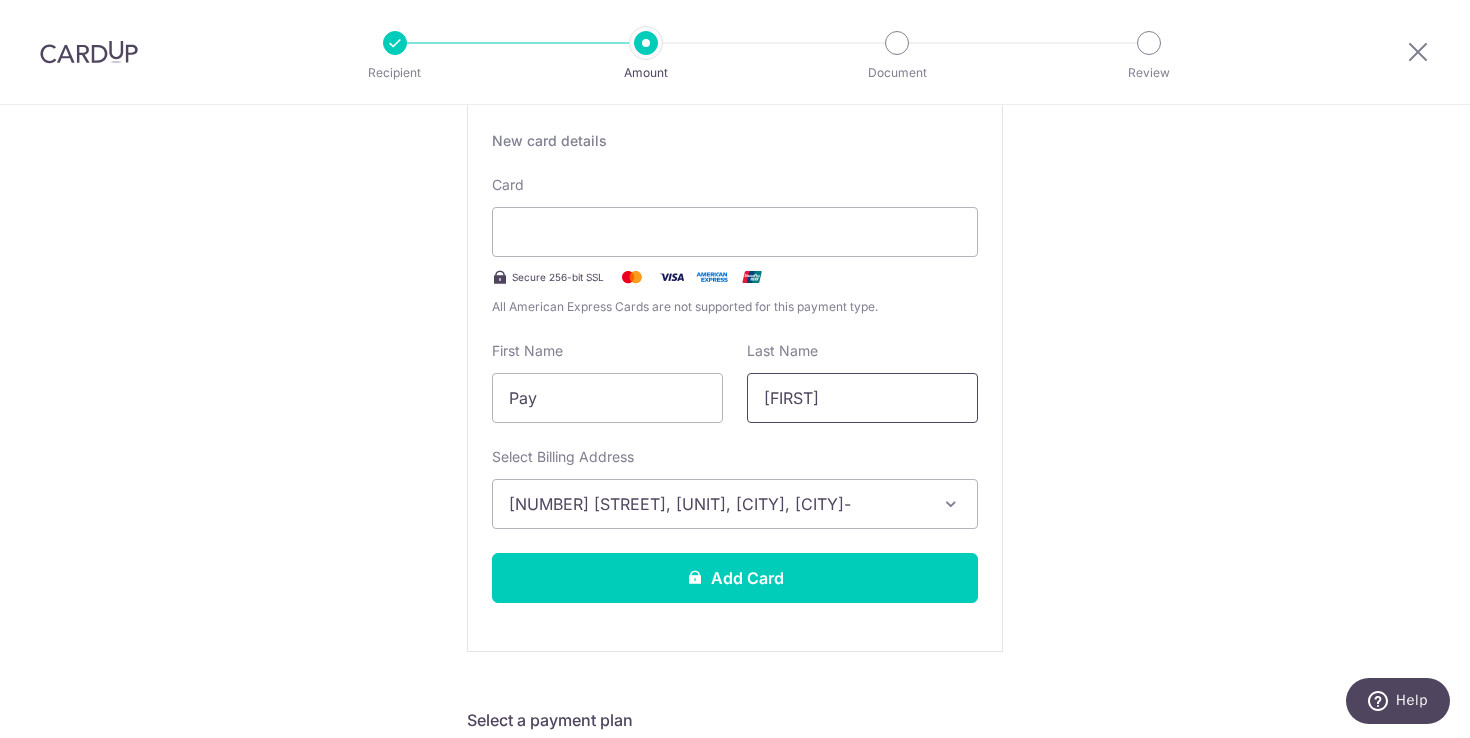 click on "[FIRST]" at bounding box center (862, 398) 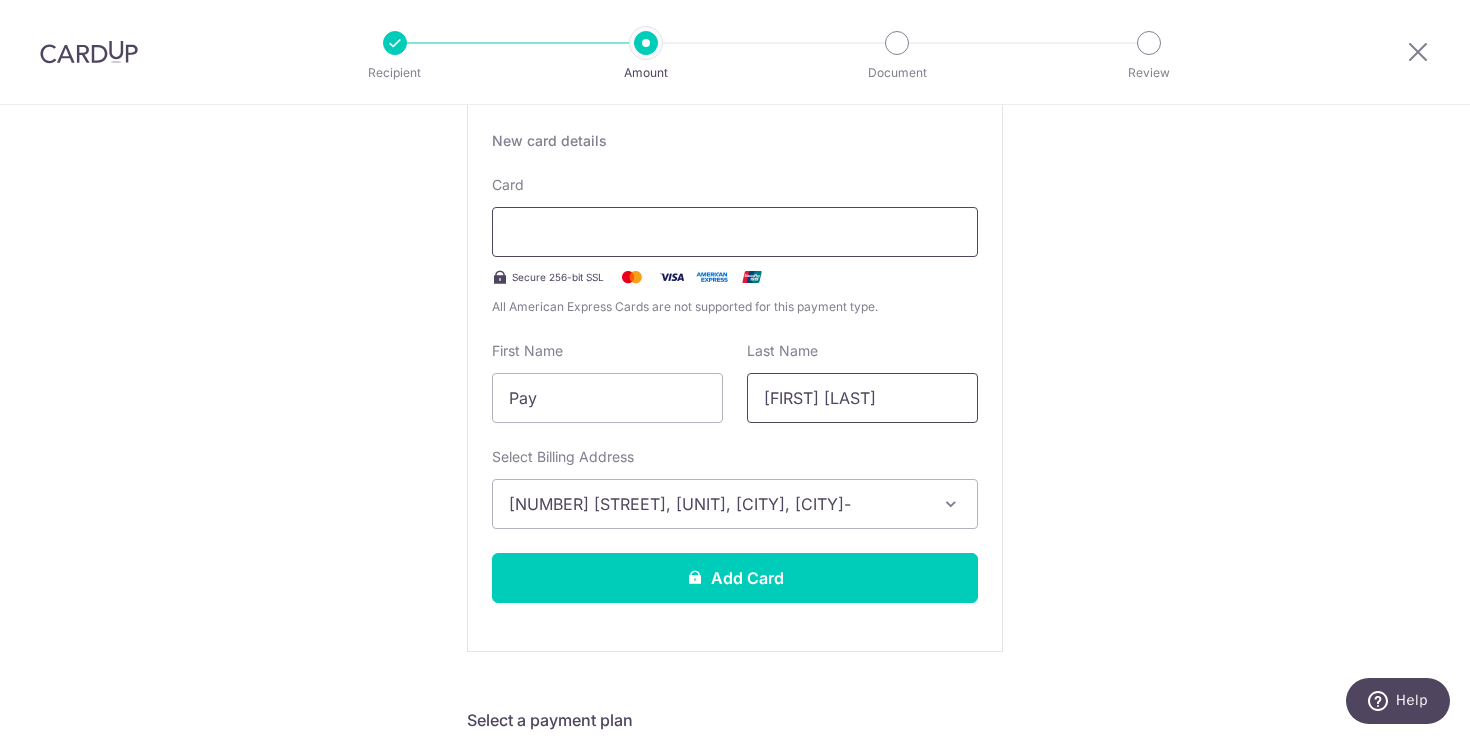 type on "Jia Hao" 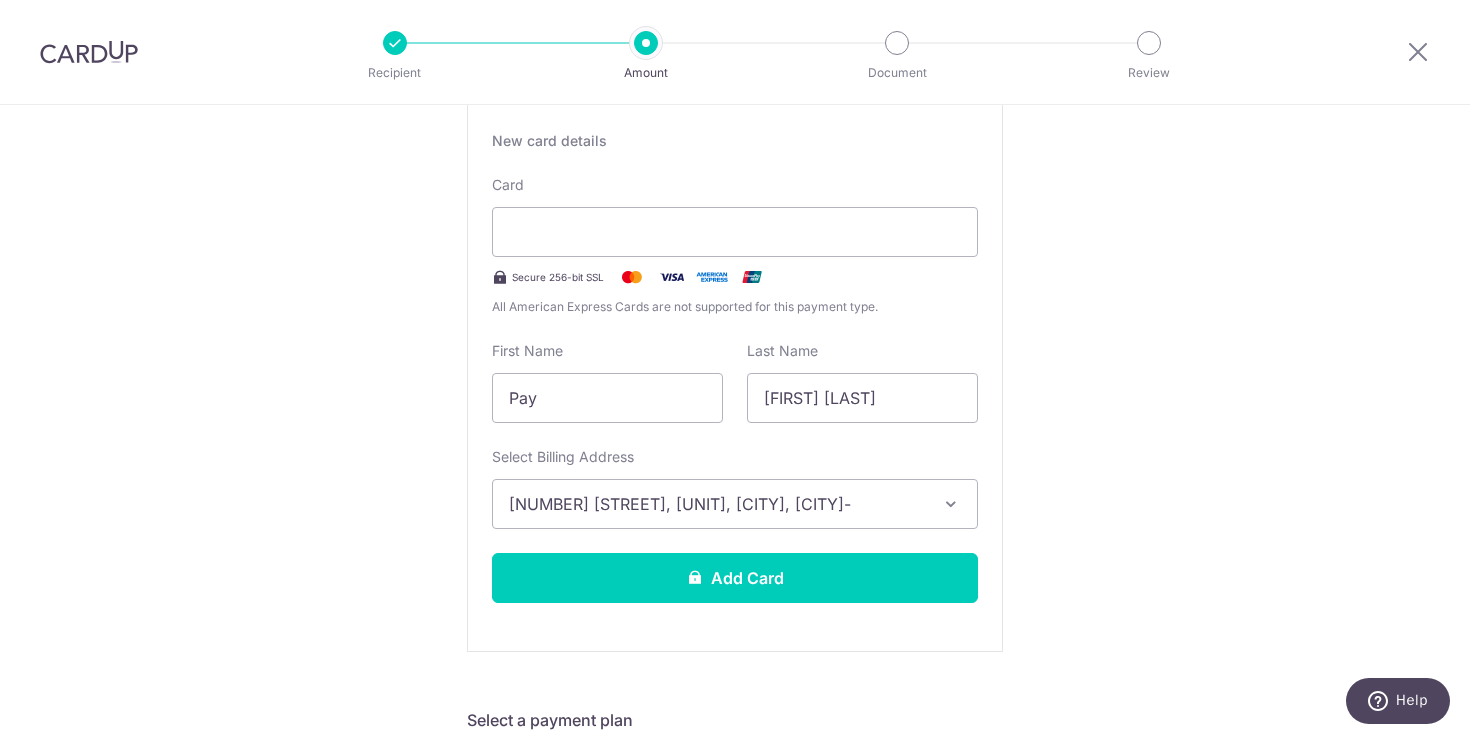 click on "Tell us more about your payment
Enter payment amount
SGD
7,100.00
7100.00
Select Card
Add new card
Add credit card
Secure 256-bit SSL
Text
New card details
Card
Secure 256-bit SSL
First Name" at bounding box center [735, 965] 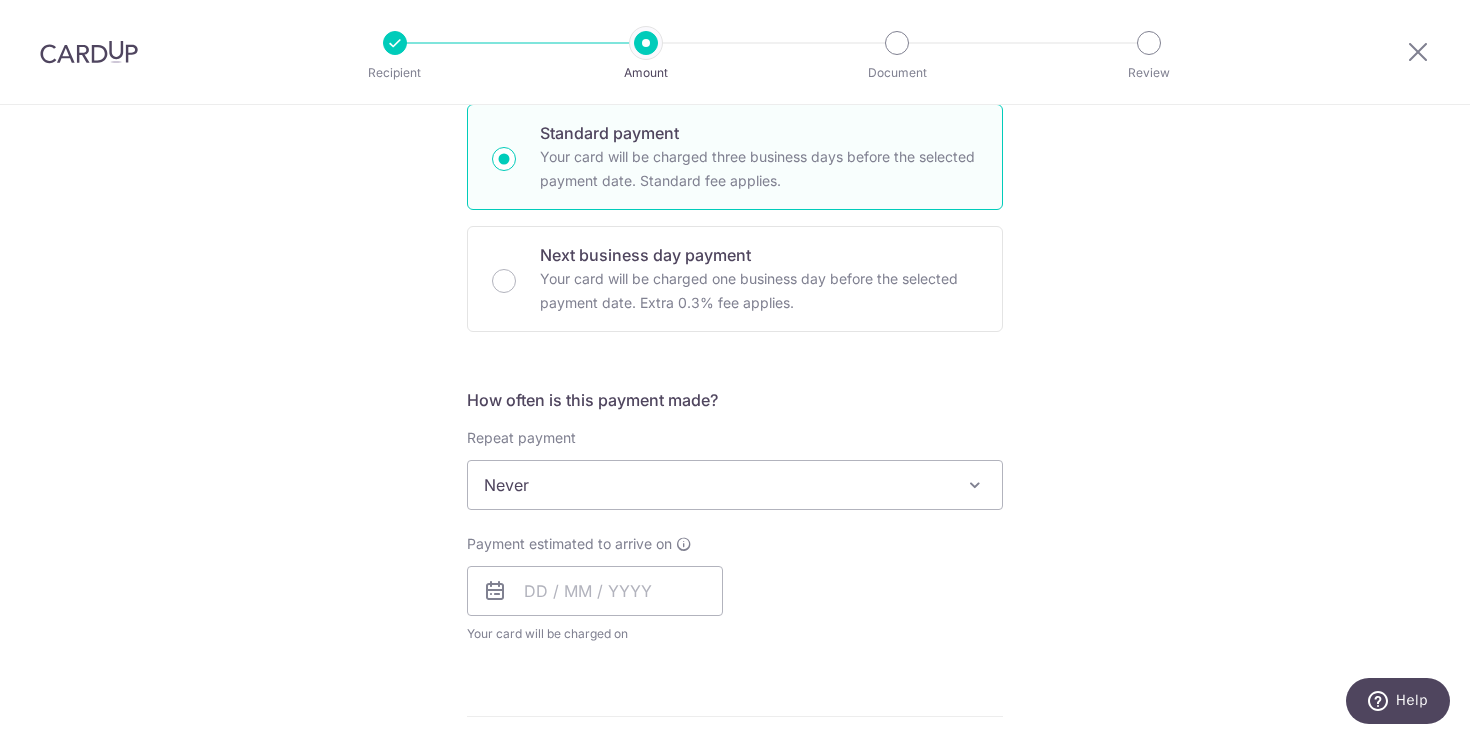 scroll, scrollTop: 1021, scrollLeft: 0, axis: vertical 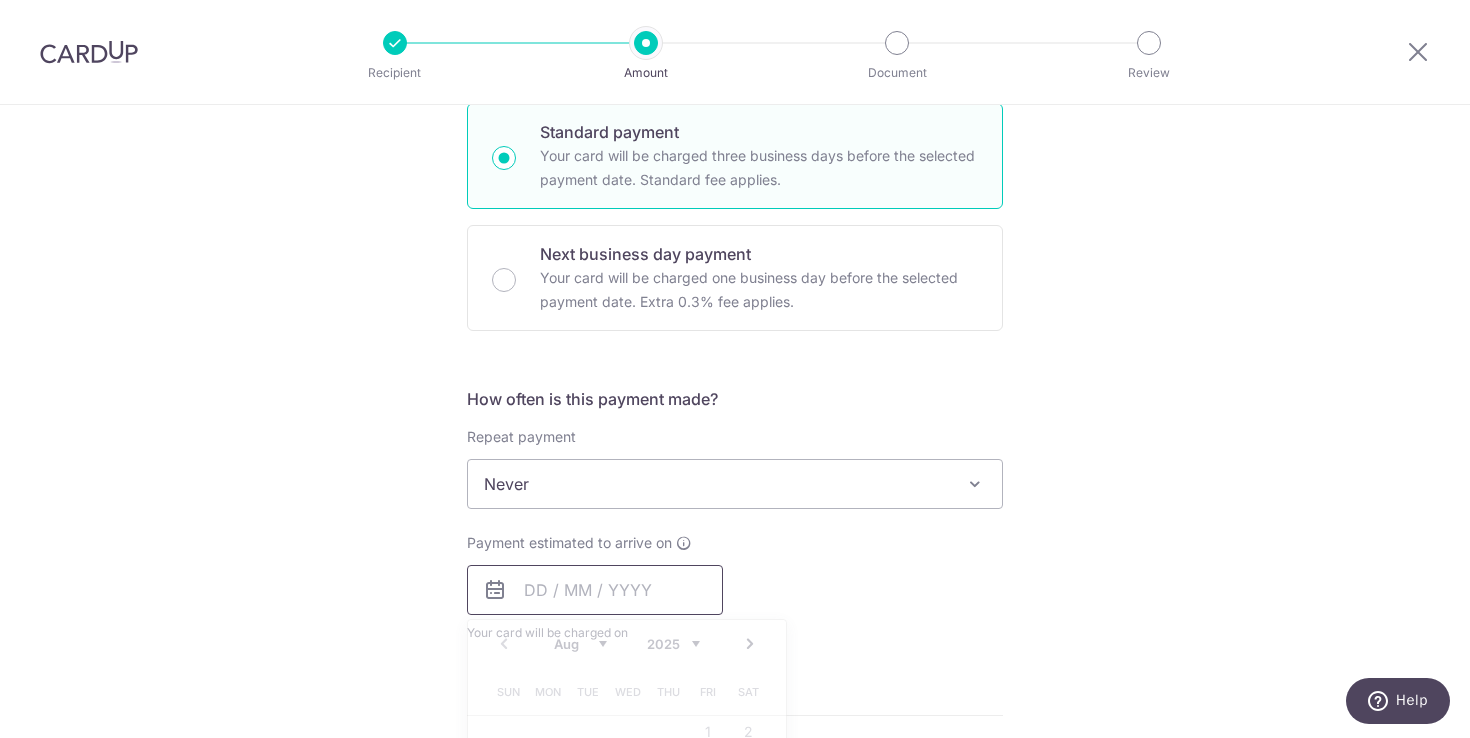 click at bounding box center (595, 590) 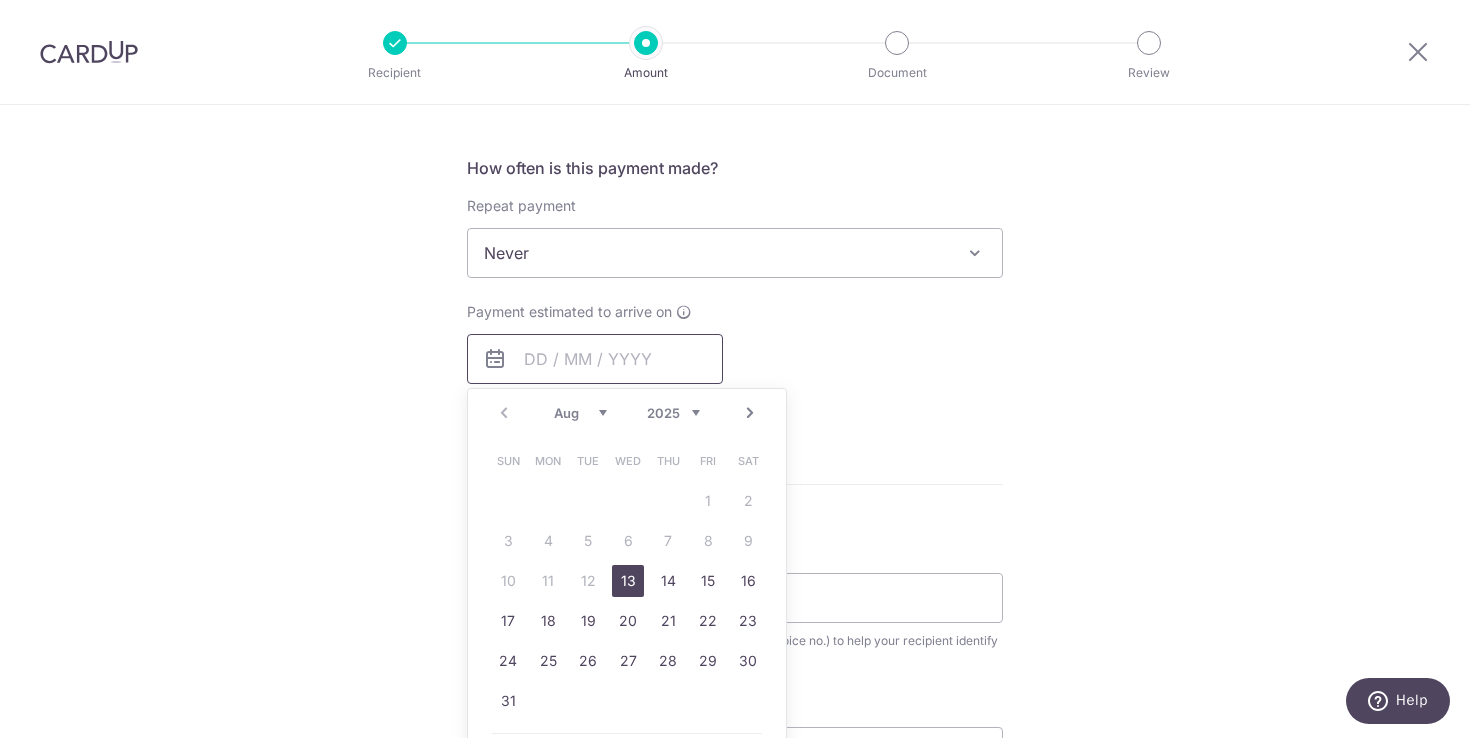 scroll, scrollTop: 1341, scrollLeft: 0, axis: vertical 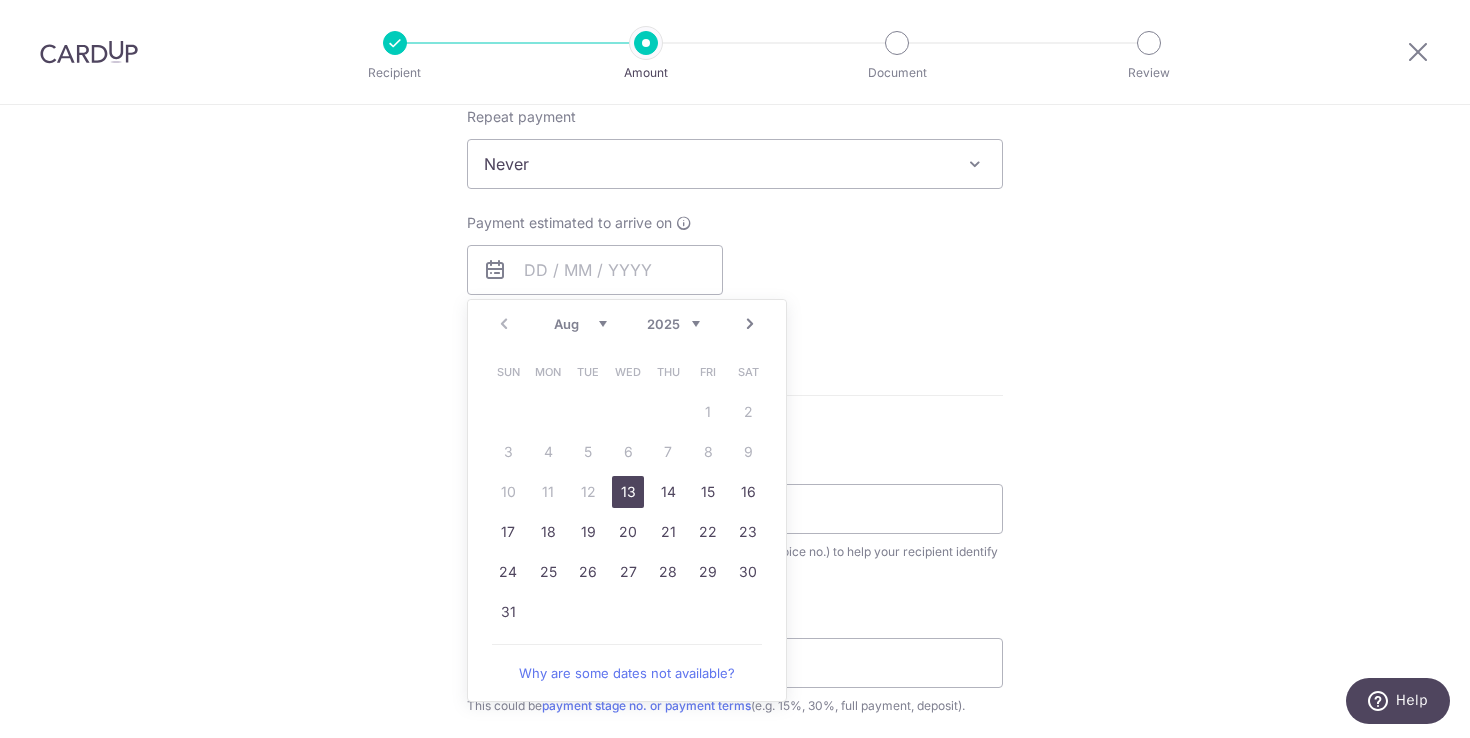 click on "13" at bounding box center (628, 492) 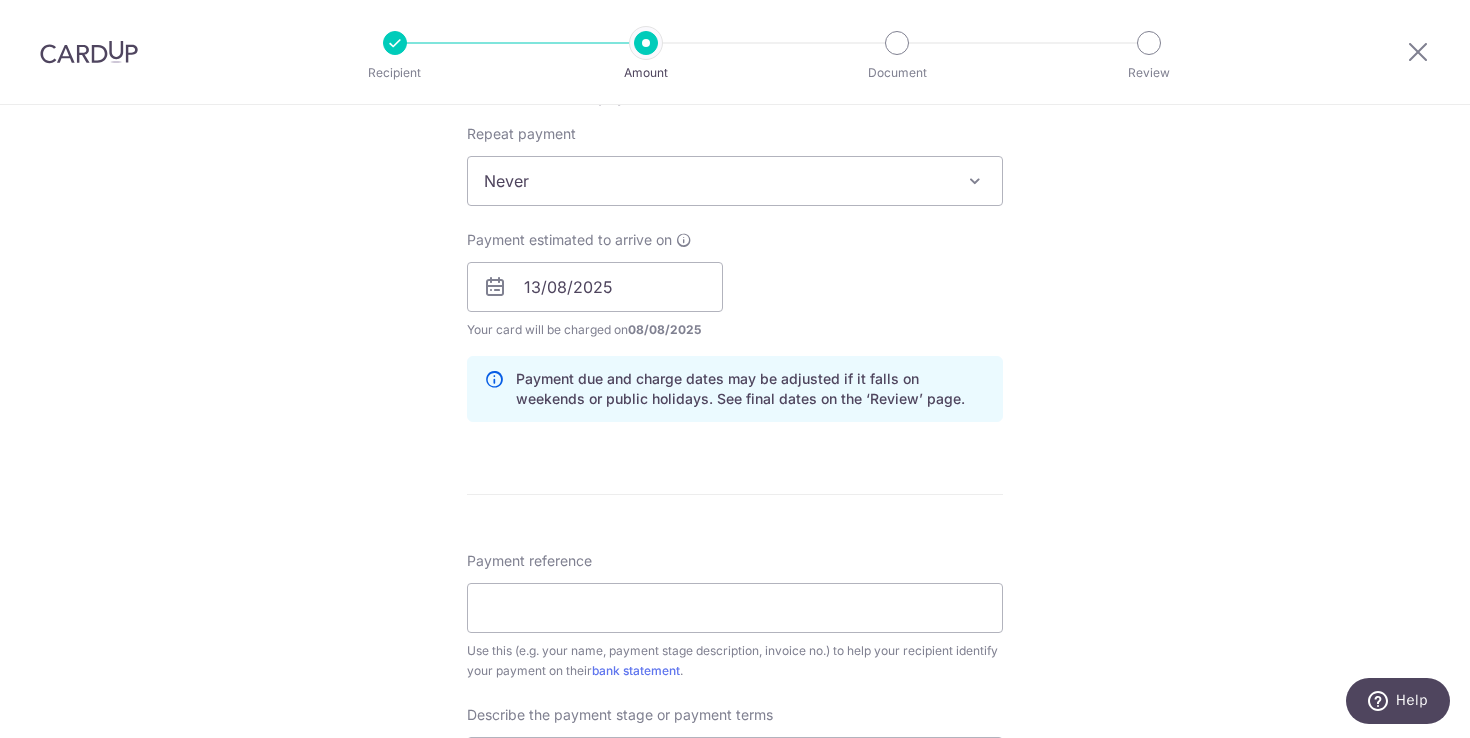 scroll, scrollTop: 1320, scrollLeft: 0, axis: vertical 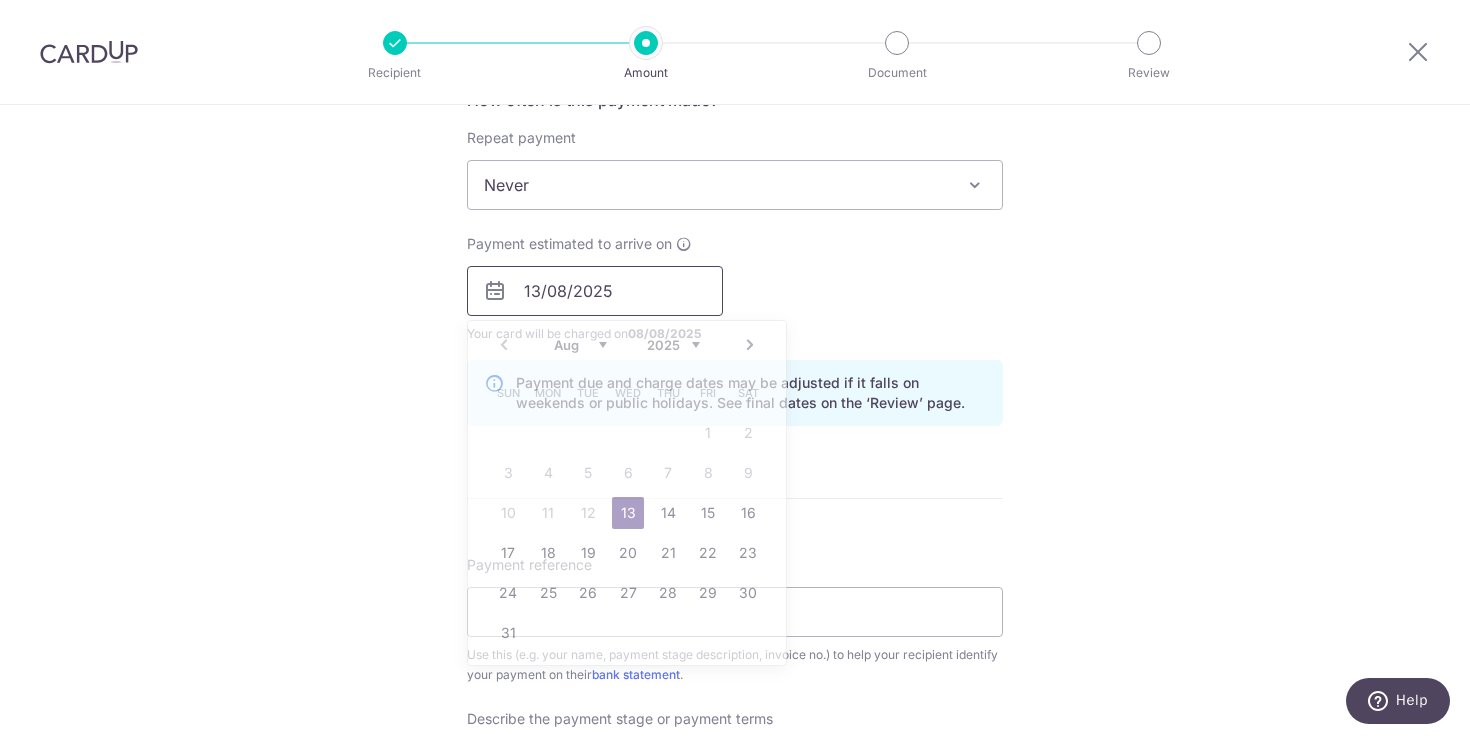 click on "13/08/2025" at bounding box center (595, 291) 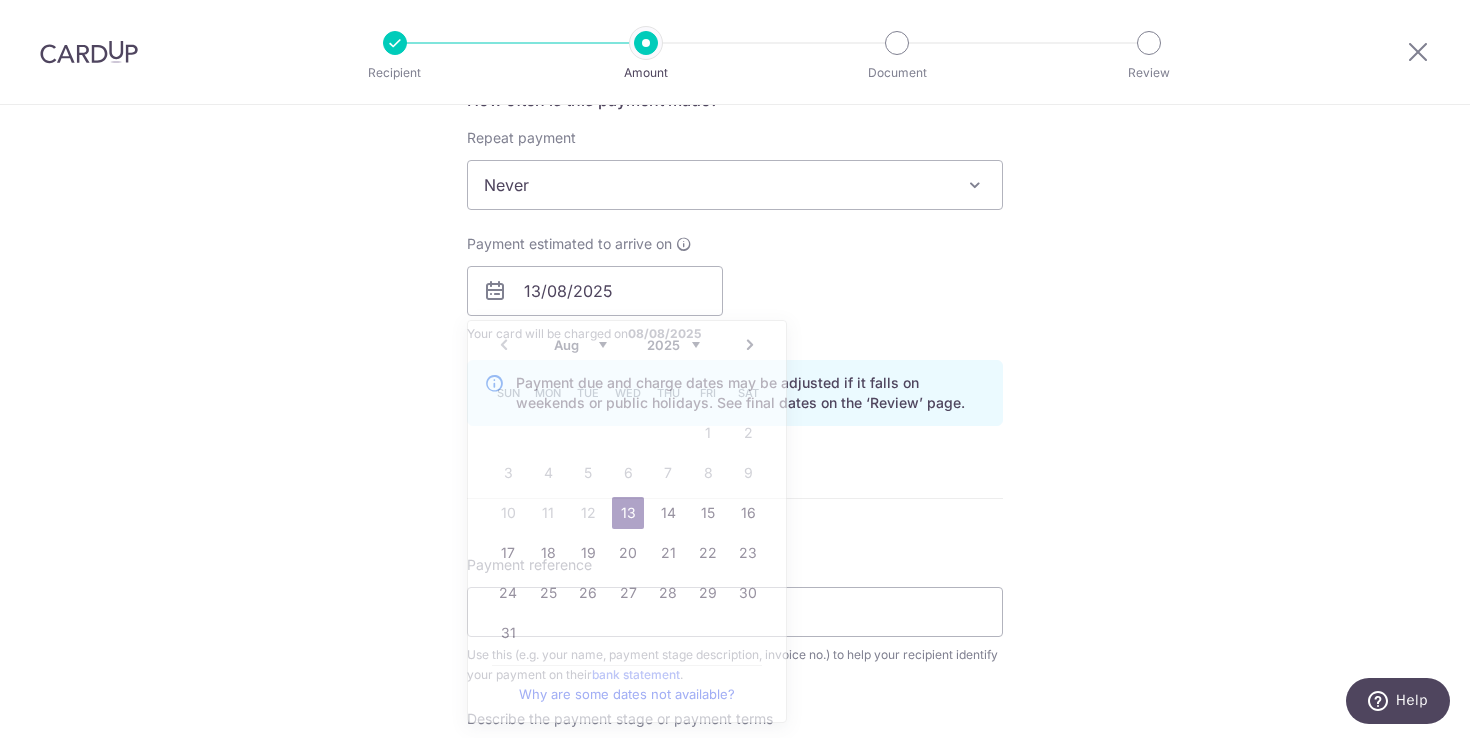 click on "Tell us more about your payment
Enter payment amount
SGD
7,100.00
7100.00
Select Card
Add new card
Add credit card
Secure 256-bit SSL
Text
New card details
Card
Secure 256-bit SSL
First Name" at bounding box center [735, 62] 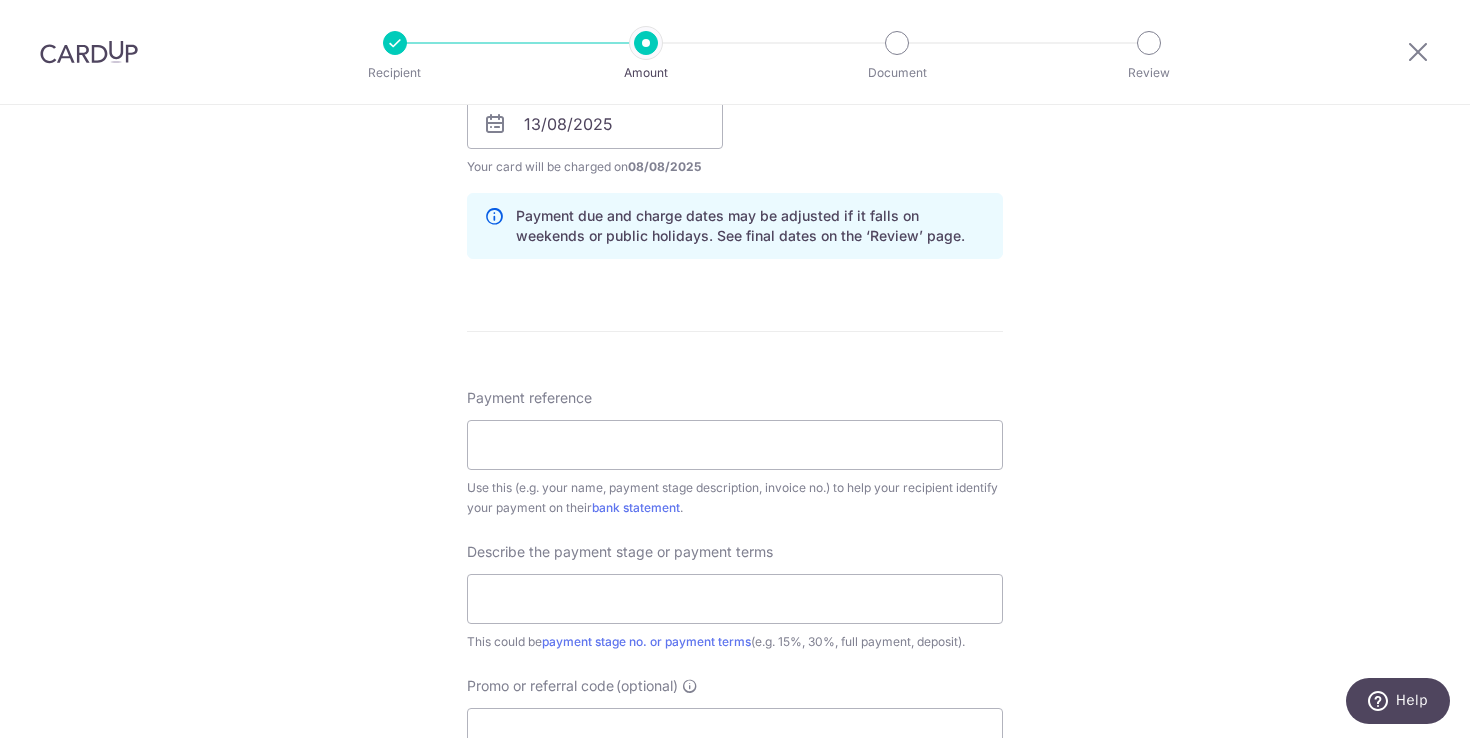 scroll, scrollTop: 1488, scrollLeft: 0, axis: vertical 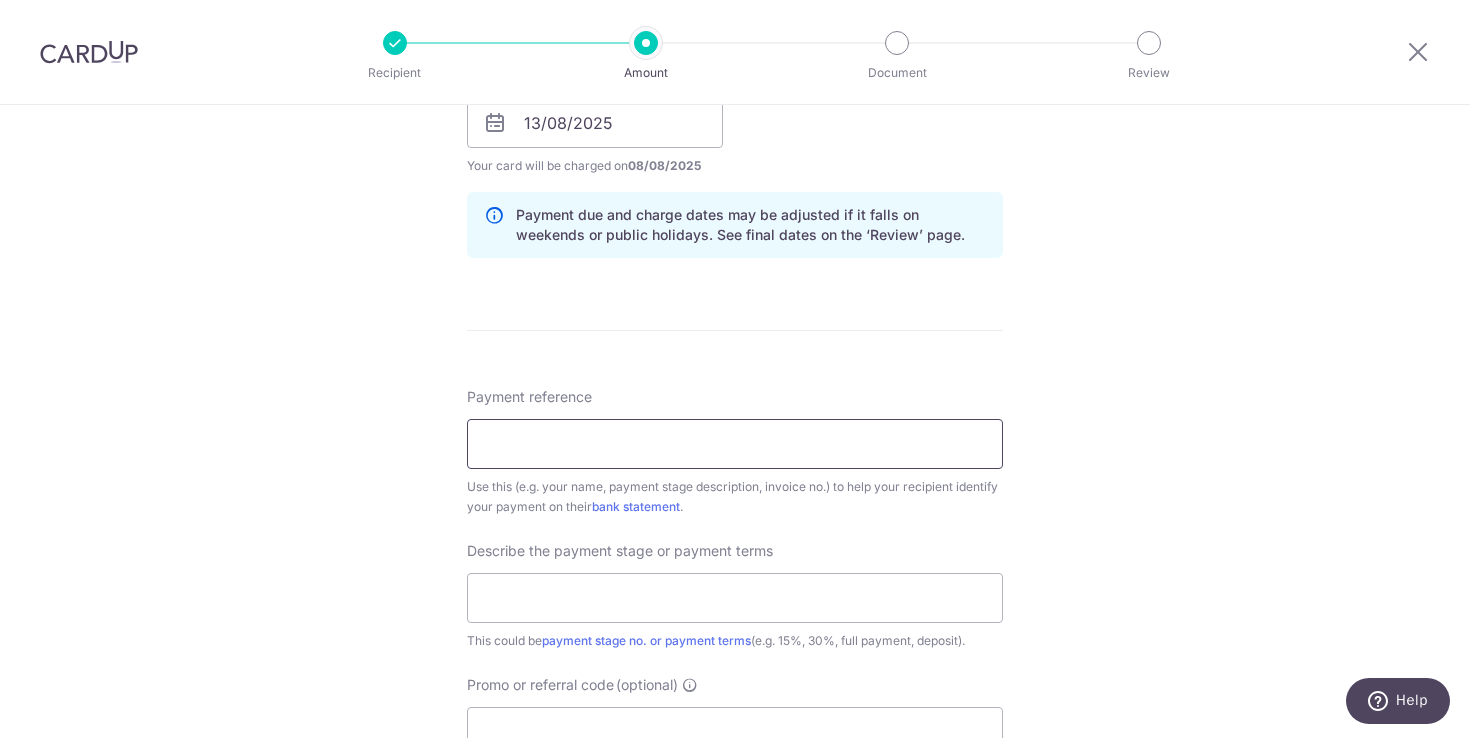 click on "Payment reference" at bounding box center (735, 444) 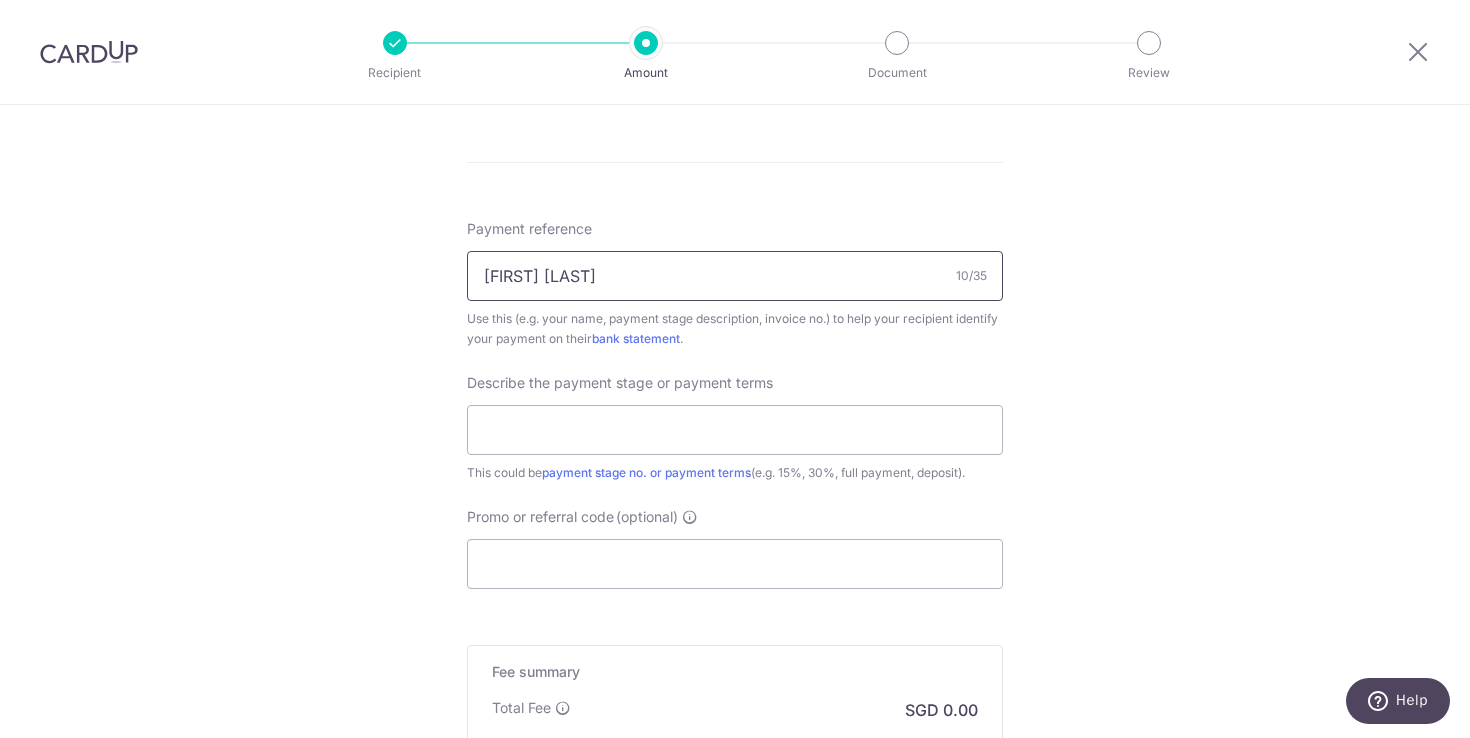 scroll, scrollTop: 1658, scrollLeft: 0, axis: vertical 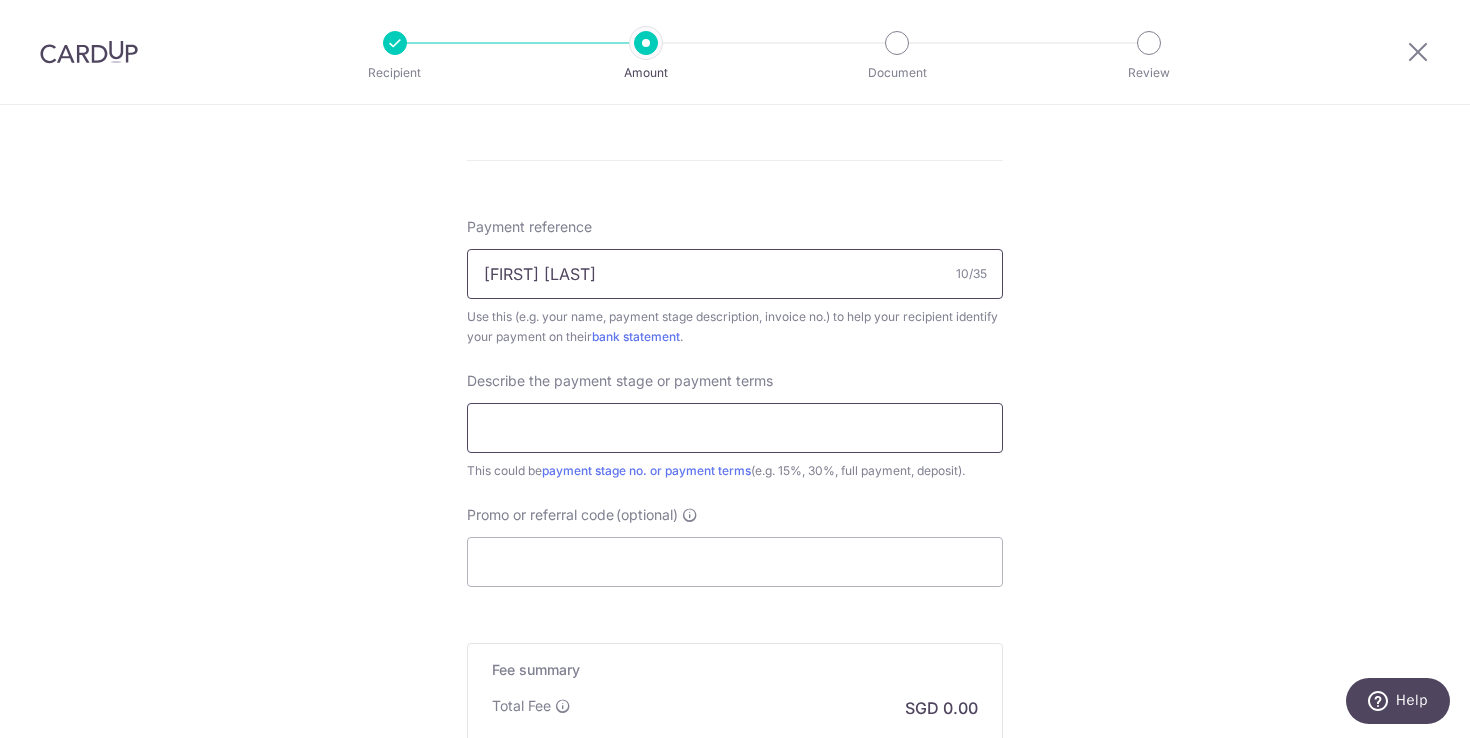 type on "Evy Widona" 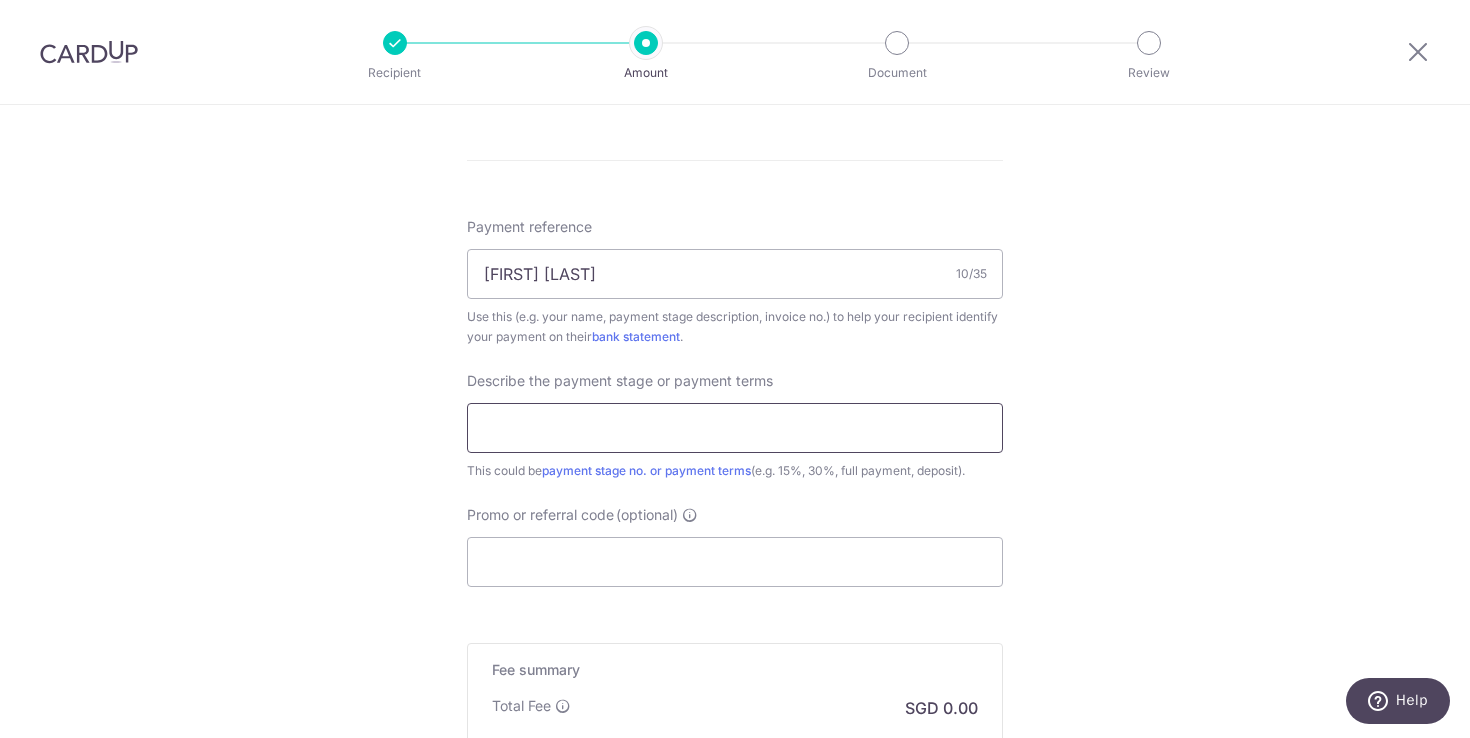 click at bounding box center (735, 428) 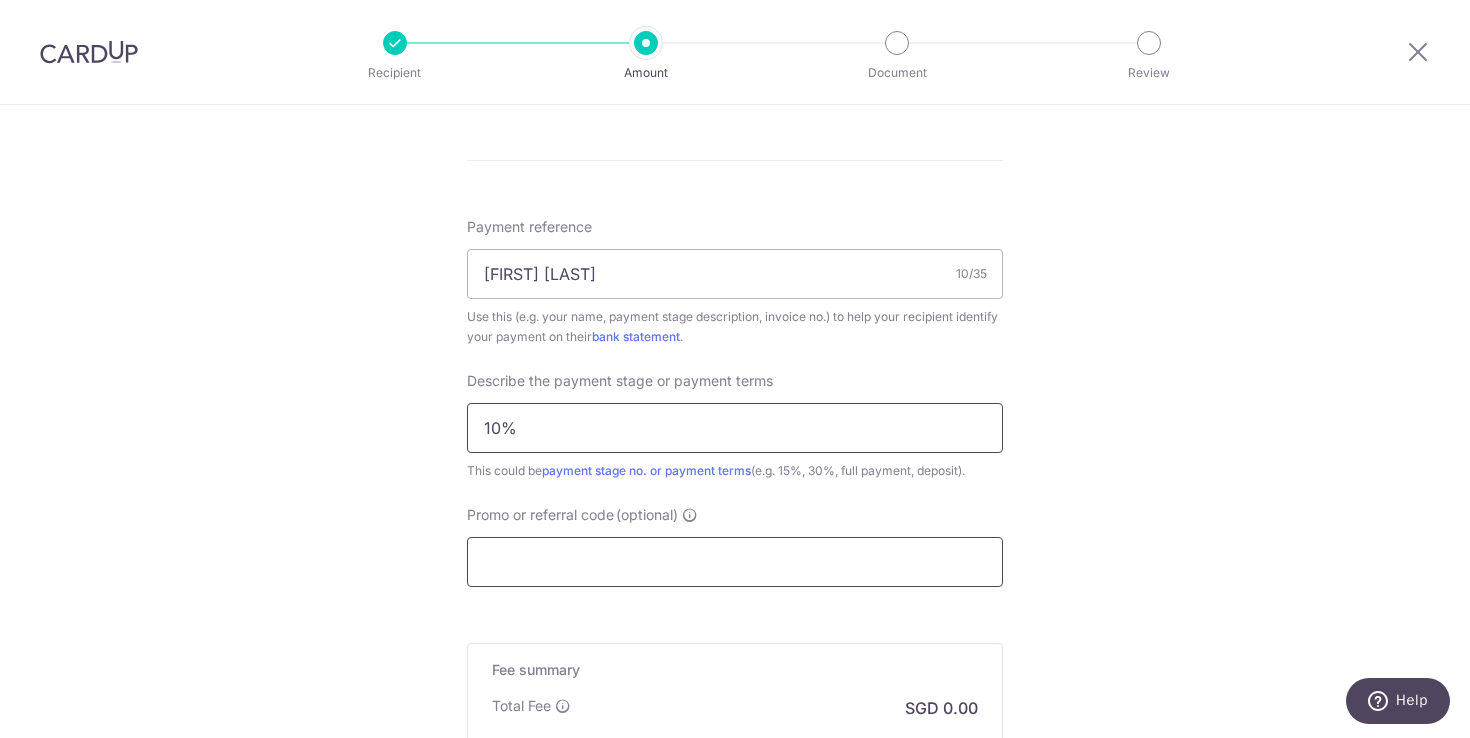 type on "10%" 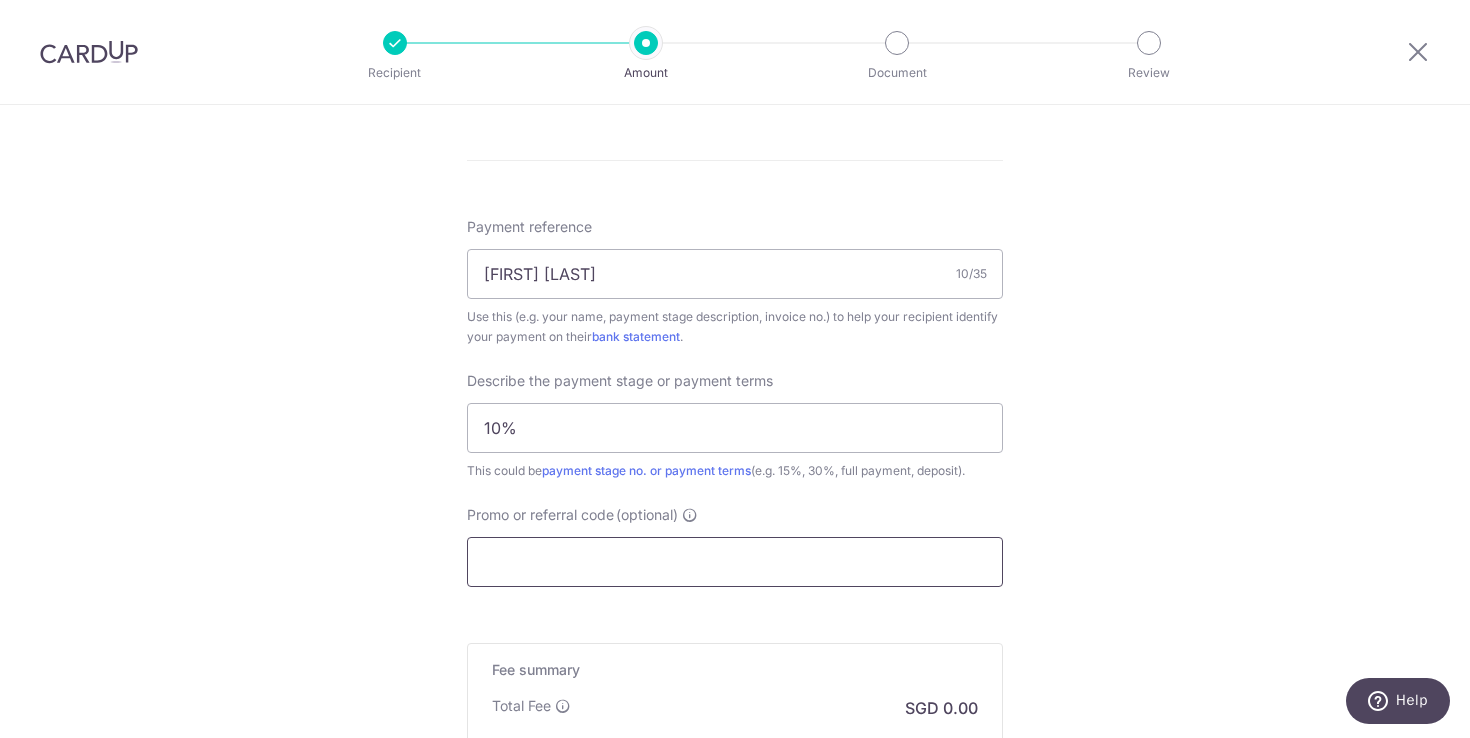 click on "Promo or referral code
(optional)" at bounding box center (735, 562) 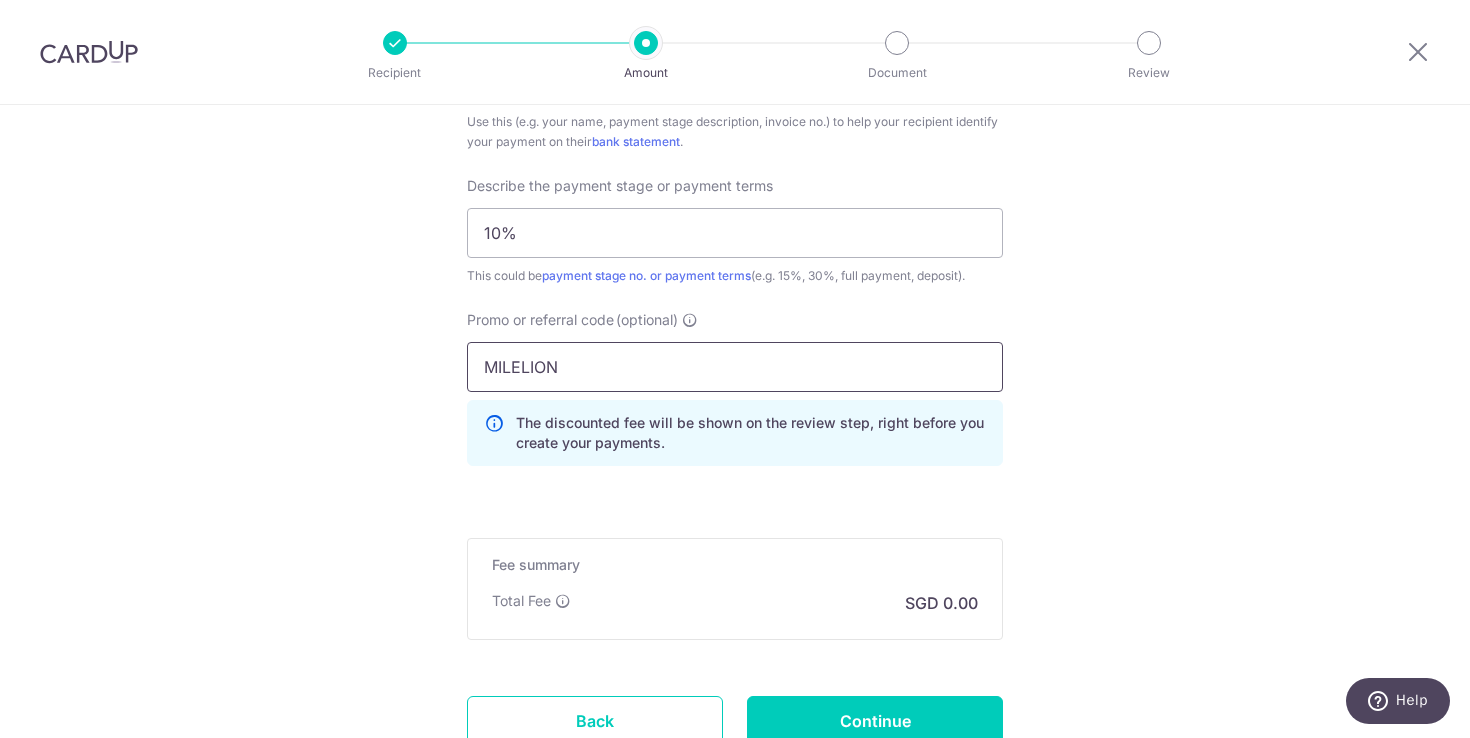 scroll, scrollTop: 1972, scrollLeft: 0, axis: vertical 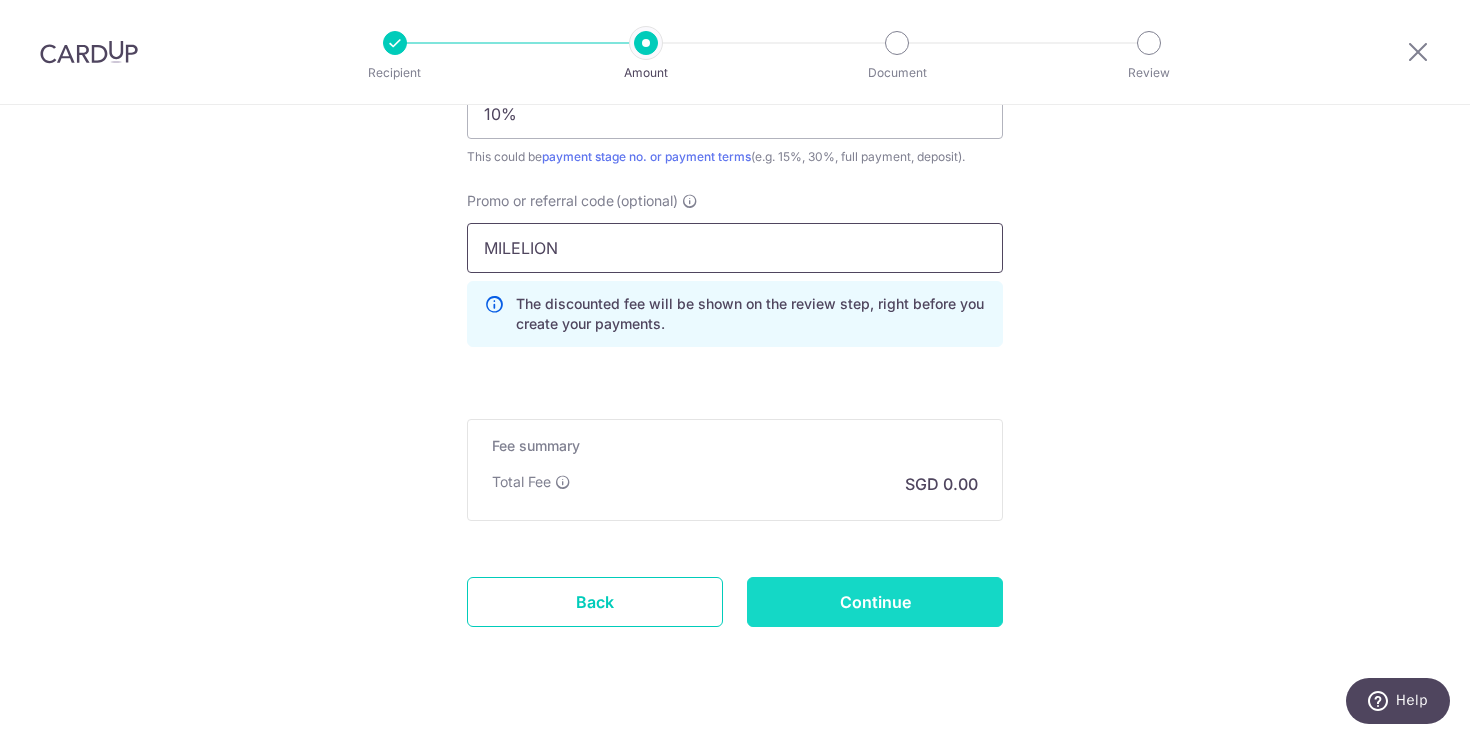 type on "MILELION" 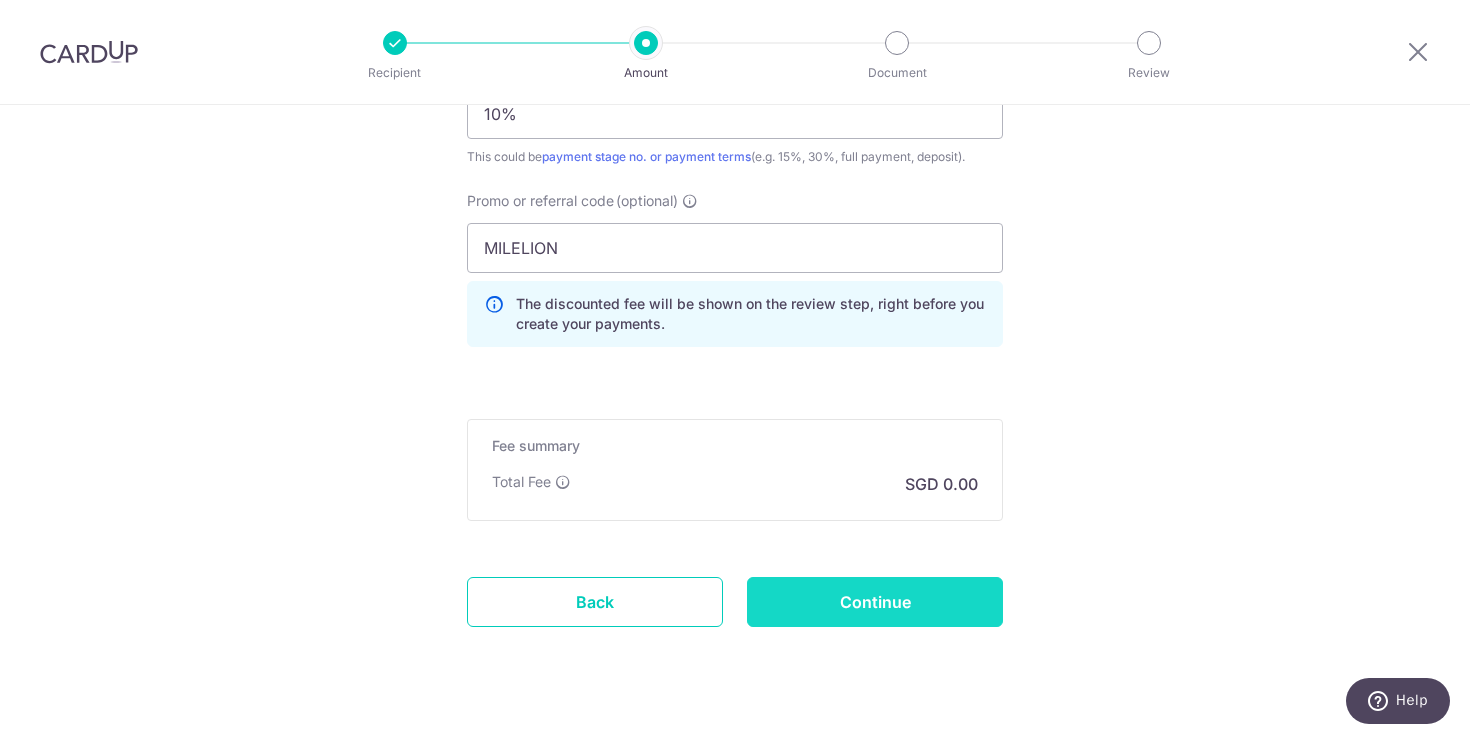click on "Continue" at bounding box center (875, 602) 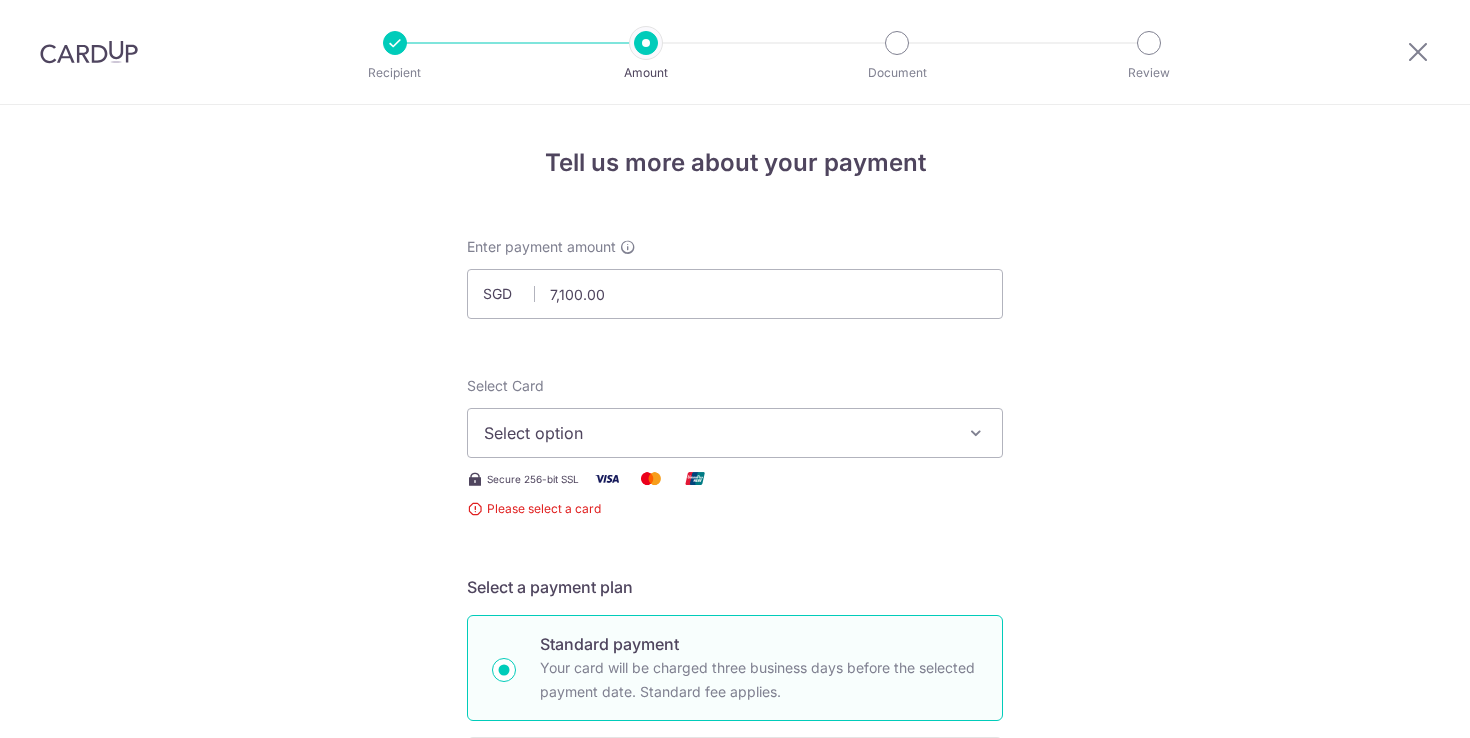scroll, scrollTop: 0, scrollLeft: 0, axis: both 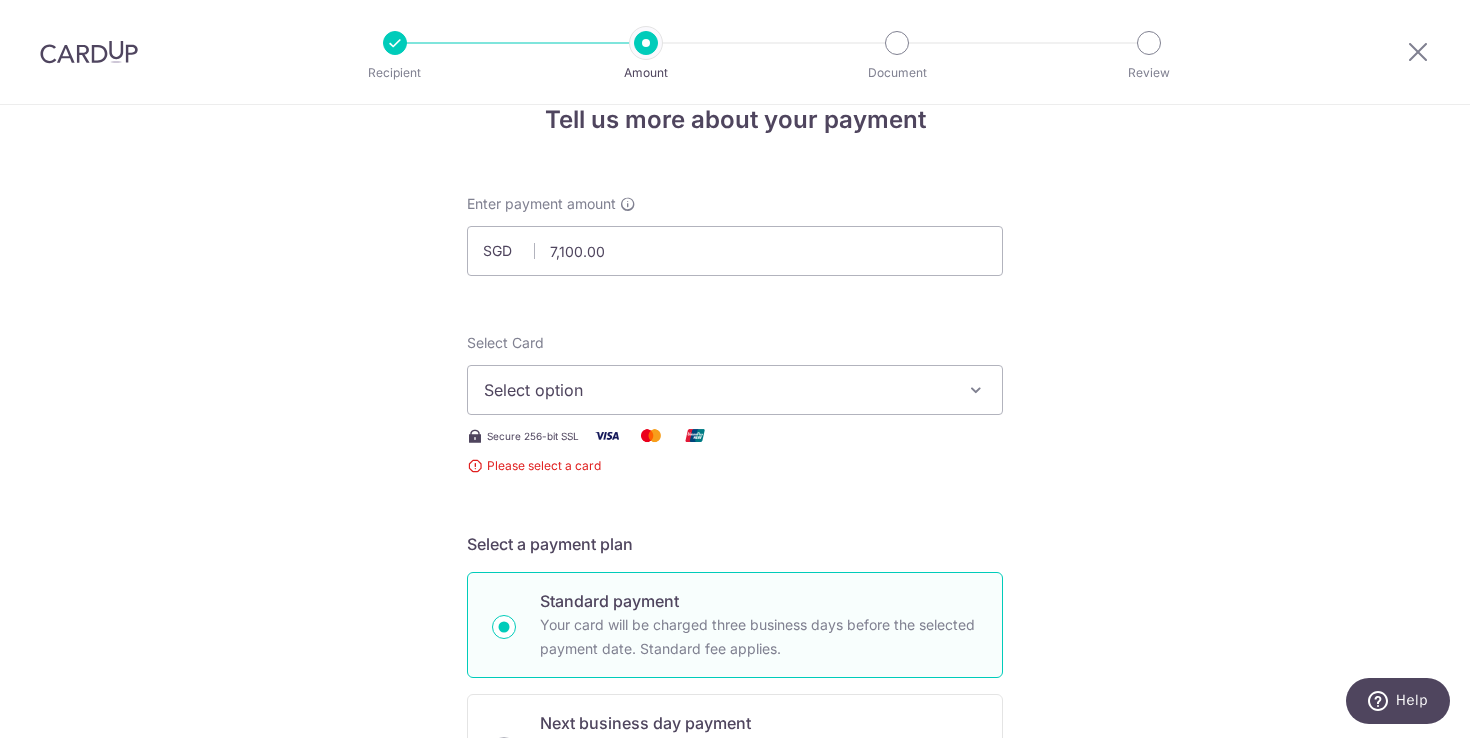 click on "Select option" at bounding box center [717, 390] 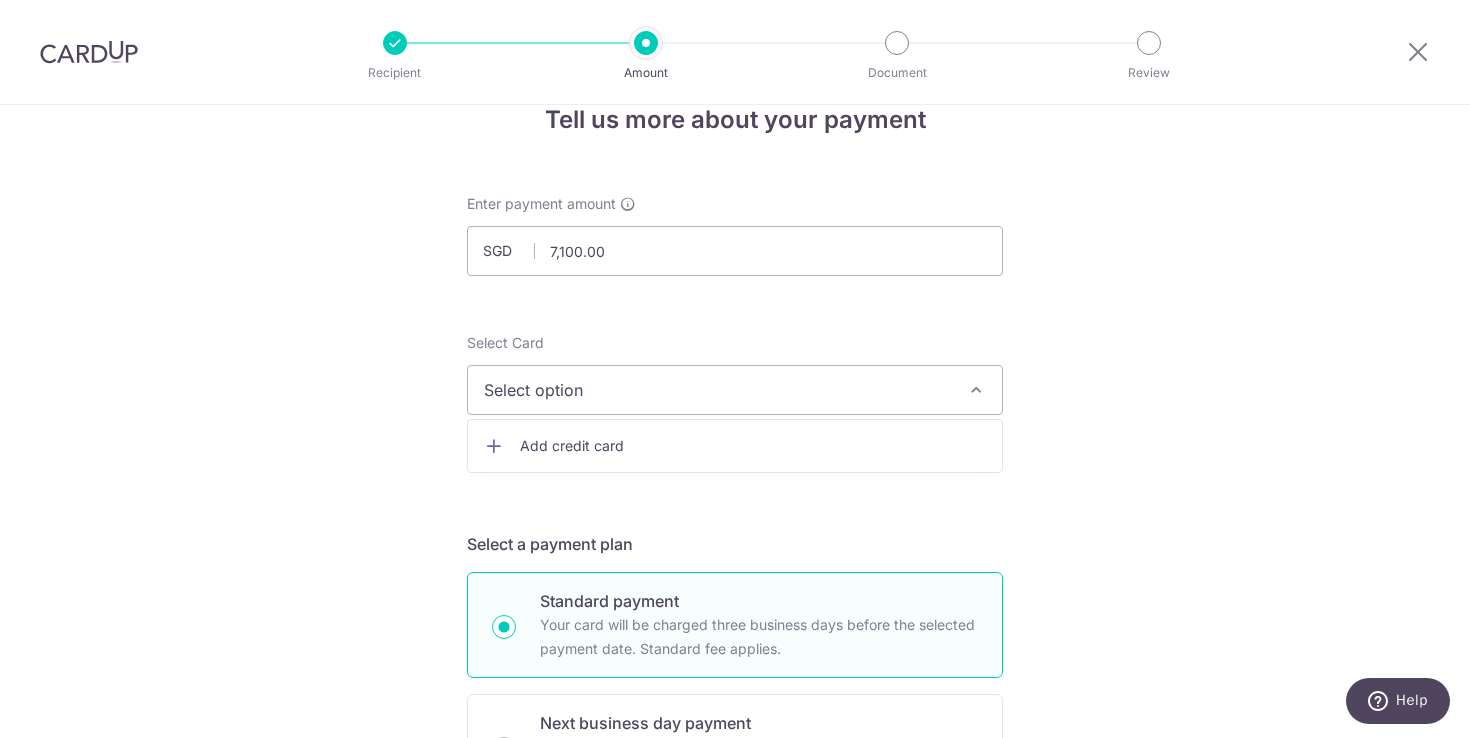 click on "Add credit card" at bounding box center [753, 446] 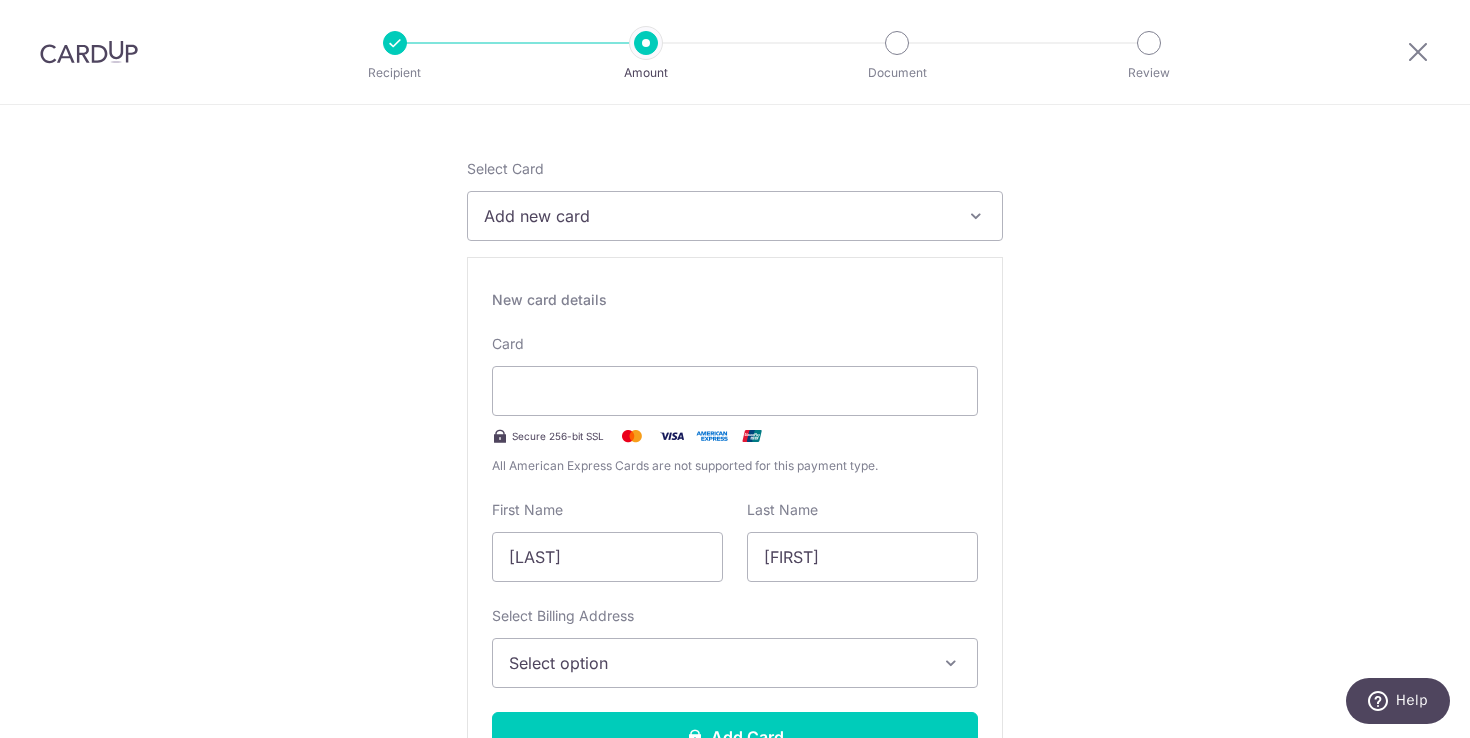 scroll, scrollTop: 218, scrollLeft: 0, axis: vertical 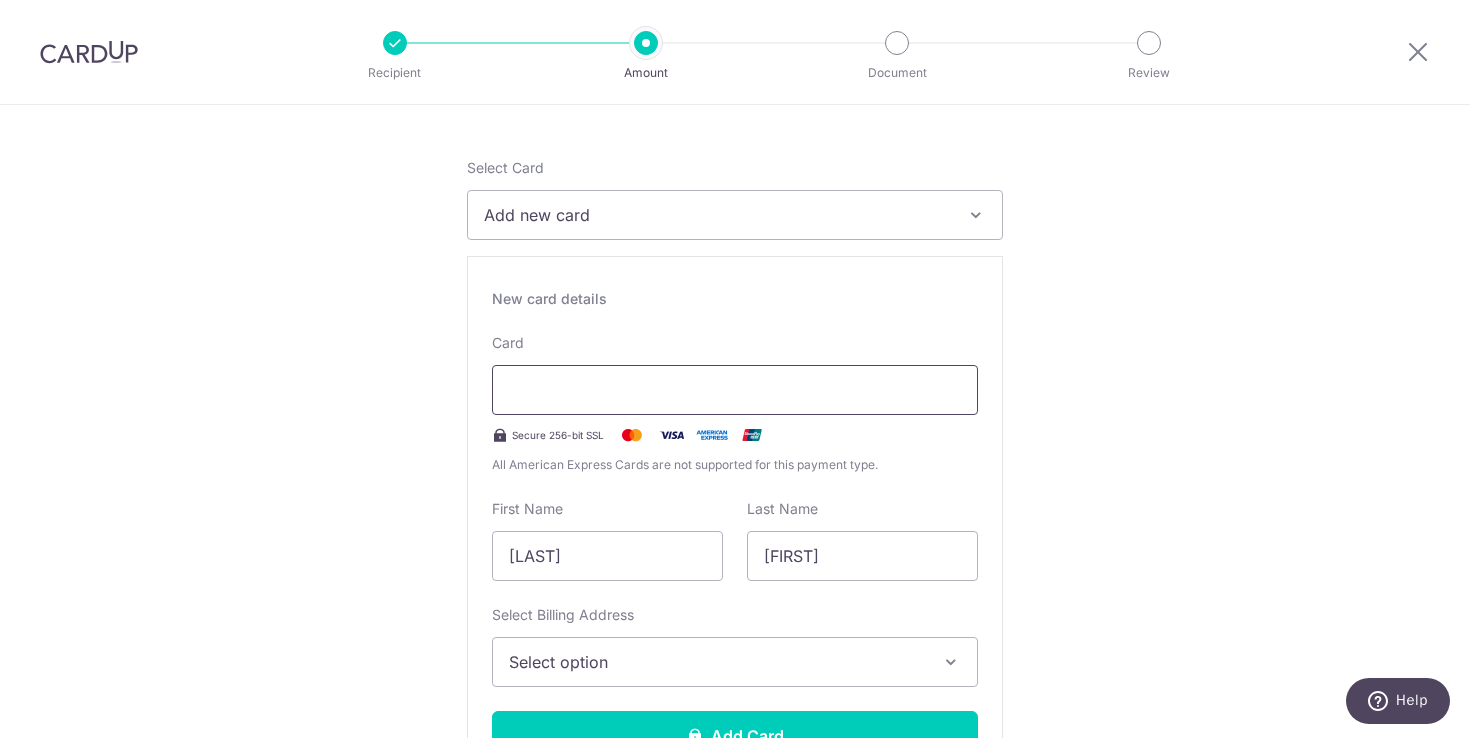 click at bounding box center [735, 390] 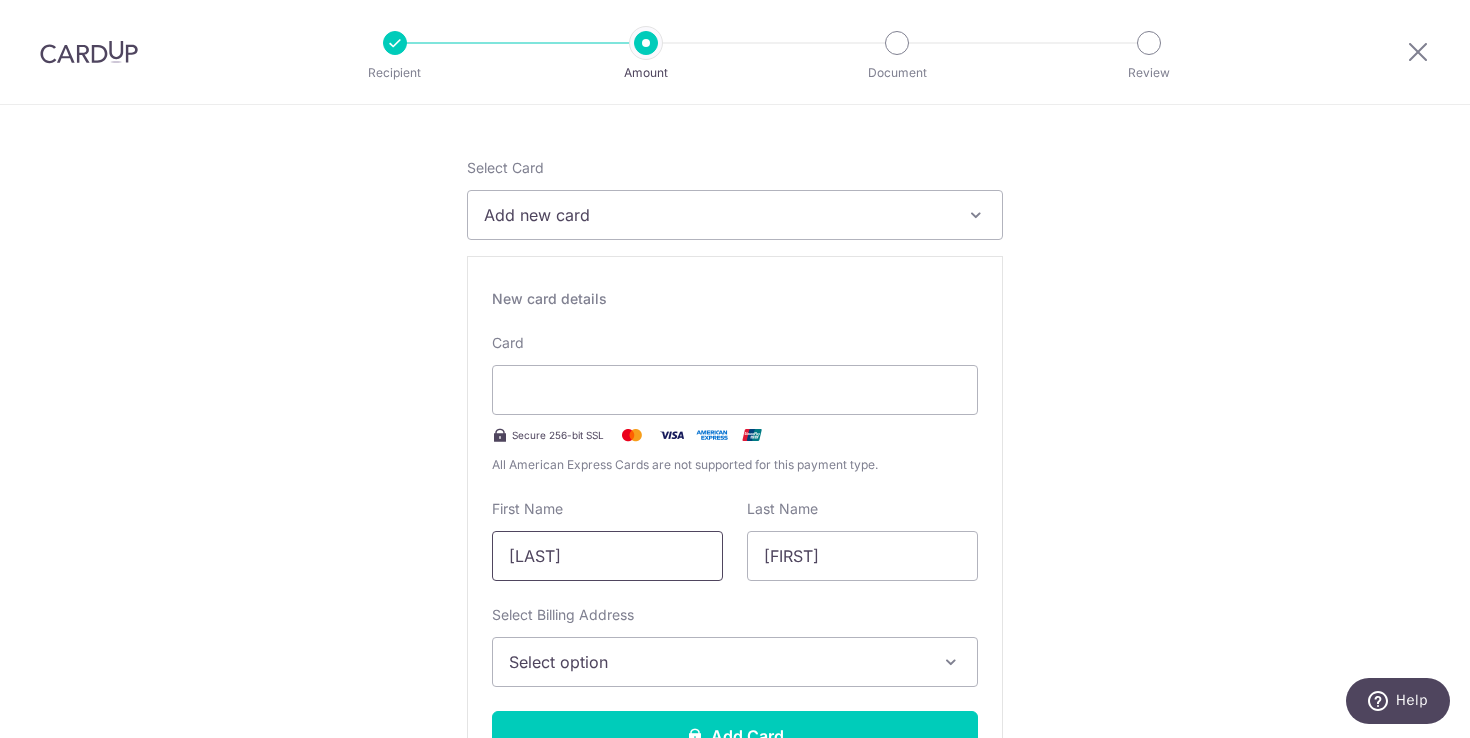 click on "[LAST]" at bounding box center [607, 556] 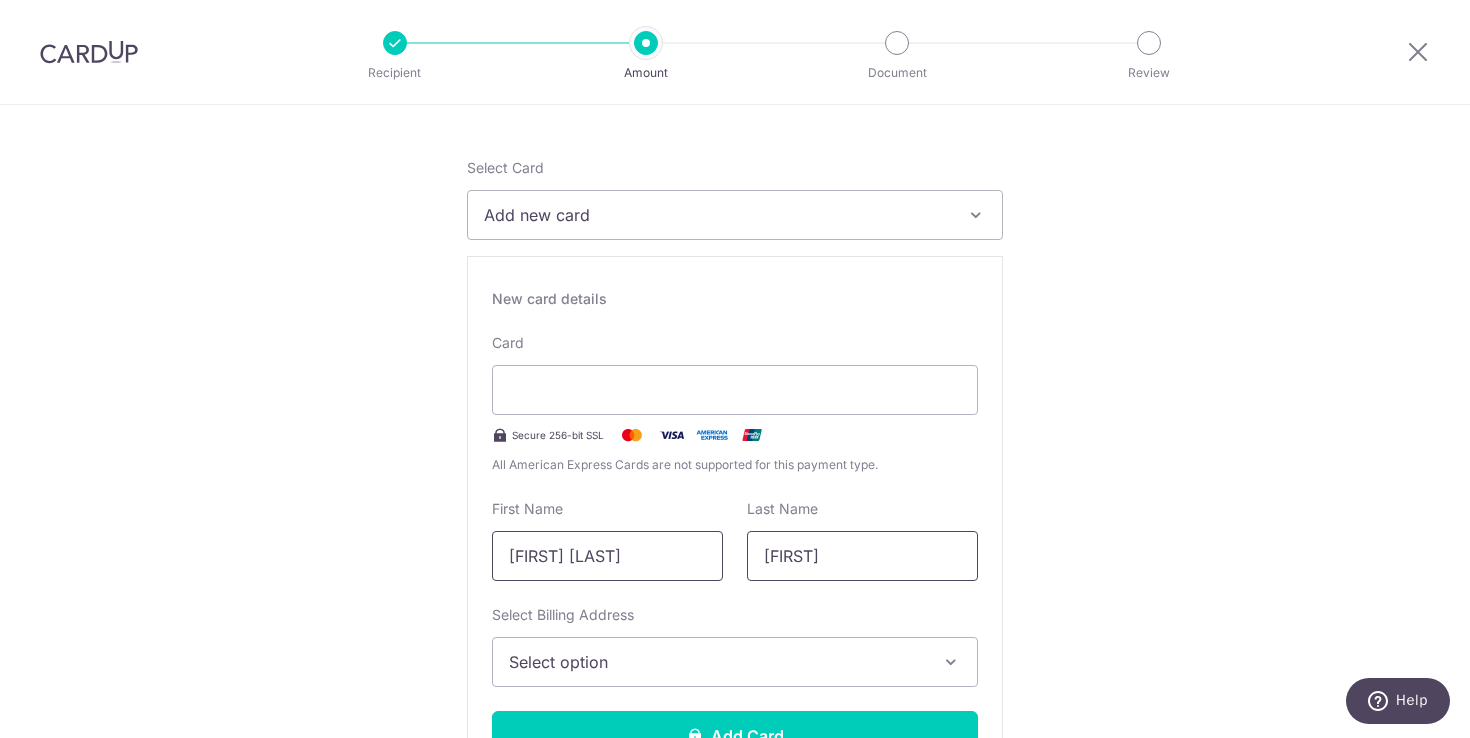 type on "Jia Hao" 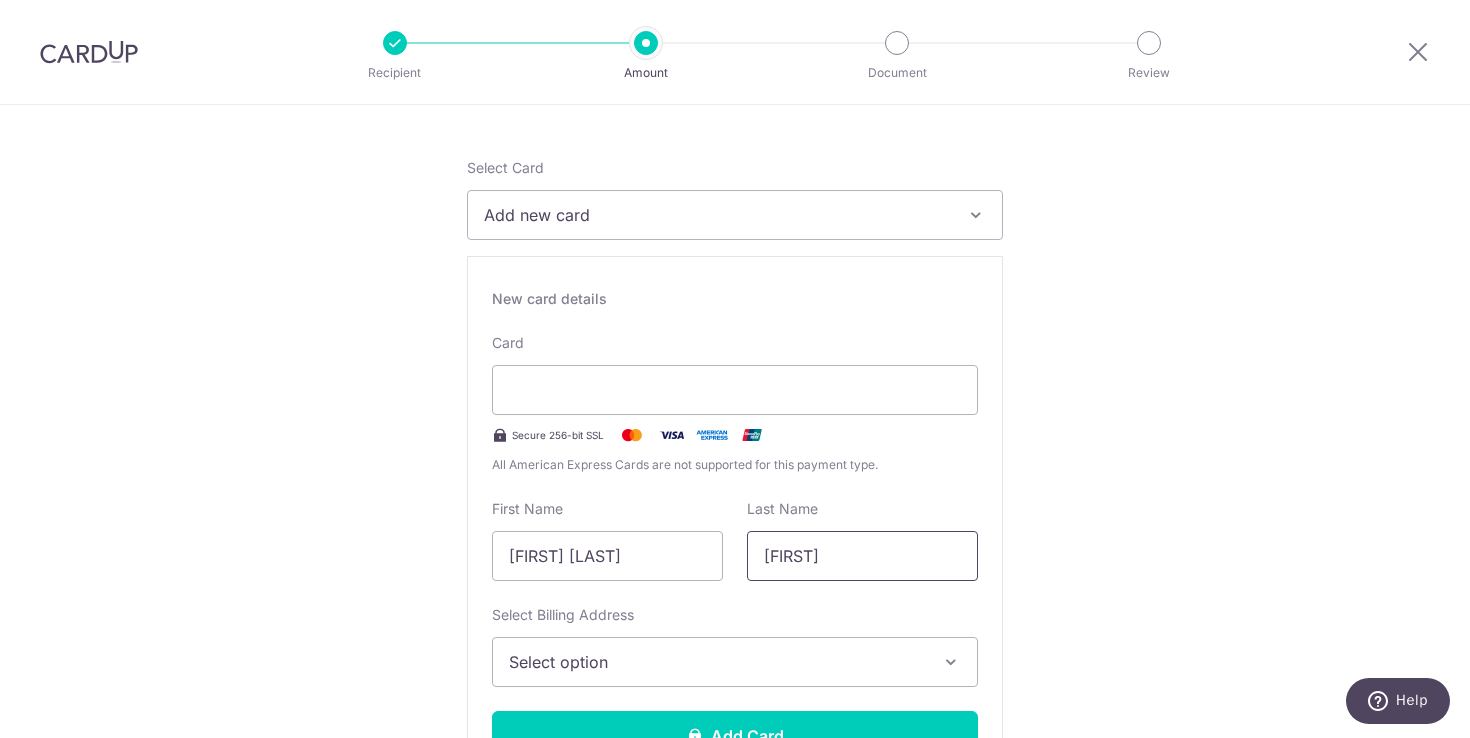 click on "[FIRST]" at bounding box center (862, 556) 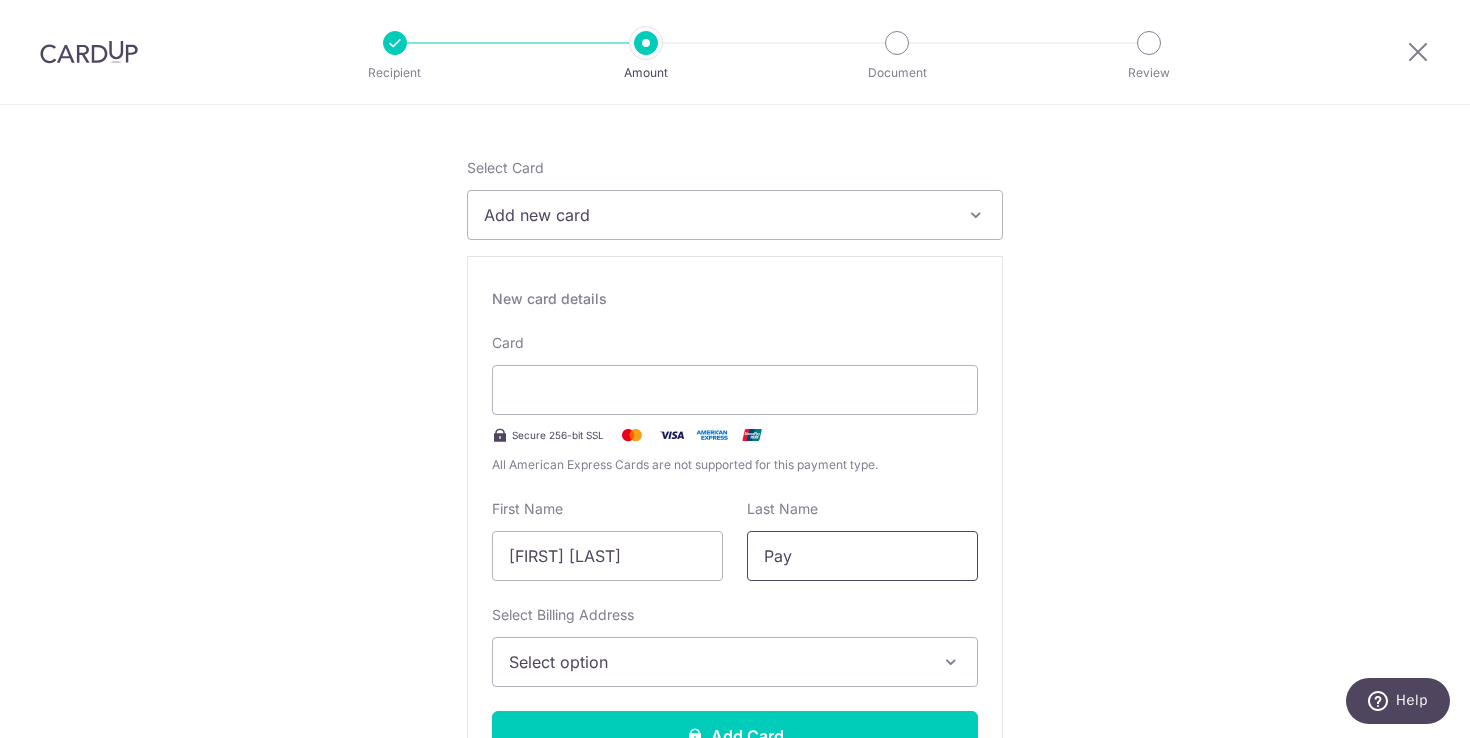 type on "Pay" 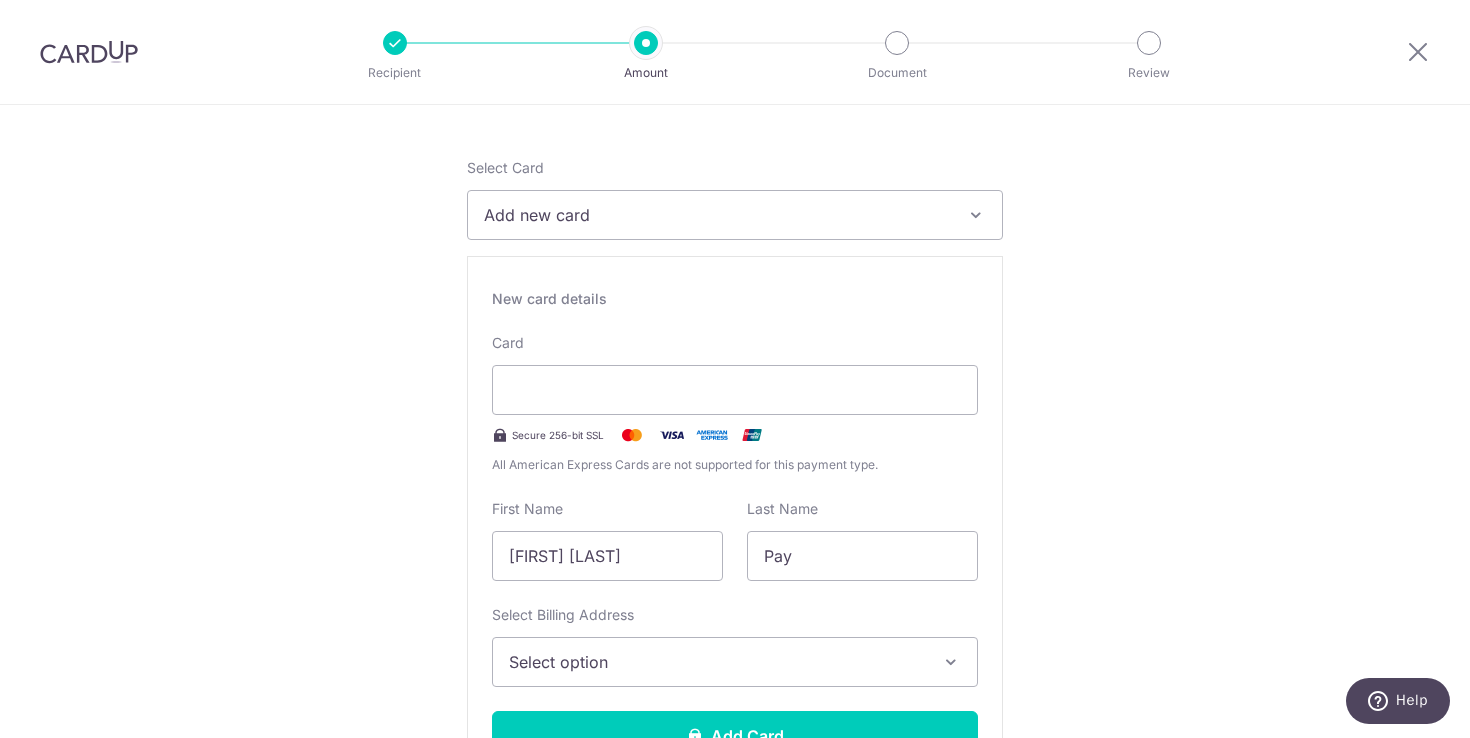 click on "Select option" at bounding box center (717, 662) 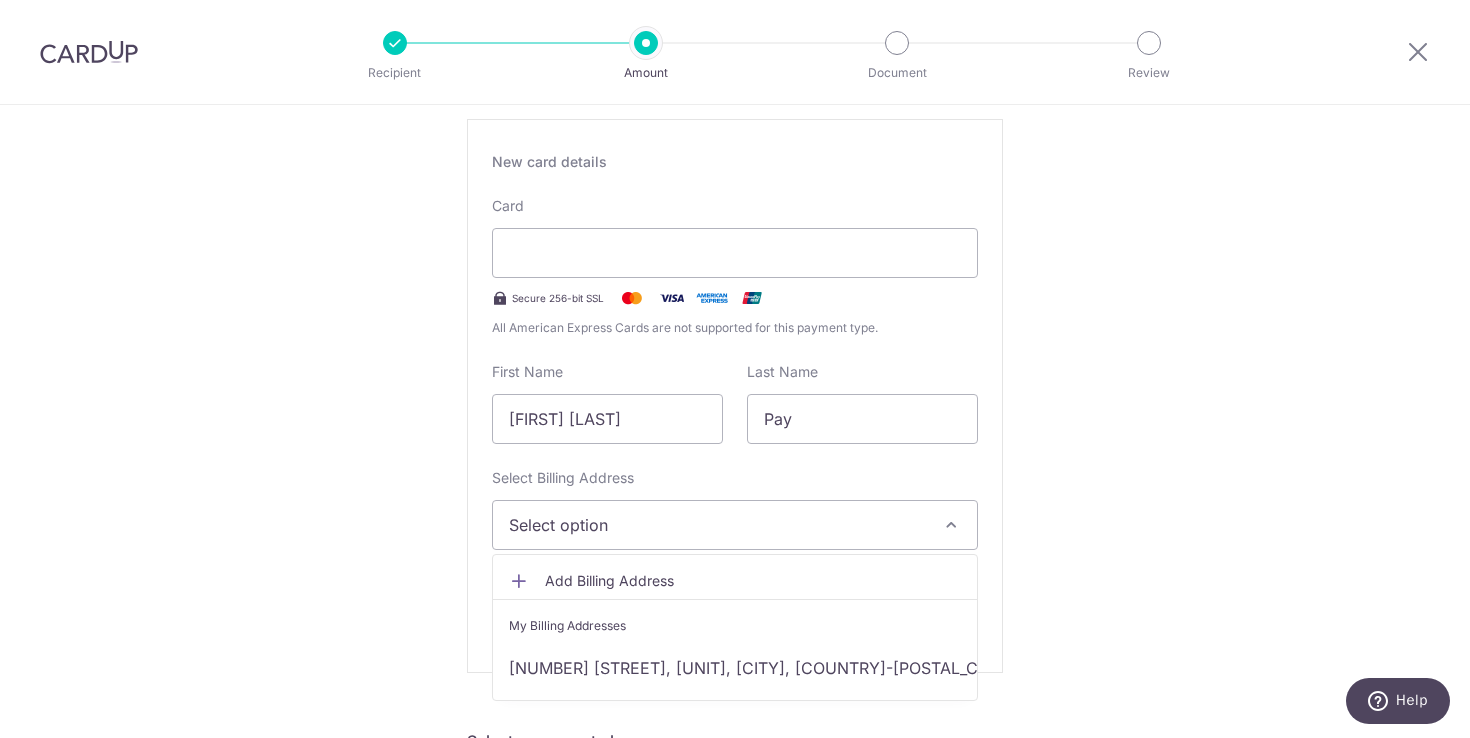 scroll, scrollTop: 375, scrollLeft: 0, axis: vertical 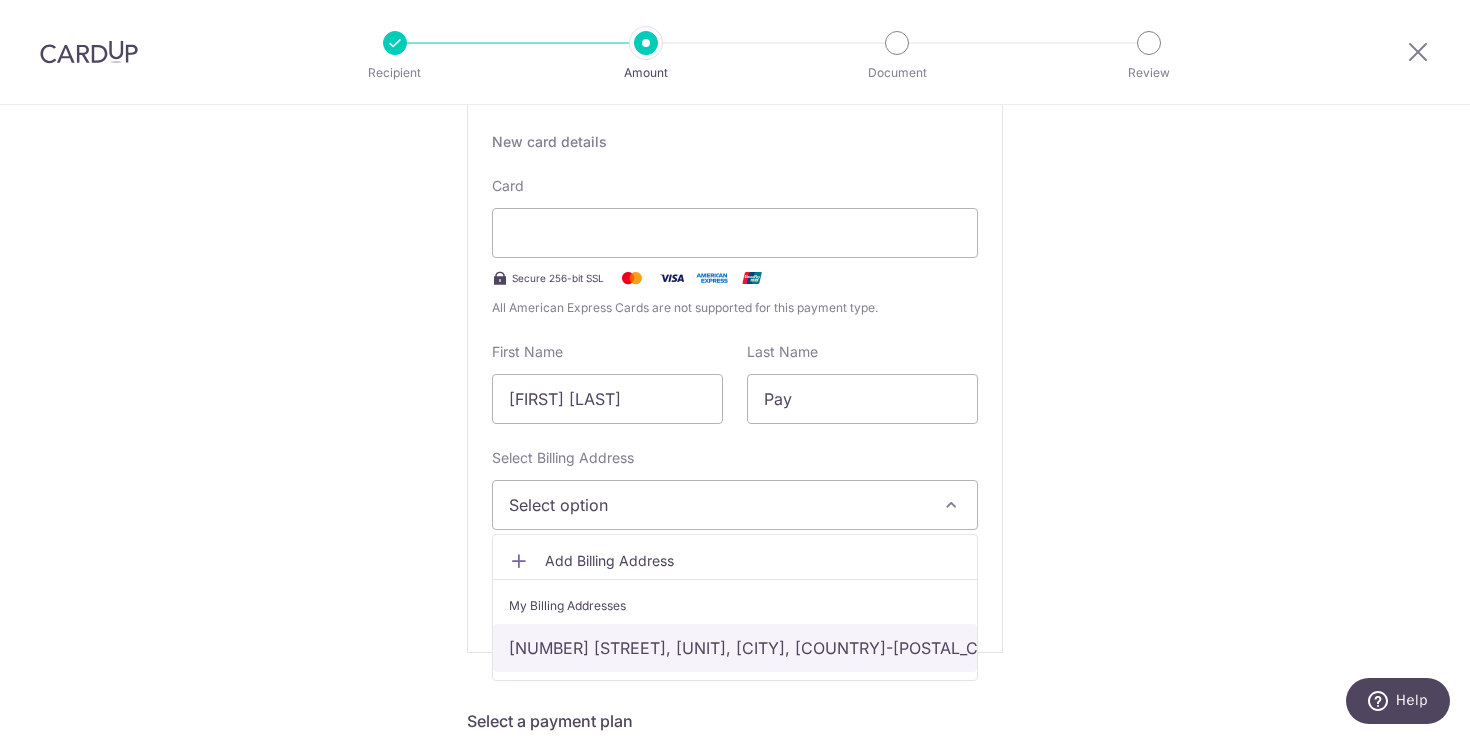 click on "[NUMBER] [STREET], #[NUMBER], [CITY], [CITY]-[POSTAL]" at bounding box center [735, 648] 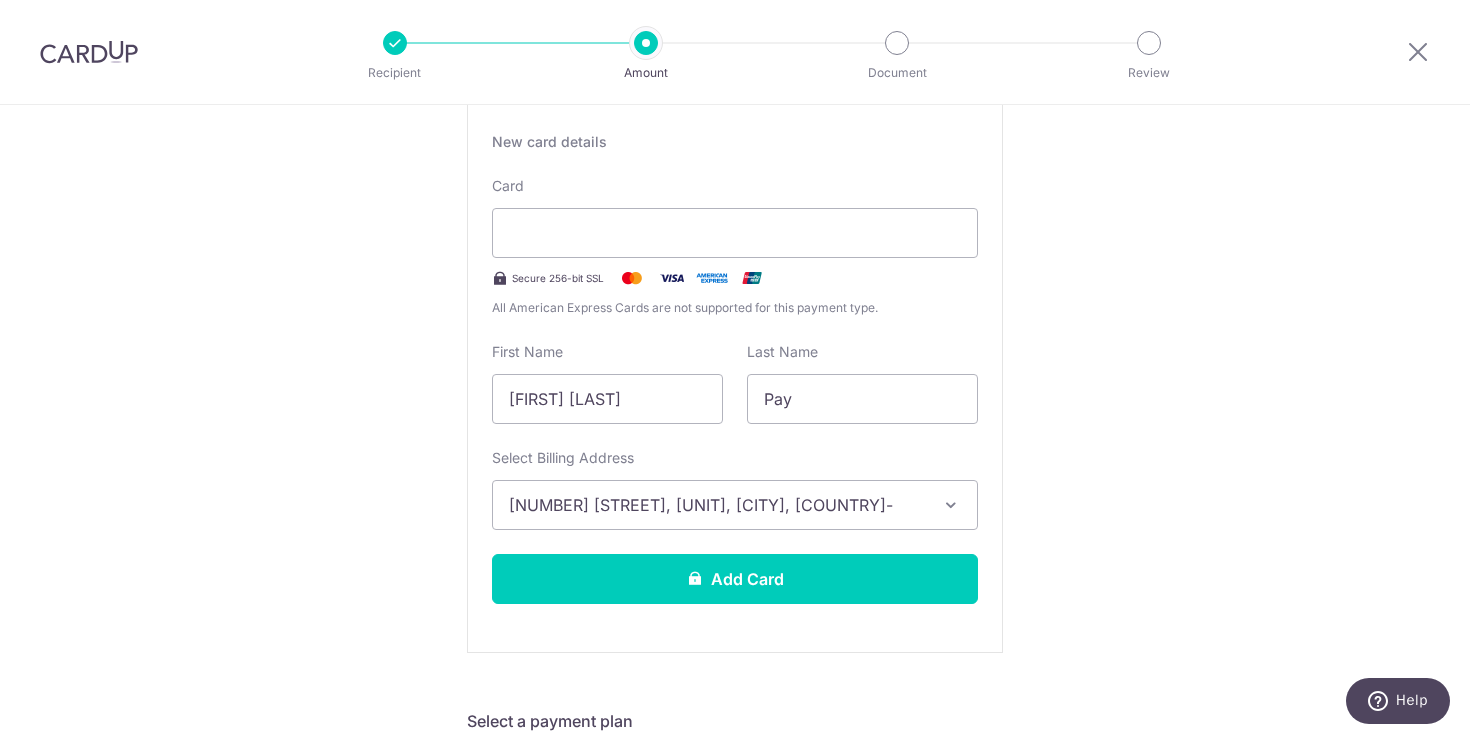 scroll, scrollTop: 295, scrollLeft: 0, axis: vertical 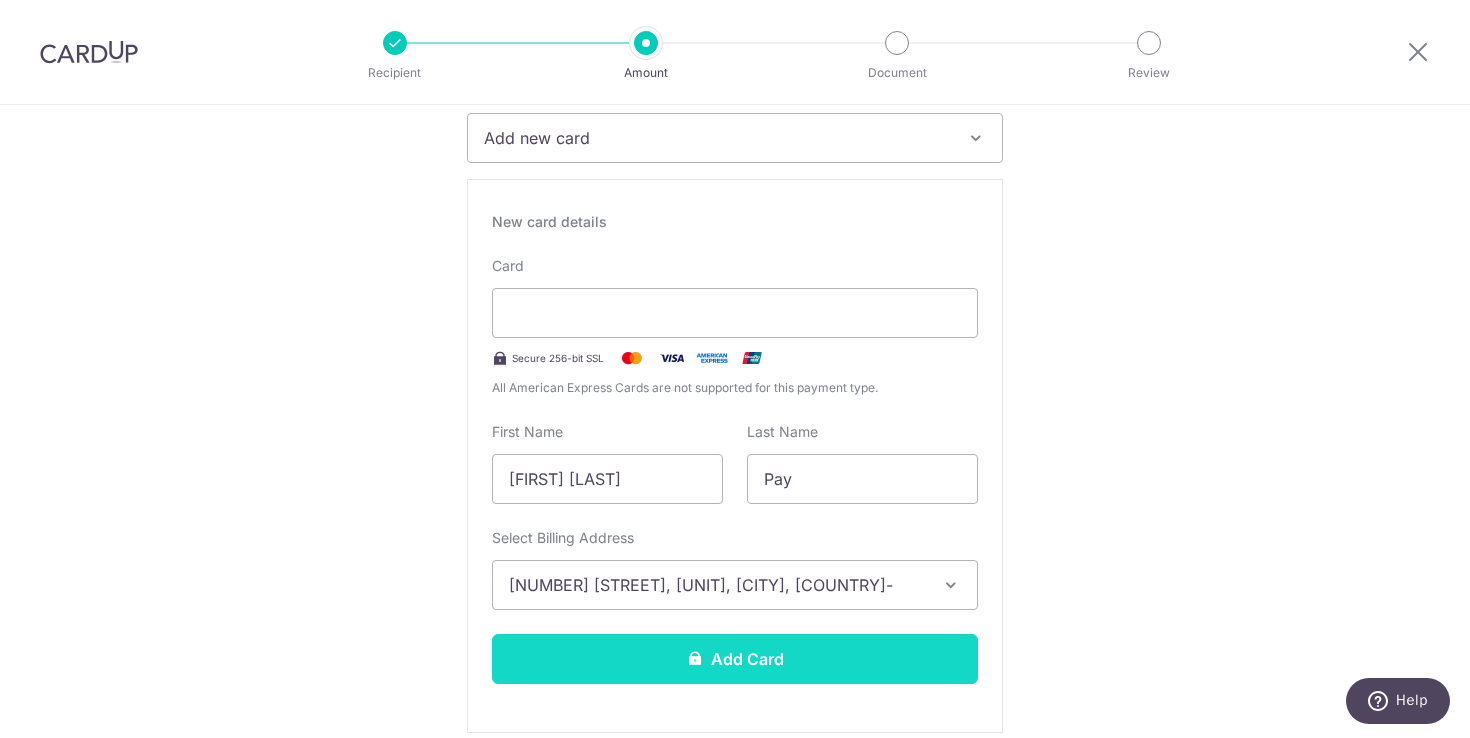 click on "Add Card" at bounding box center (735, 659) 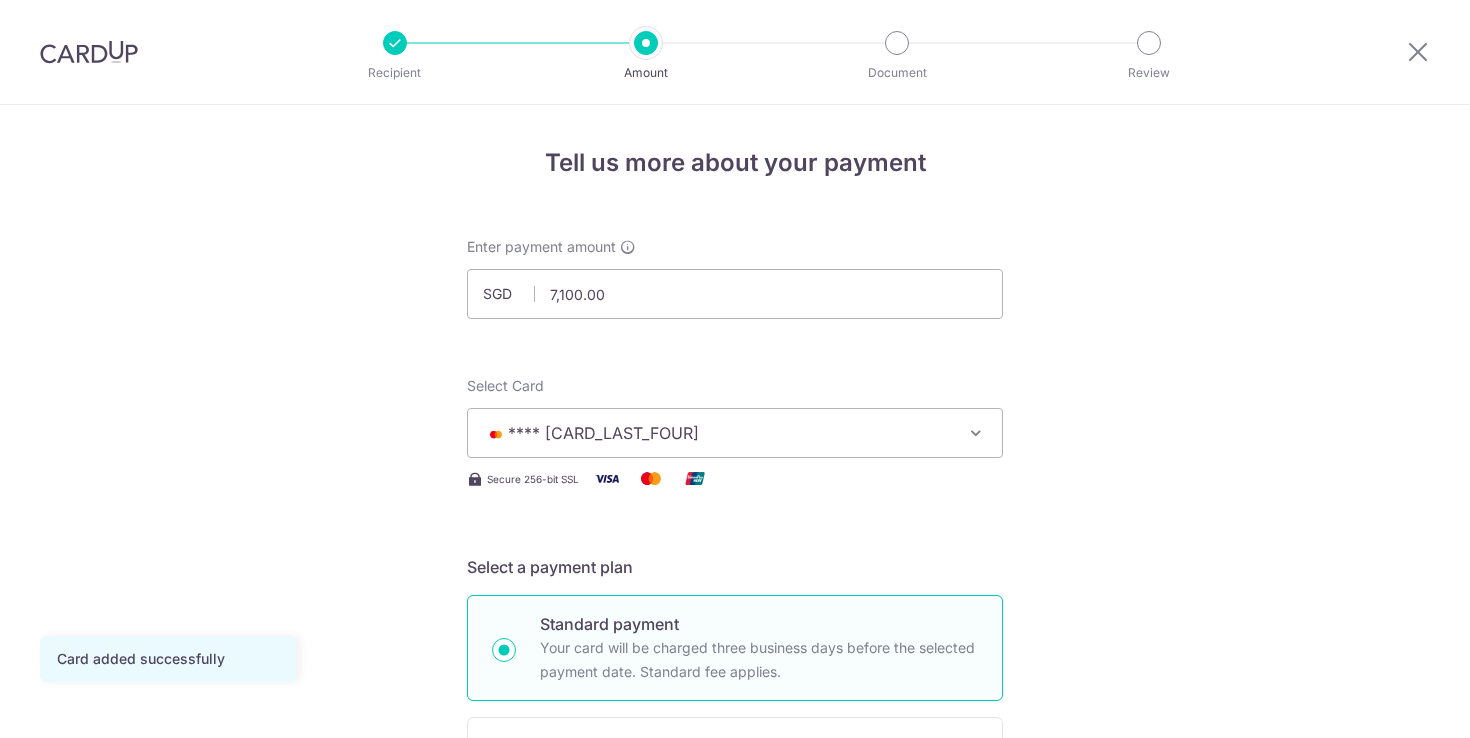 scroll, scrollTop: 0, scrollLeft: 0, axis: both 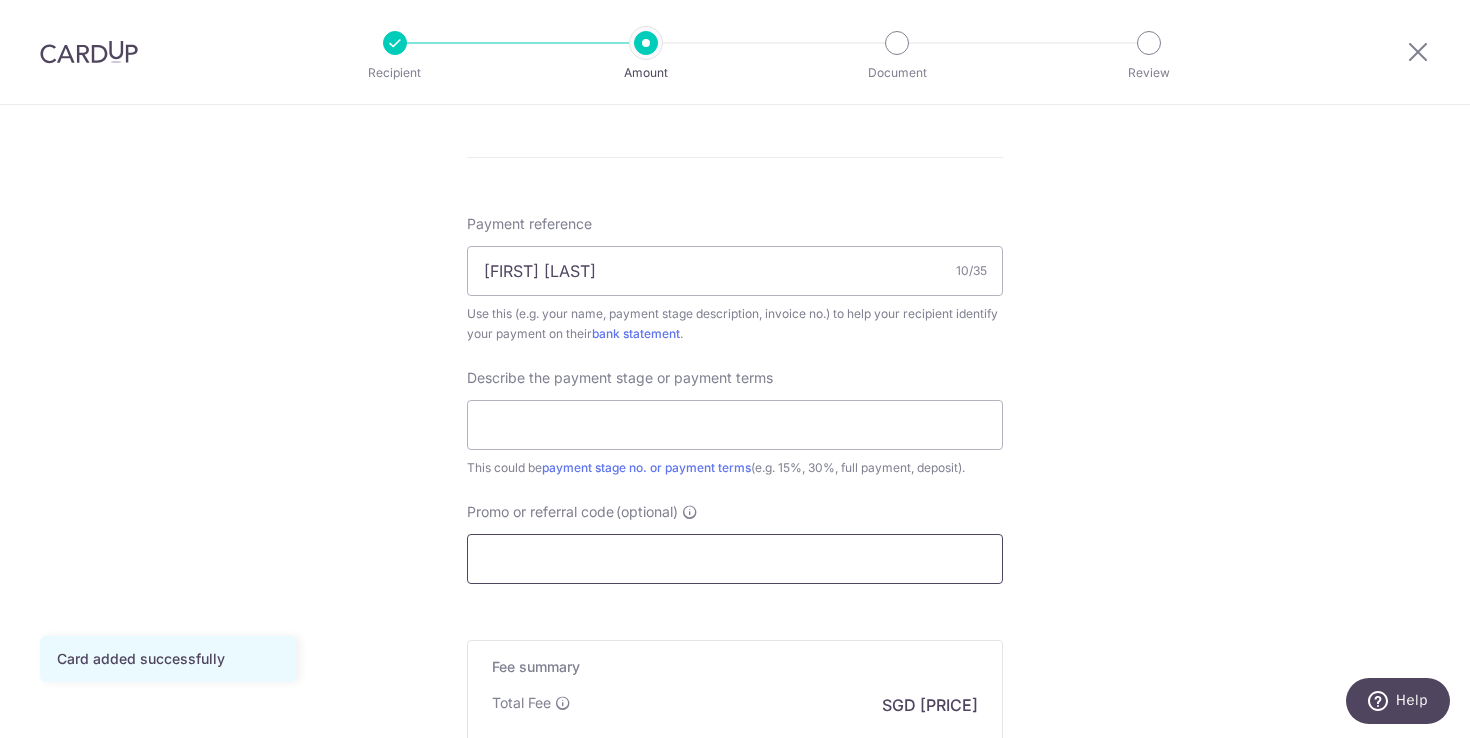 click on "Promo or referral code
(optional)" at bounding box center [735, 559] 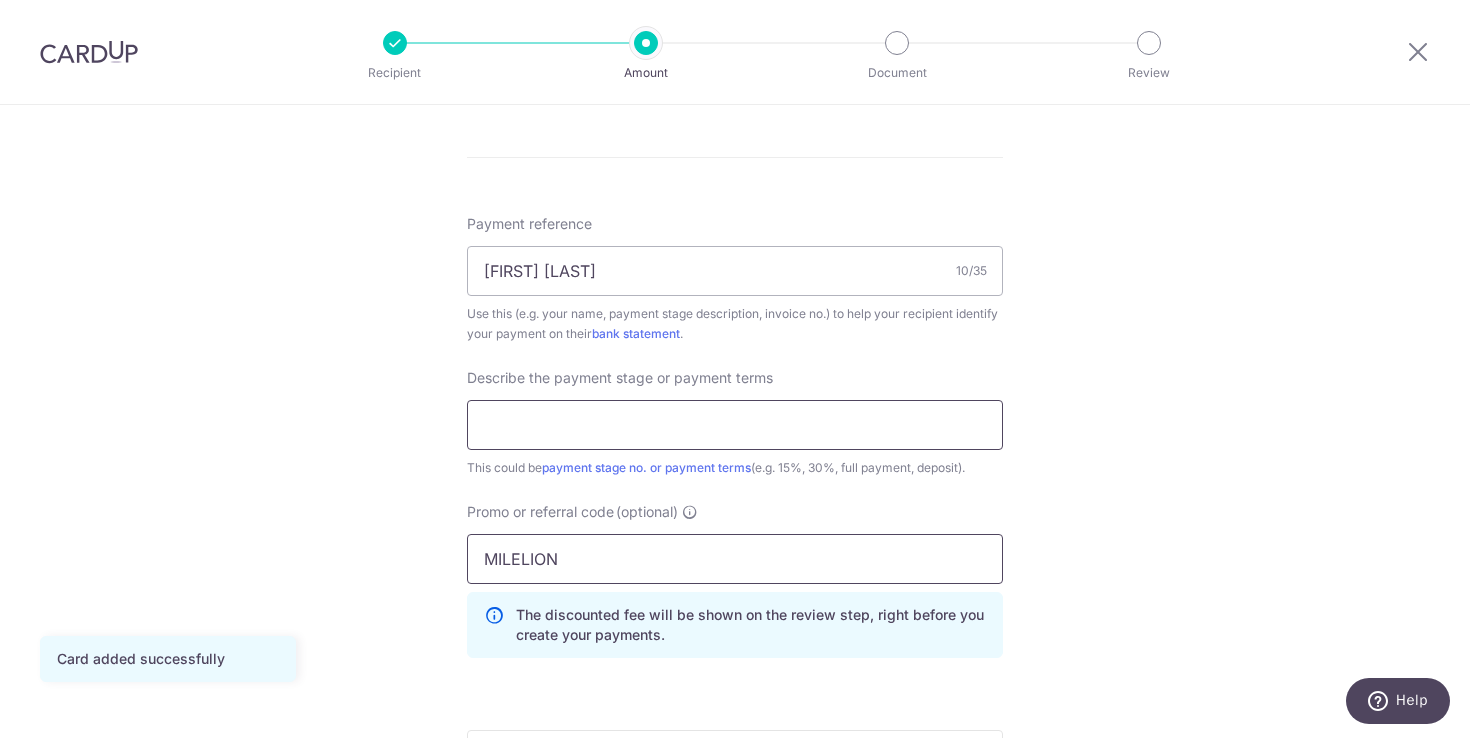 type on "MILELION" 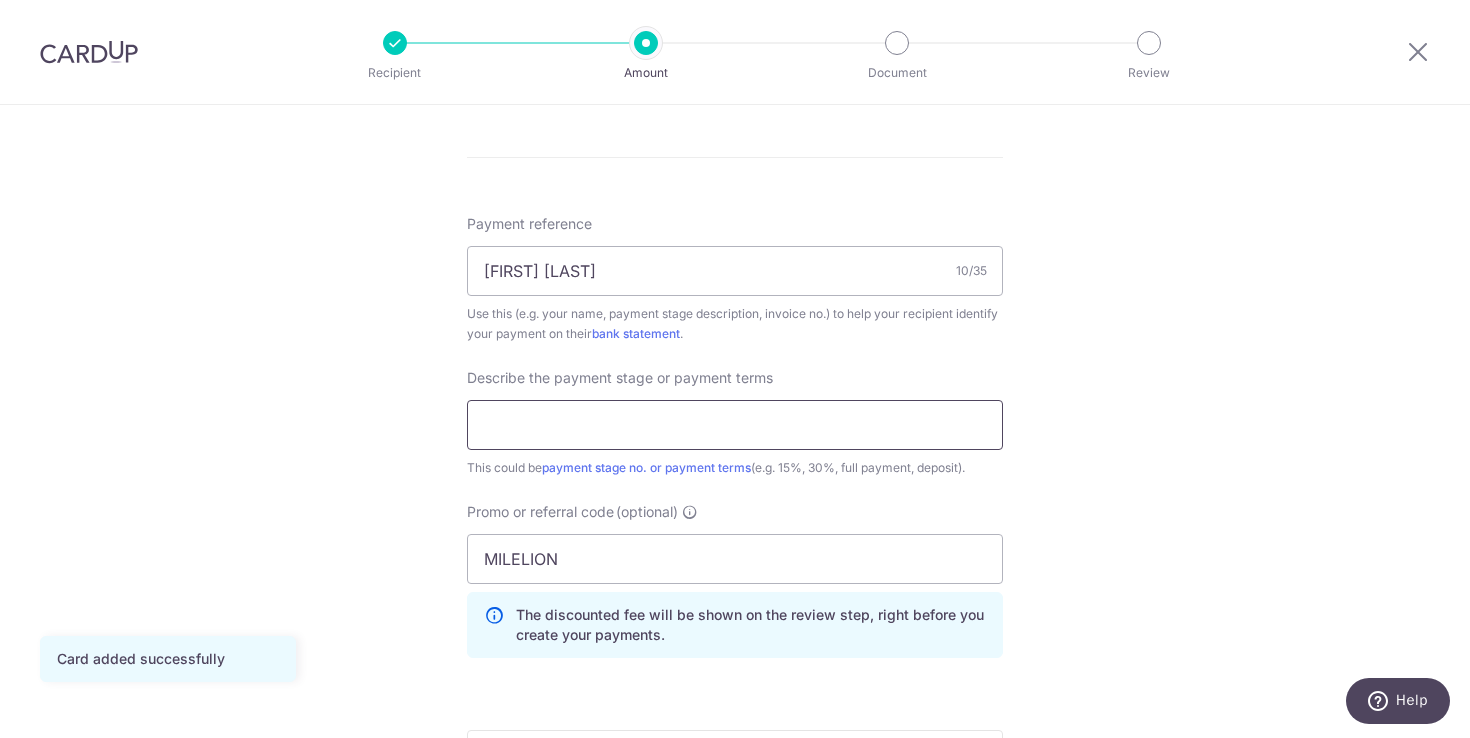 click at bounding box center [735, 425] 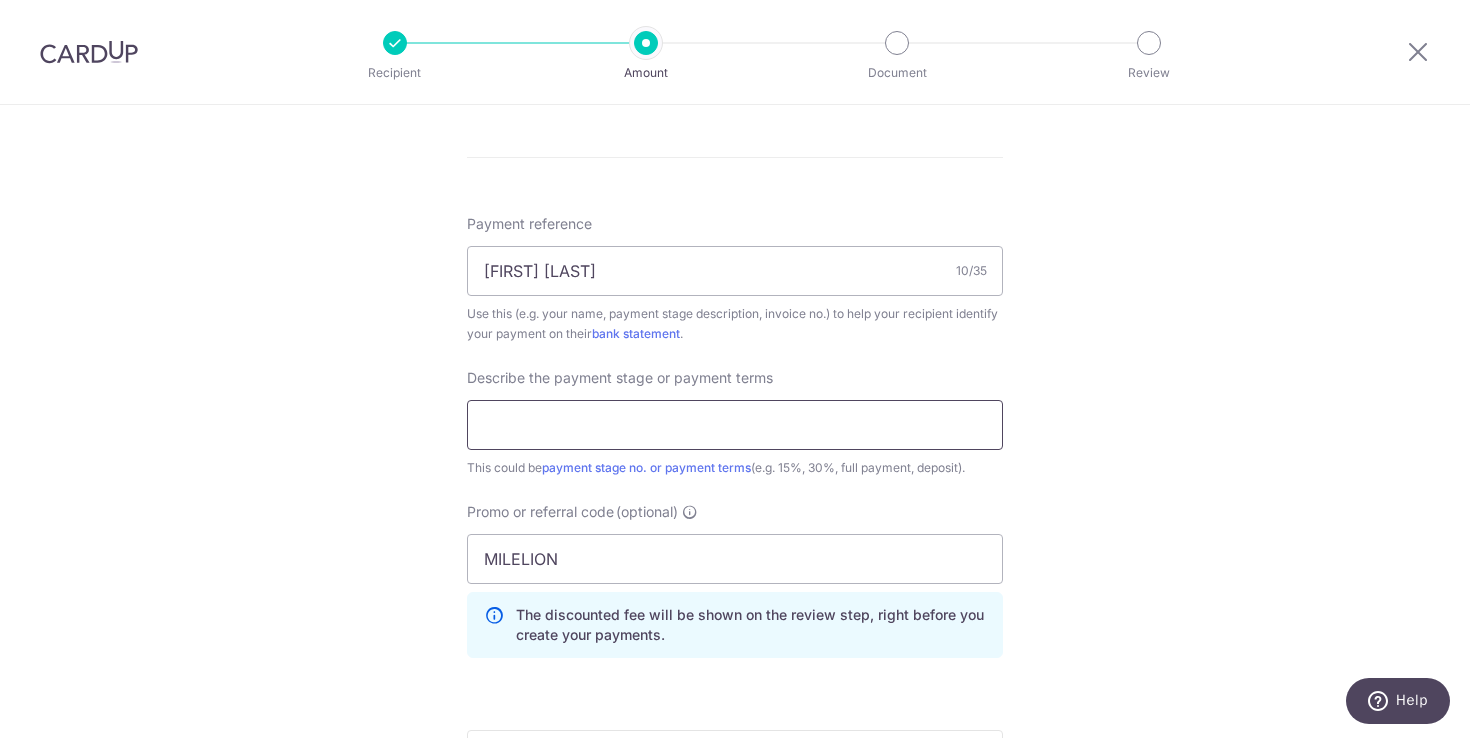 click at bounding box center [735, 425] 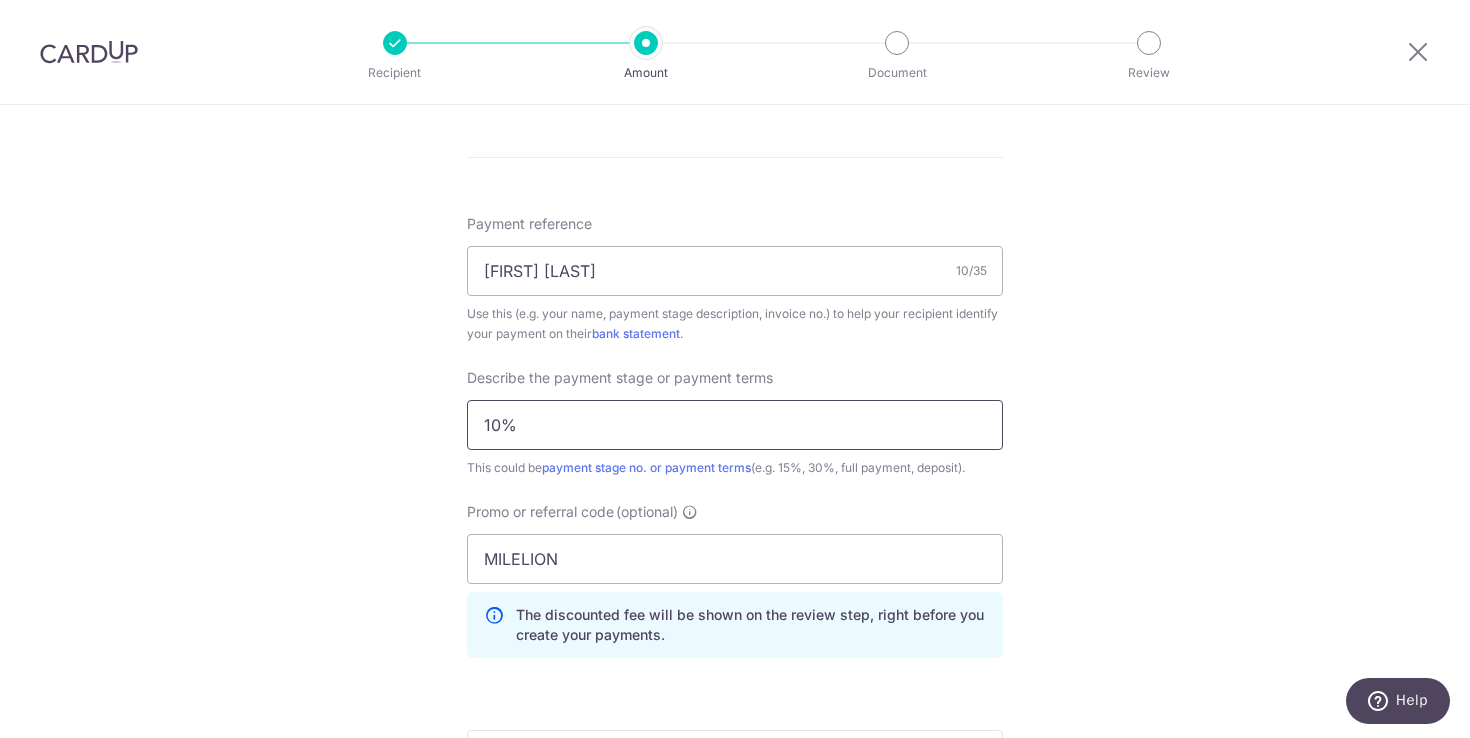 type on "10%" 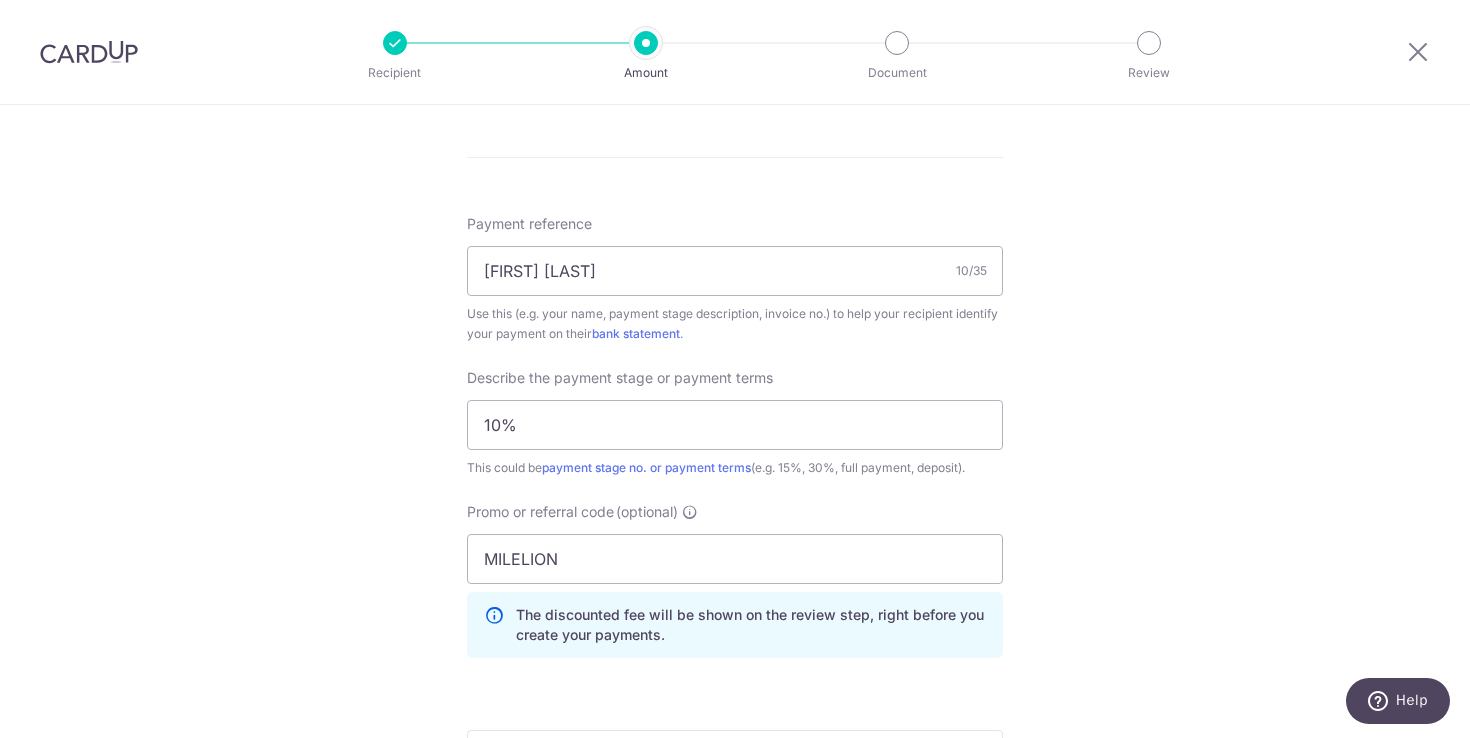 click on "Tell us more about your payment
Enter payment amount
SGD
7,100.00
7100.00
Card added successfully
Select Card
**** 1350
Add credit card
Your Cards
**** 1350
Secure 256-bit SSL
Text
New card details
Card
Secure 256-bit SSL" at bounding box center [735, 30] 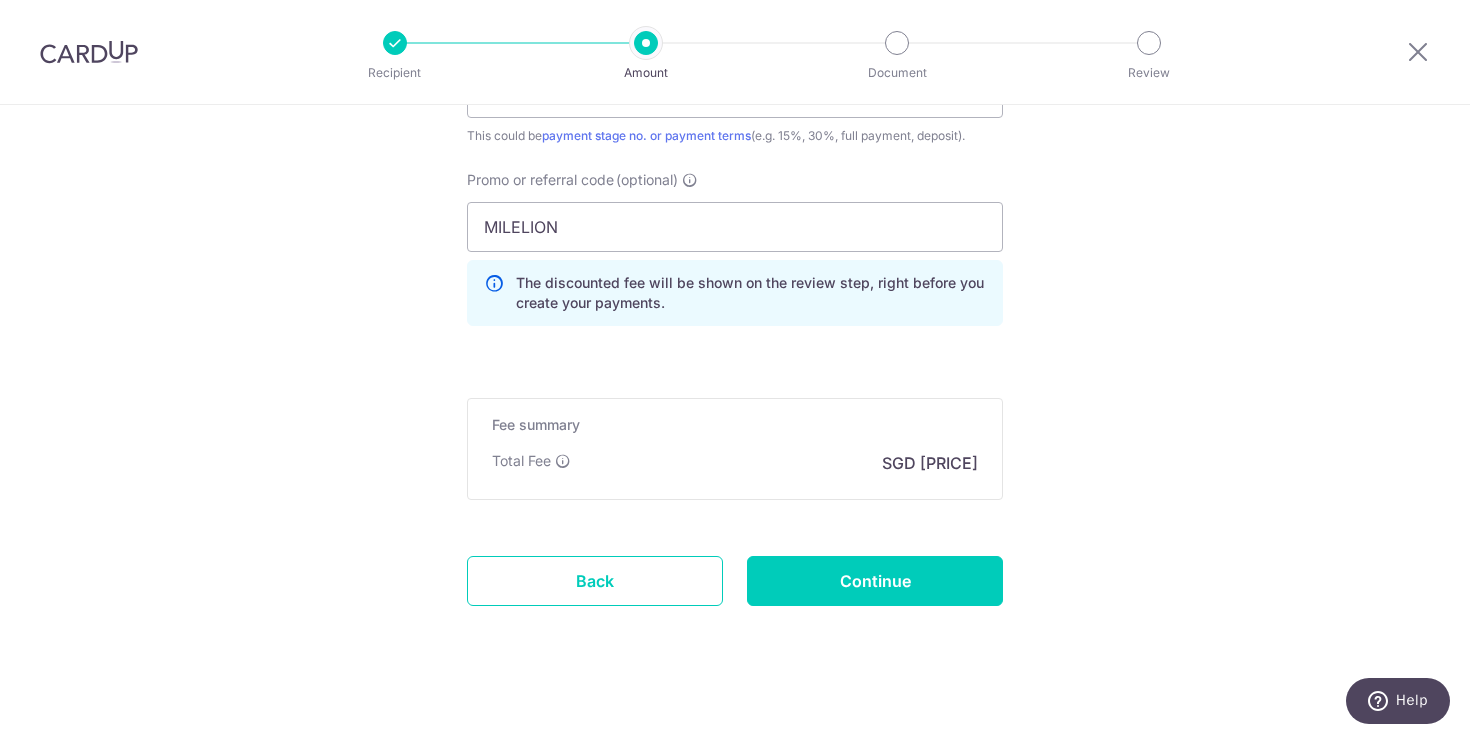 scroll, scrollTop: 1482, scrollLeft: 0, axis: vertical 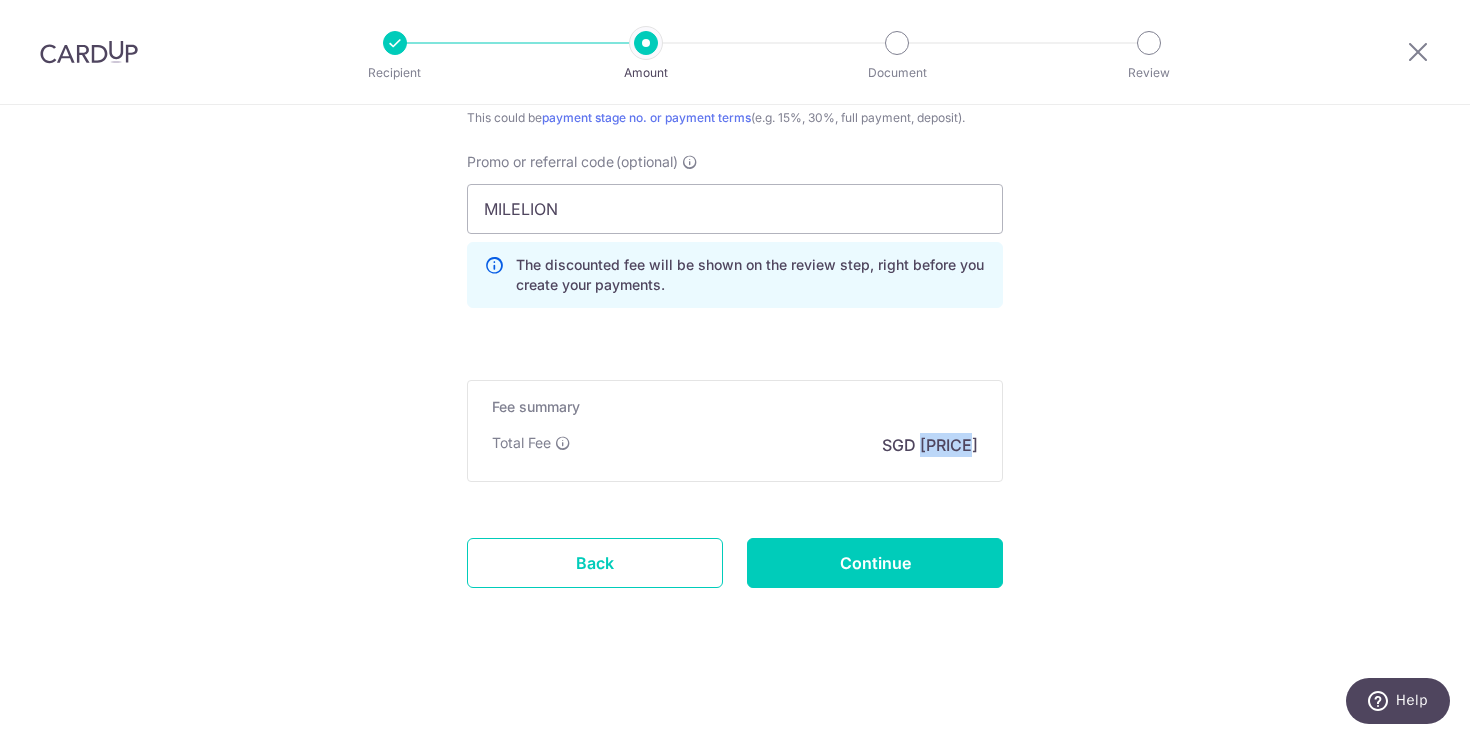 drag, startPoint x: 929, startPoint y: 445, endPoint x: 986, endPoint y: 446, distance: 57.00877 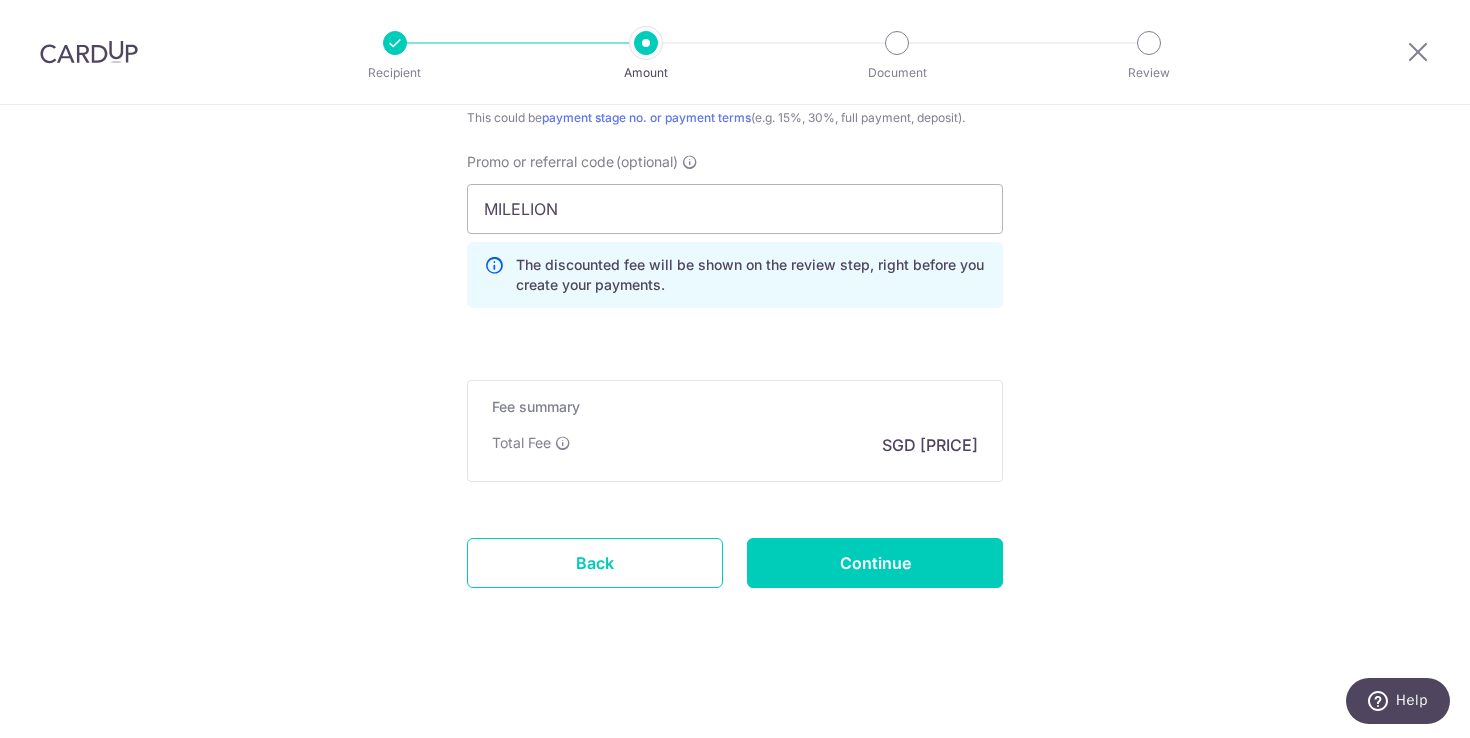 click on "Tell us more about your payment
Enter payment amount
SGD
7,100.00
7100.00
Card added successfully
Select Card
**** 1350
Add credit card
Your Cards
**** 1350
Secure 256-bit SSL
Text
New card details
Card
Secure 256-bit SSL" at bounding box center [735, -320] 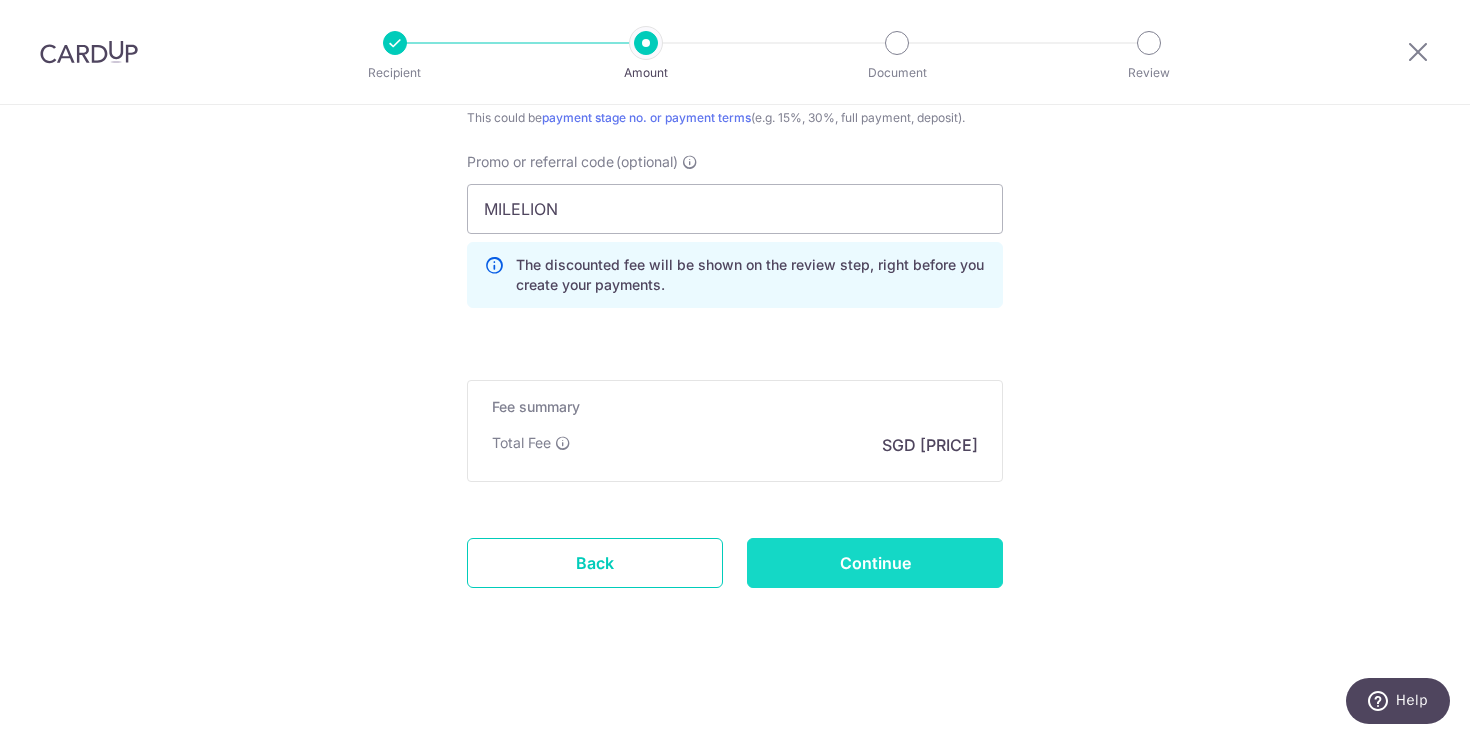 click on "Continue" at bounding box center [875, 563] 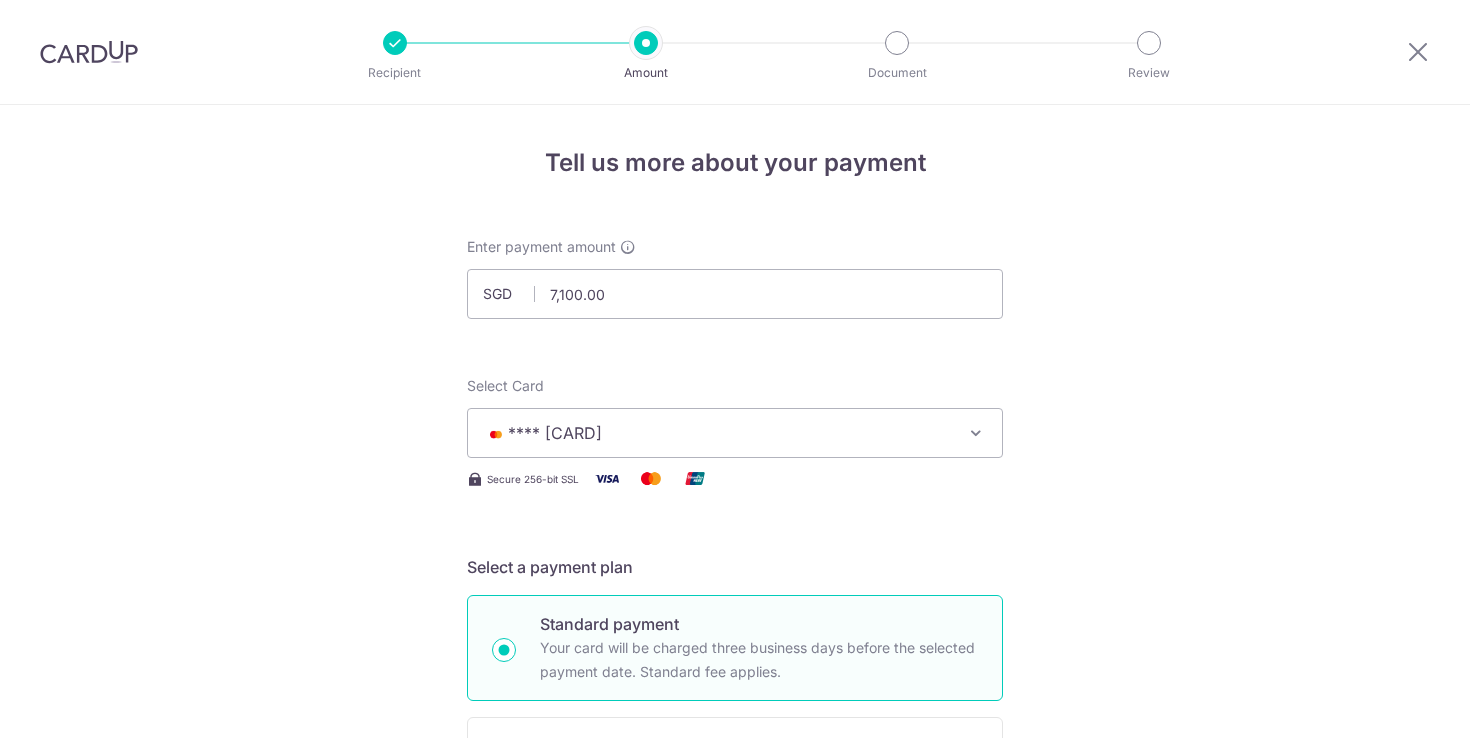 scroll, scrollTop: 0, scrollLeft: 0, axis: both 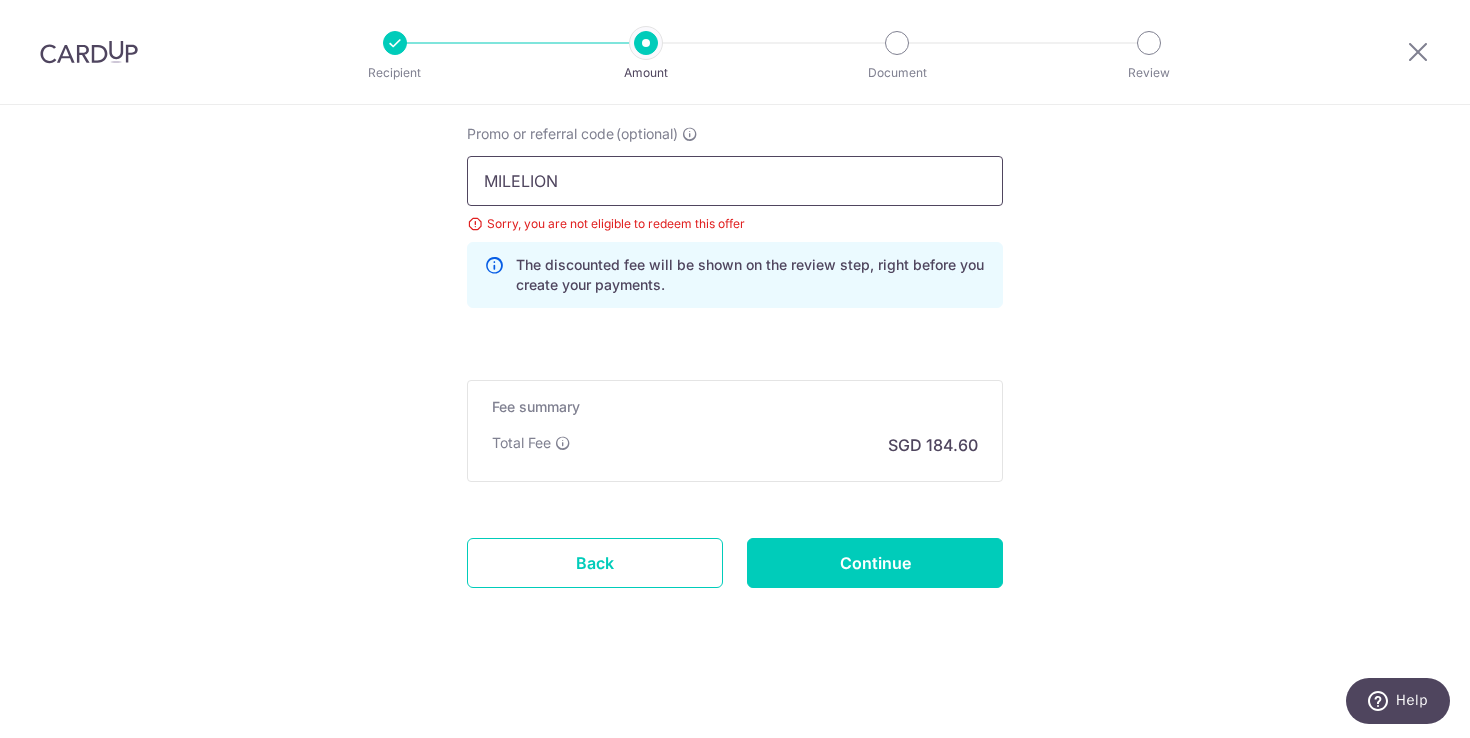 click on "MILELION" at bounding box center (735, 181) 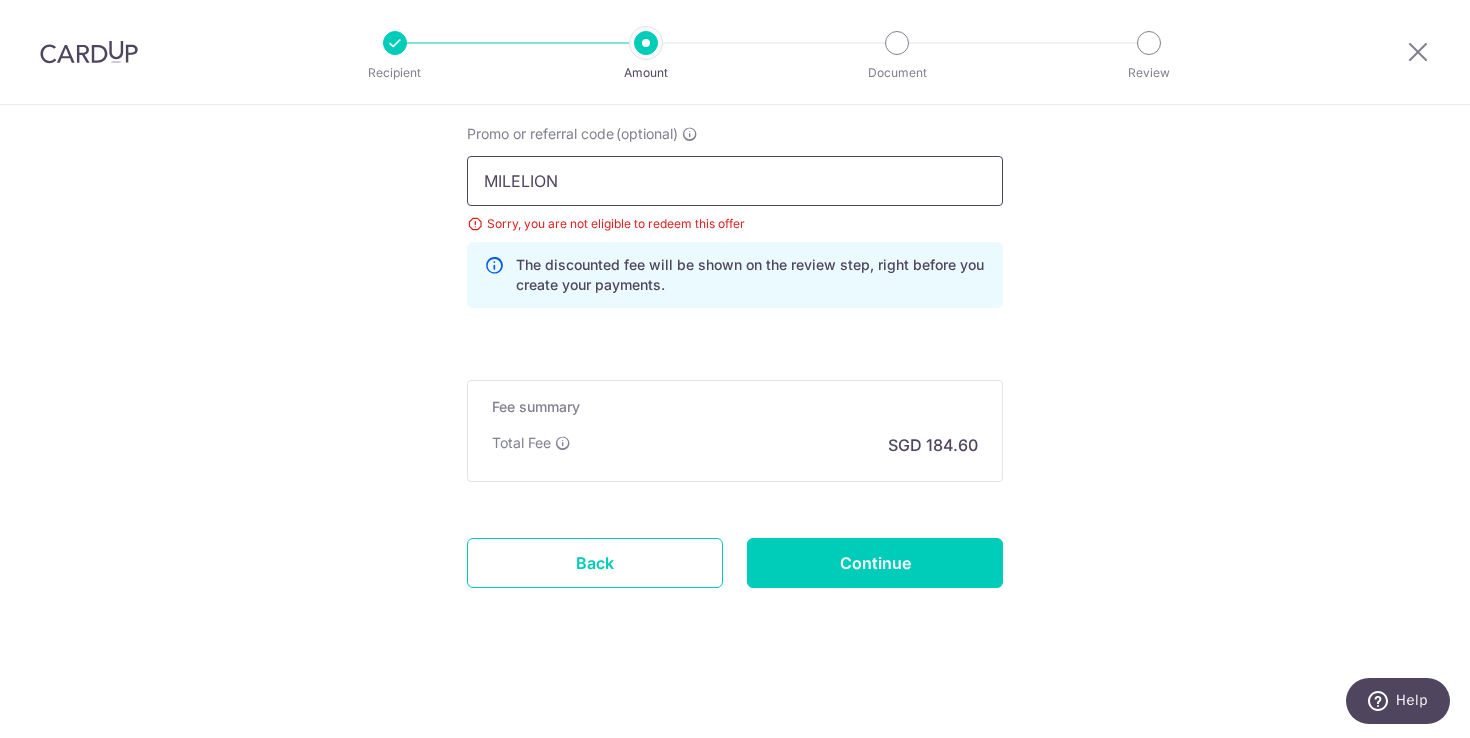 click on "MILELION" at bounding box center (735, 181) 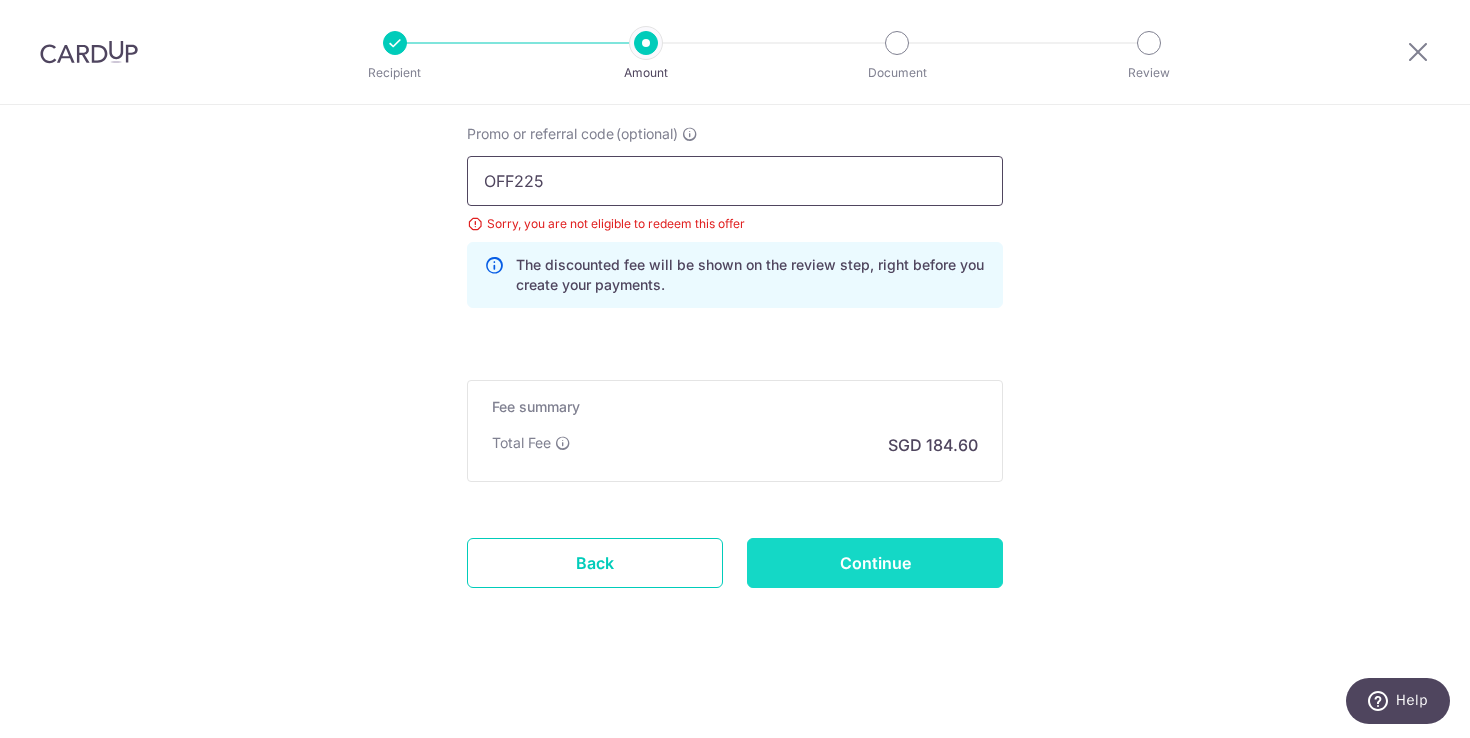 type on "OFF225" 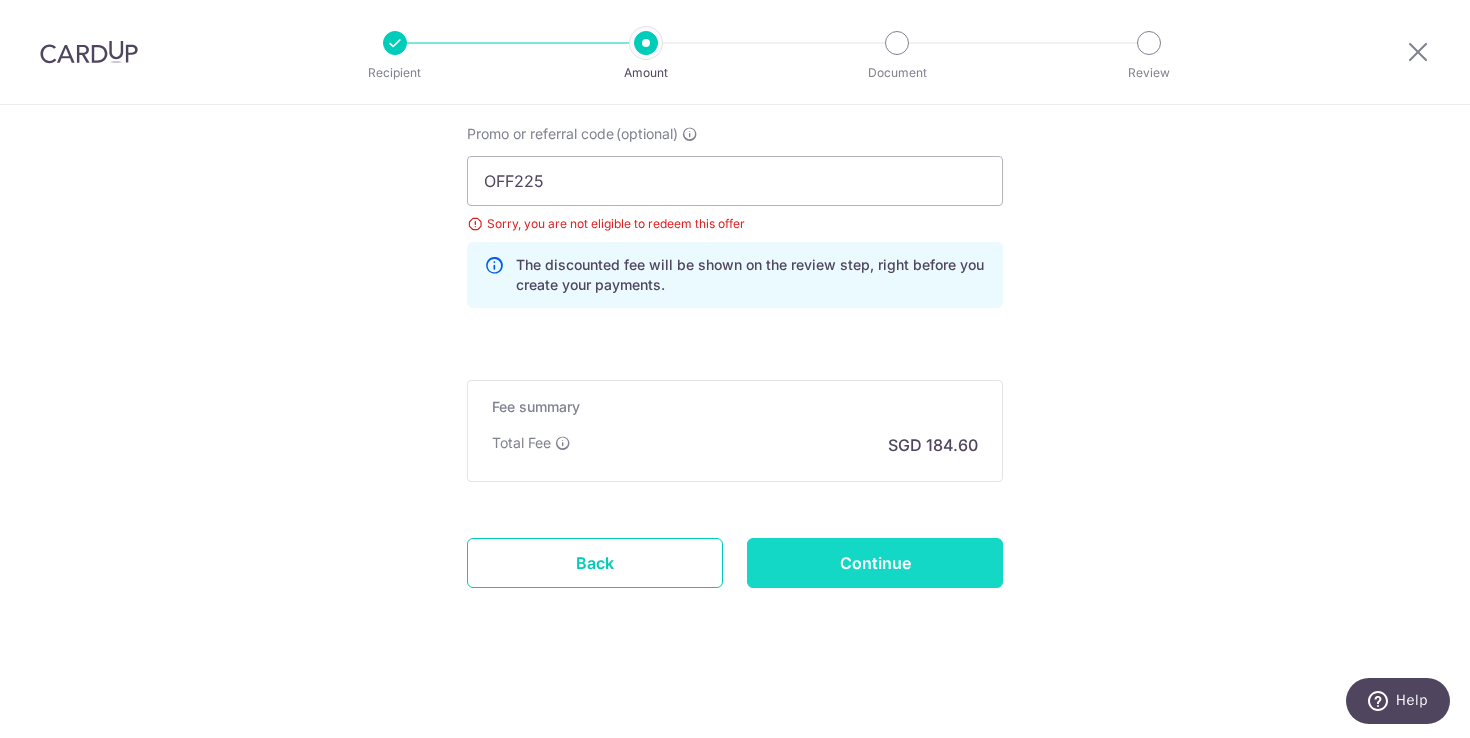click on "Continue" at bounding box center (875, 563) 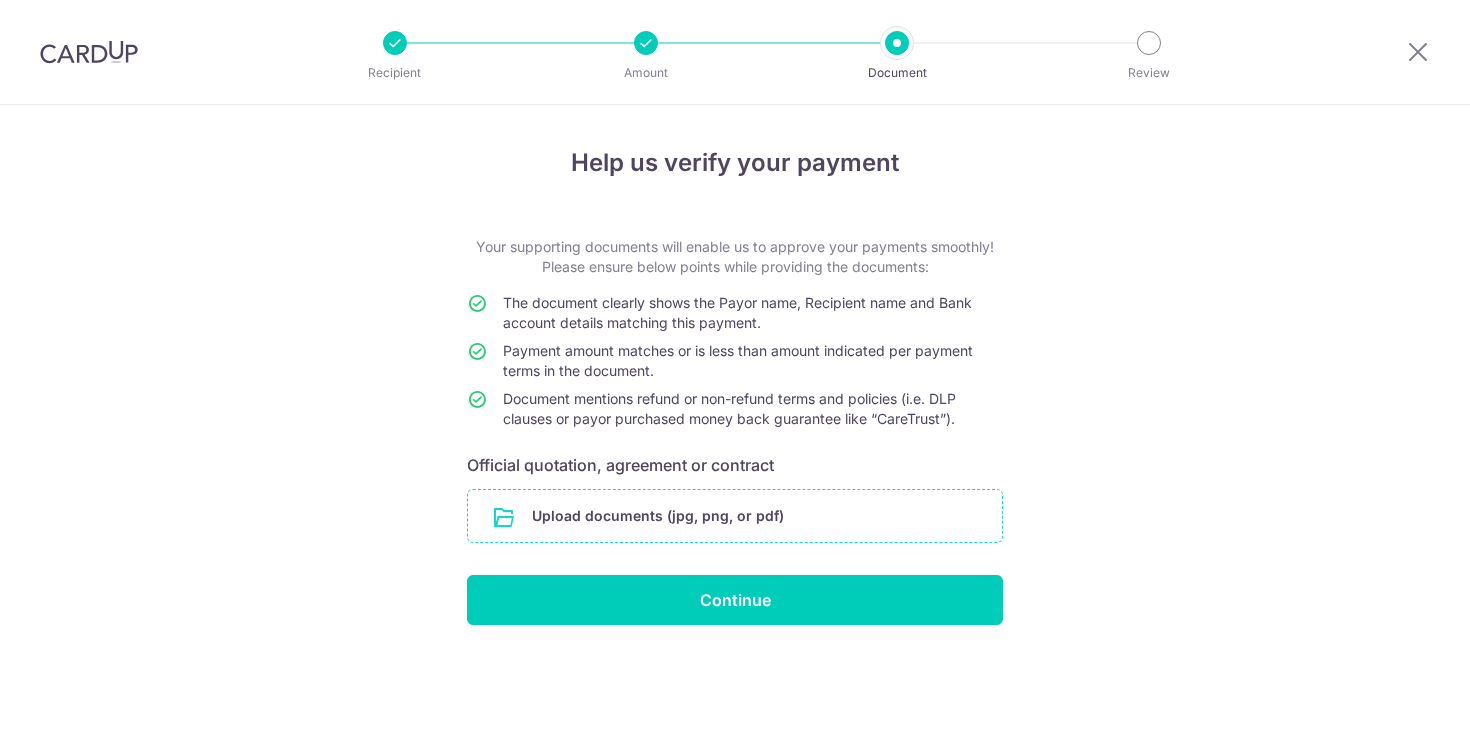 scroll, scrollTop: 0, scrollLeft: 0, axis: both 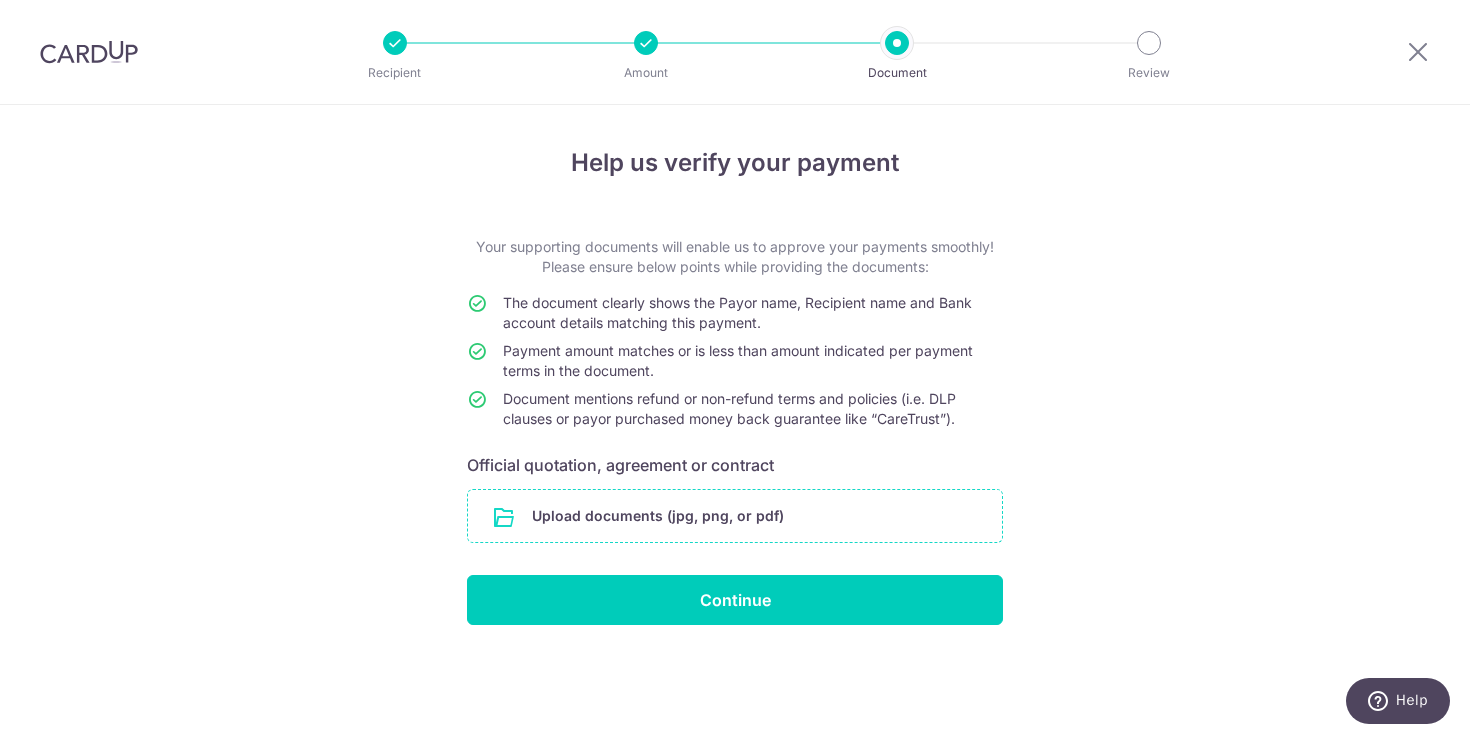 click at bounding box center [735, 516] 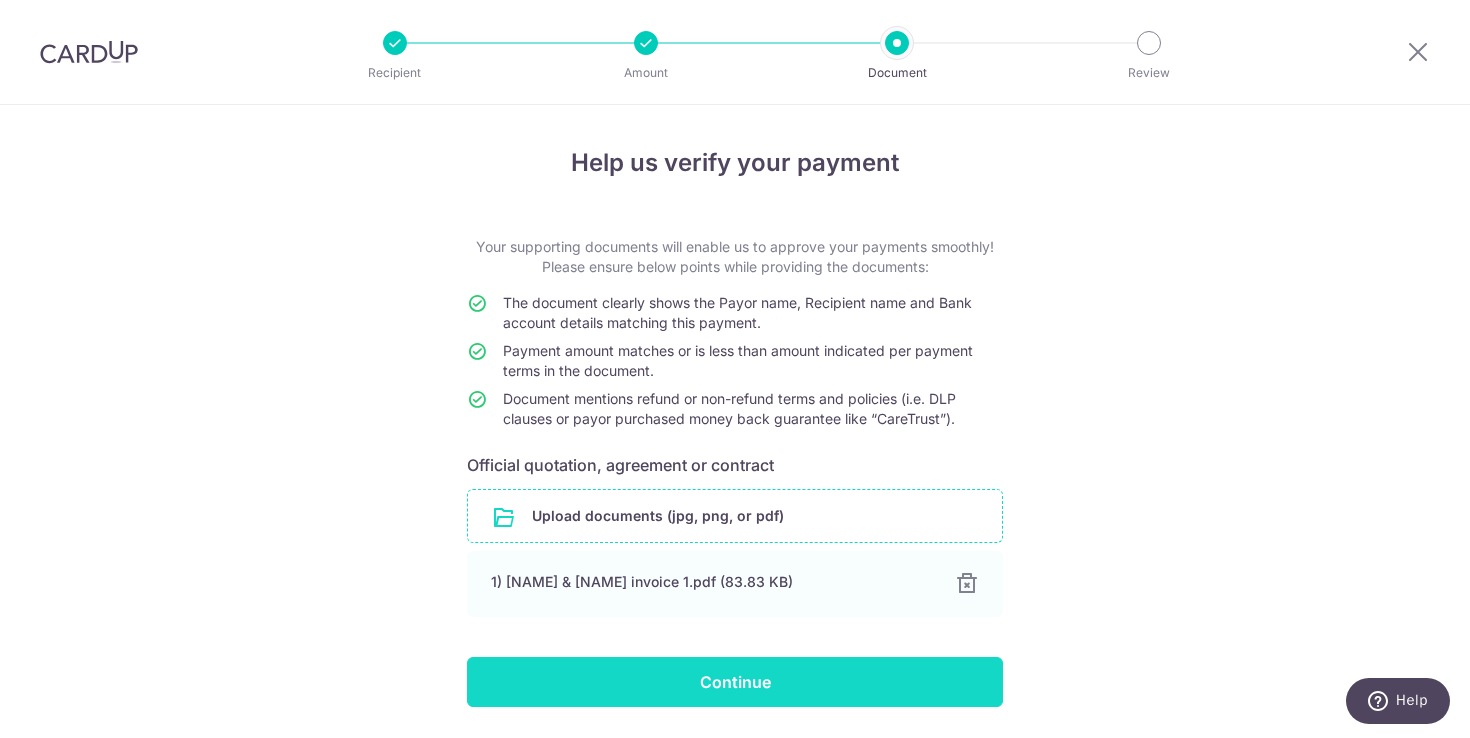 click on "Continue" at bounding box center (735, 682) 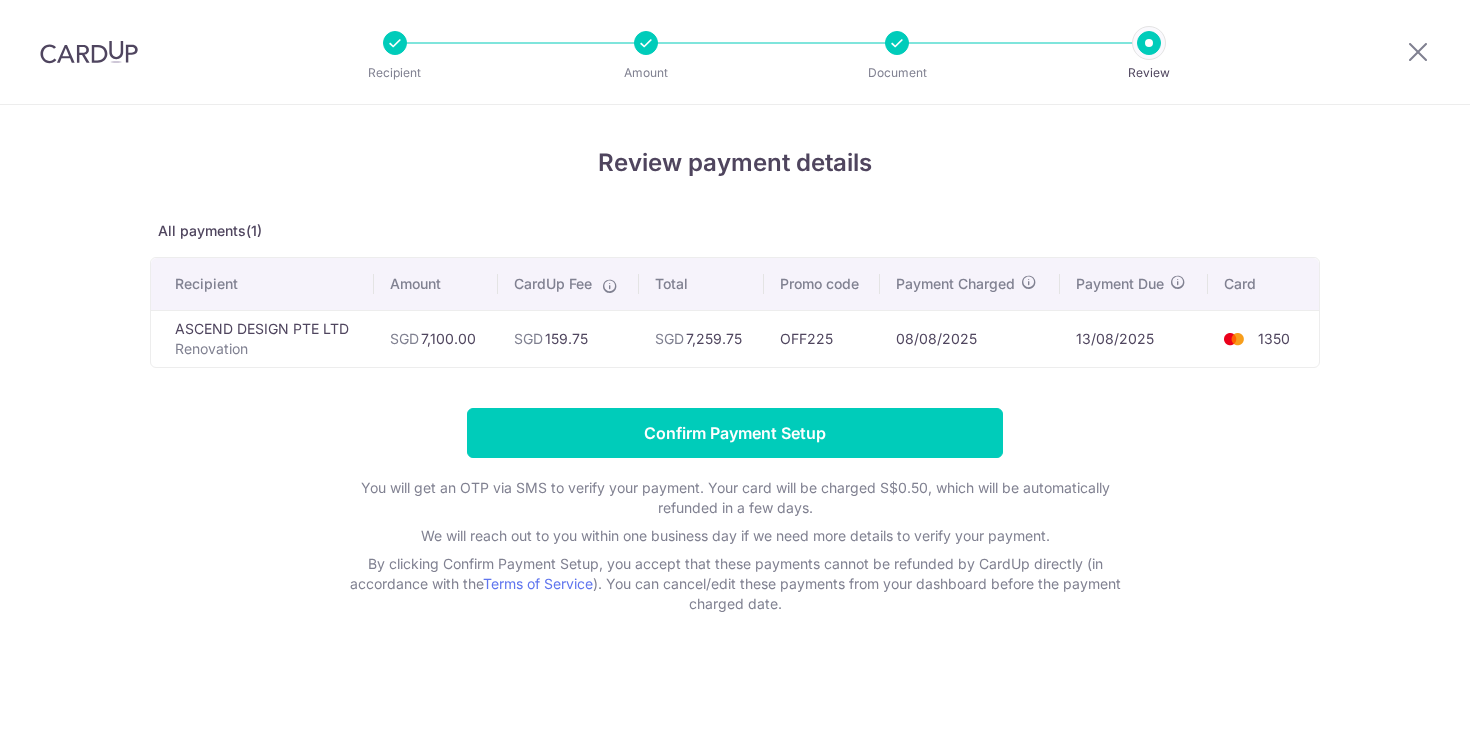 scroll, scrollTop: 0, scrollLeft: 0, axis: both 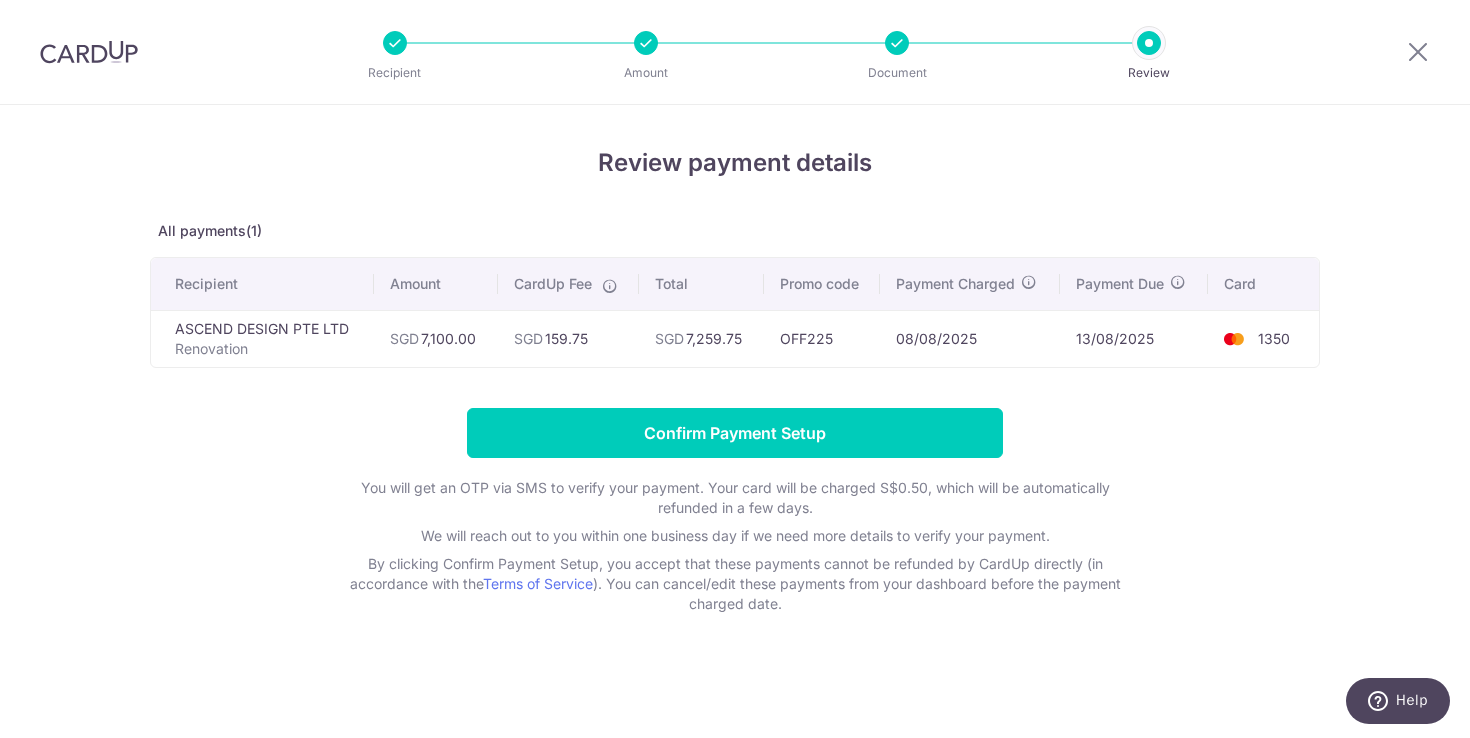 drag, startPoint x: 534, startPoint y: 336, endPoint x: 602, endPoint y: 340, distance: 68.117546 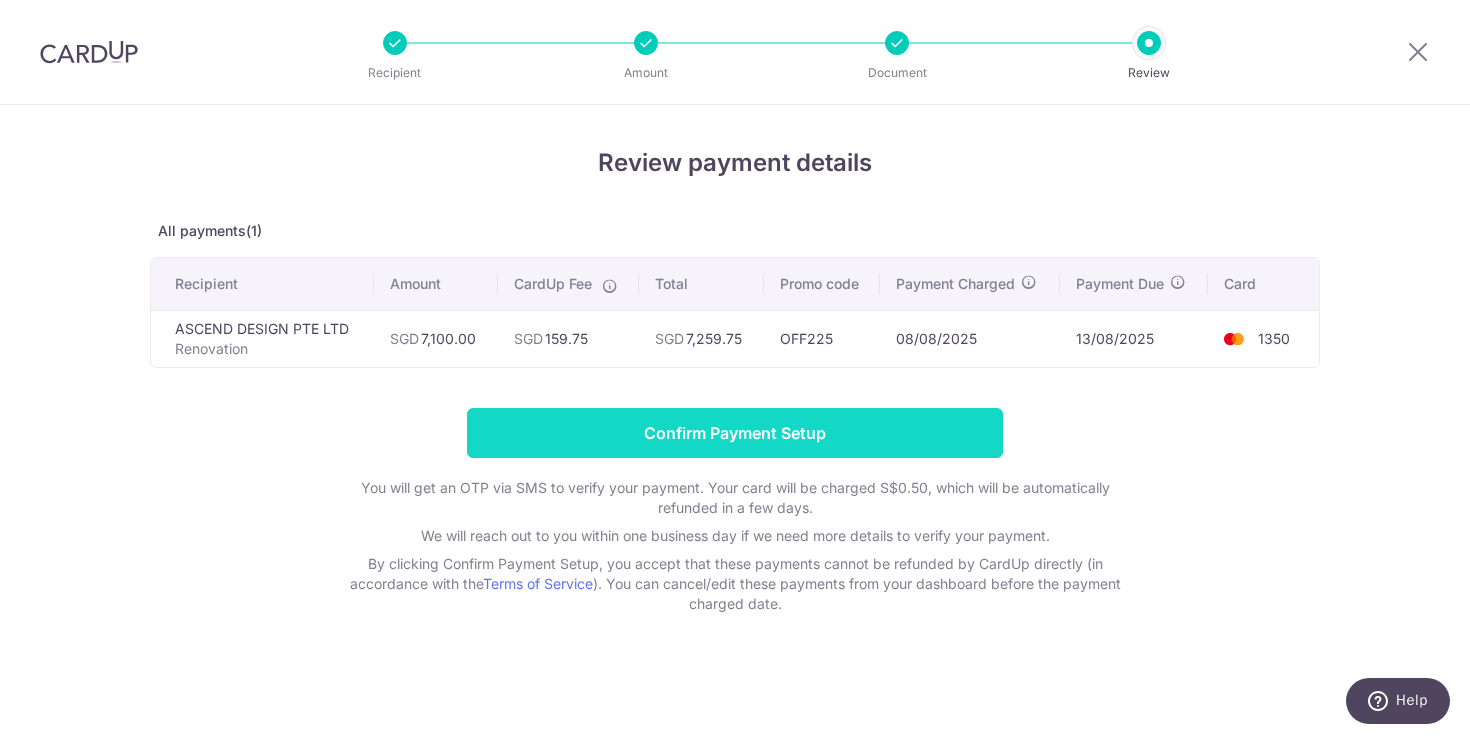 click on "Confirm Payment Setup" at bounding box center (735, 433) 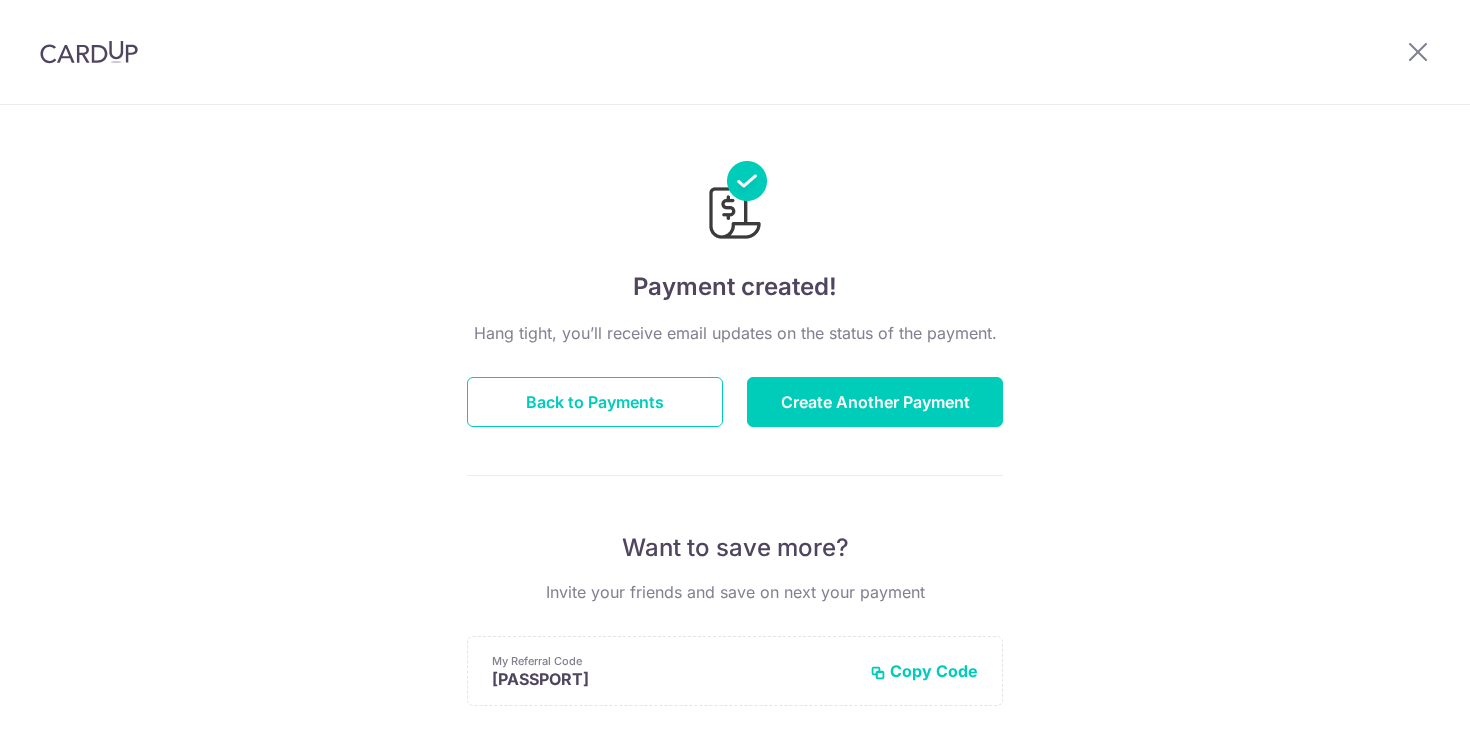 scroll, scrollTop: 0, scrollLeft: 0, axis: both 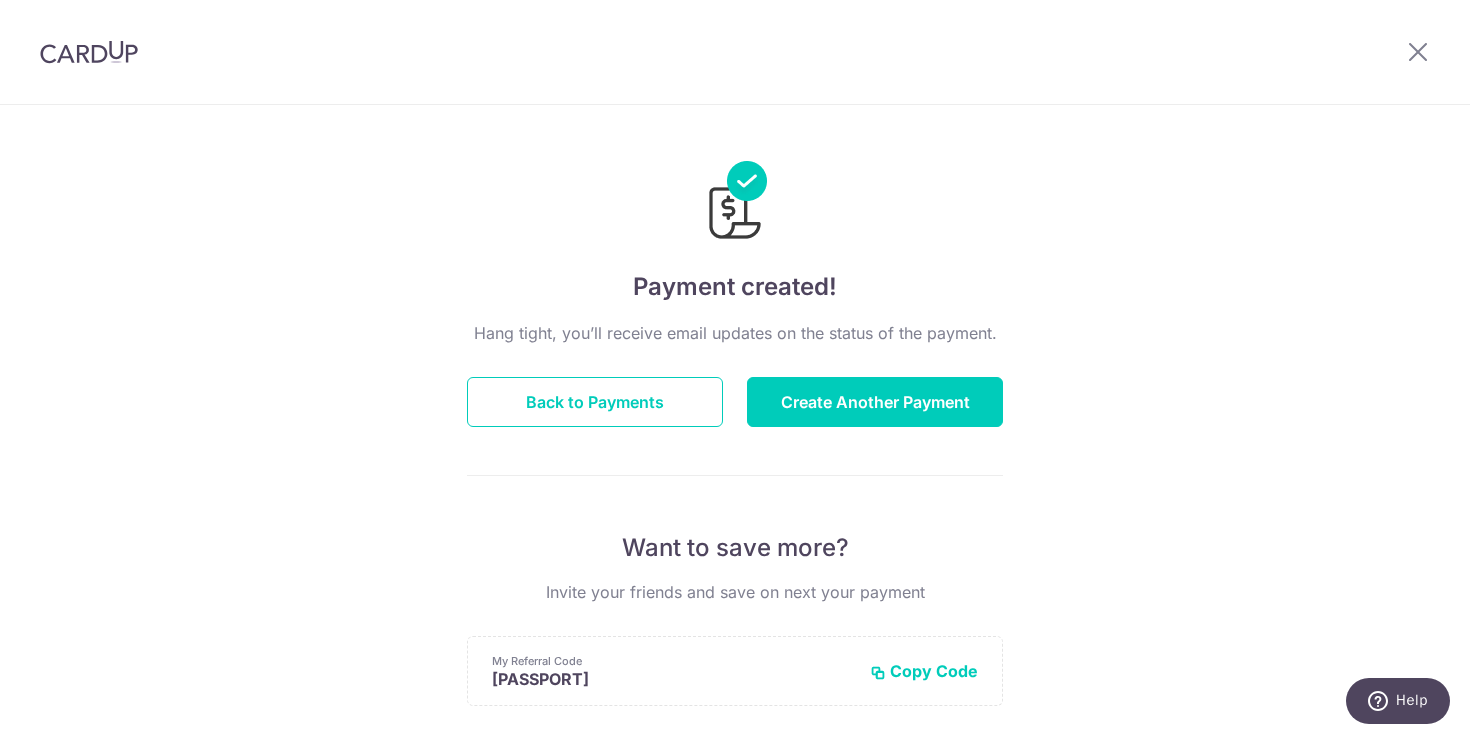 click on "Copy Code" at bounding box center (924, 671) 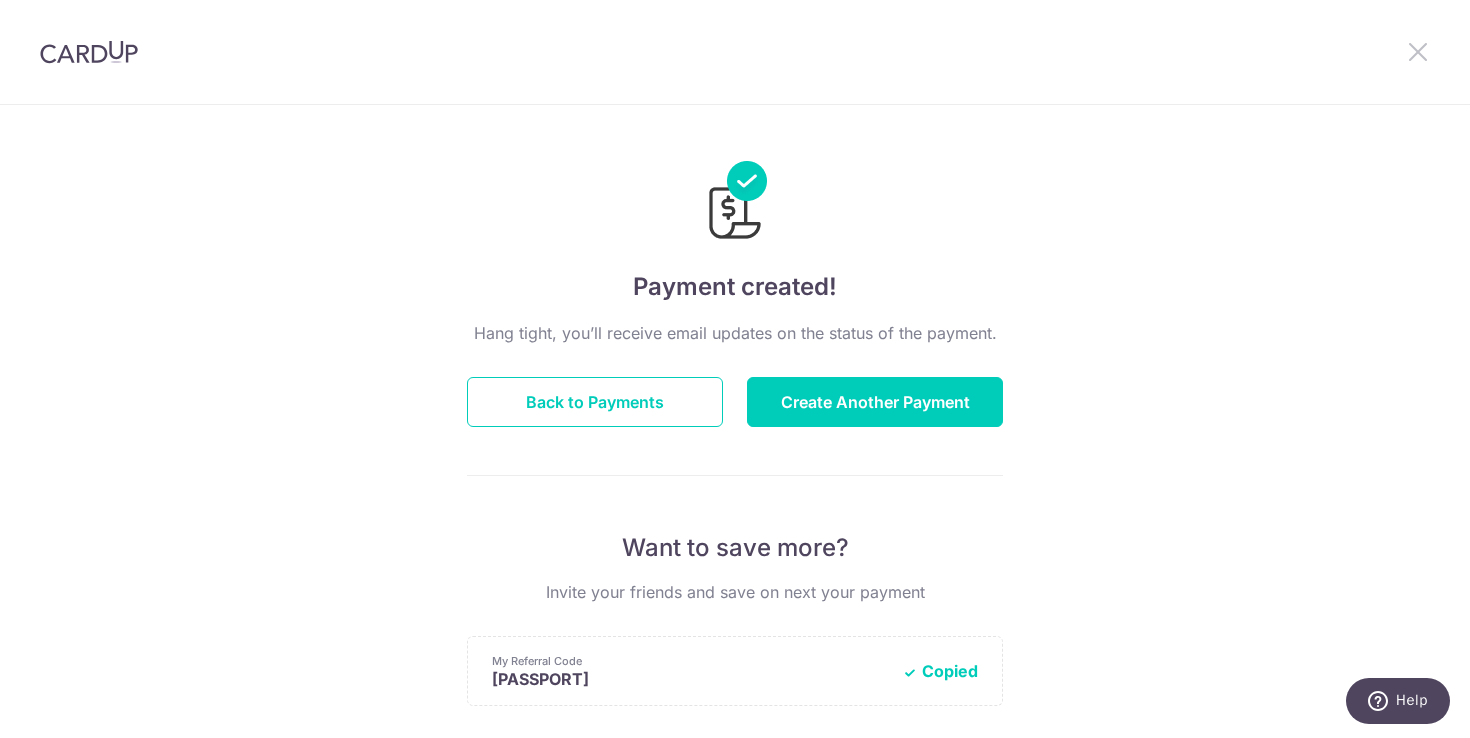 click at bounding box center [1418, 51] 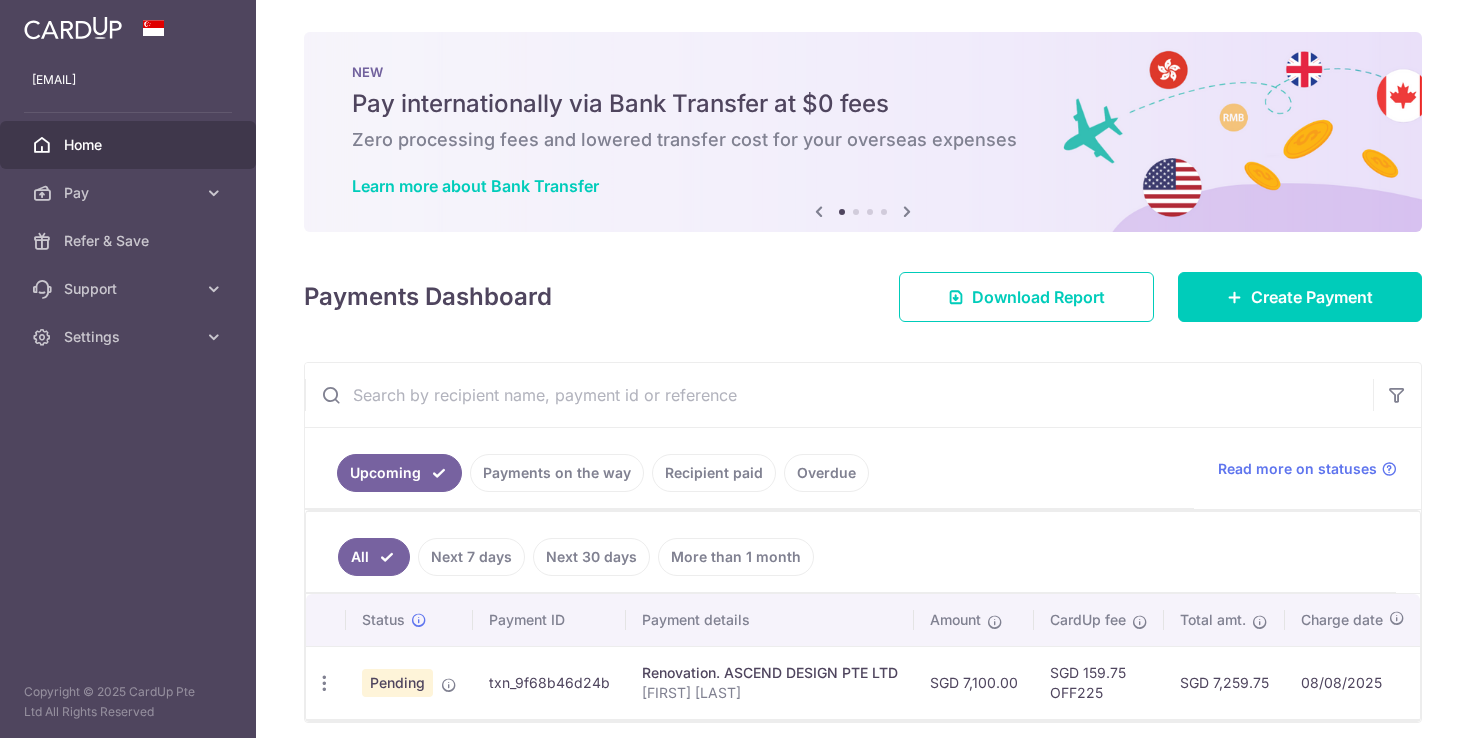 scroll, scrollTop: 0, scrollLeft: 0, axis: both 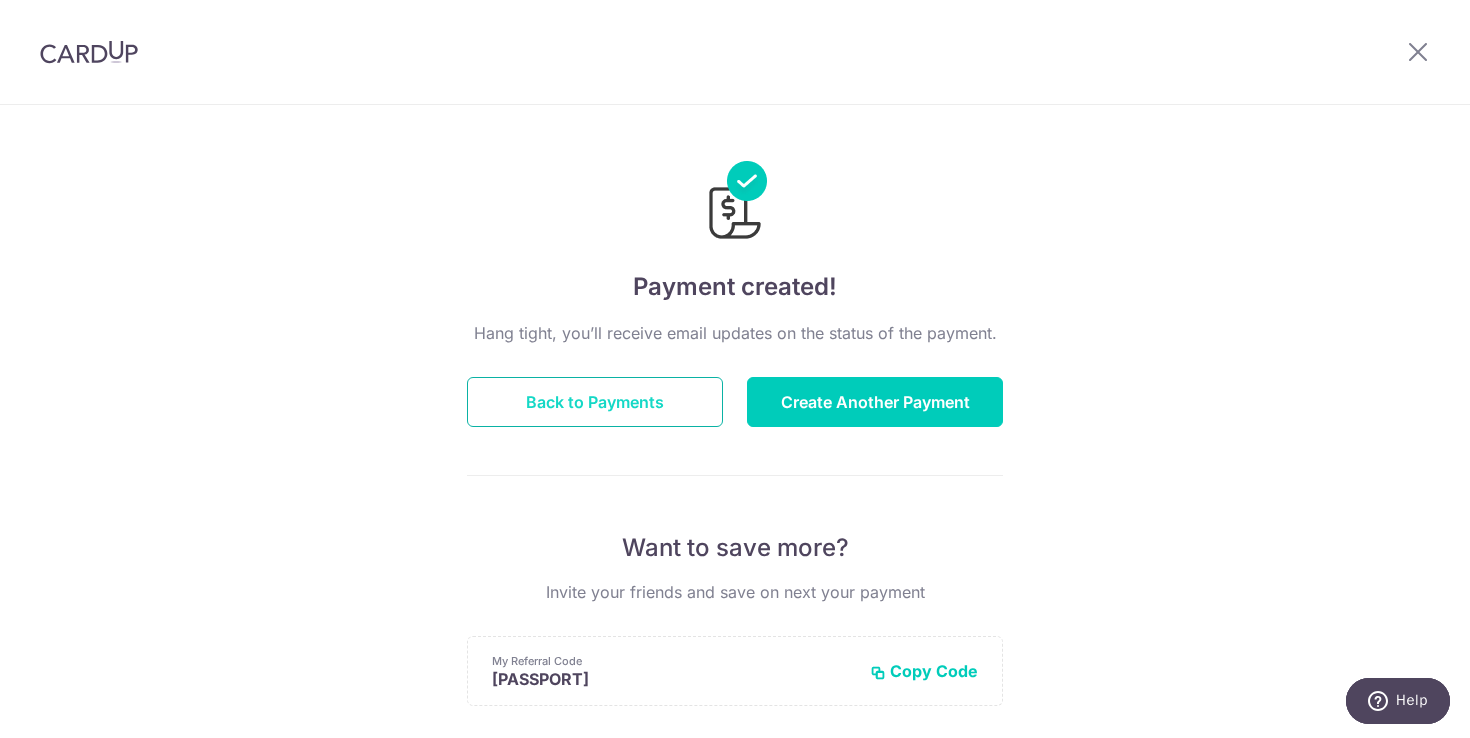 click on "Back to Payments" at bounding box center [595, 402] 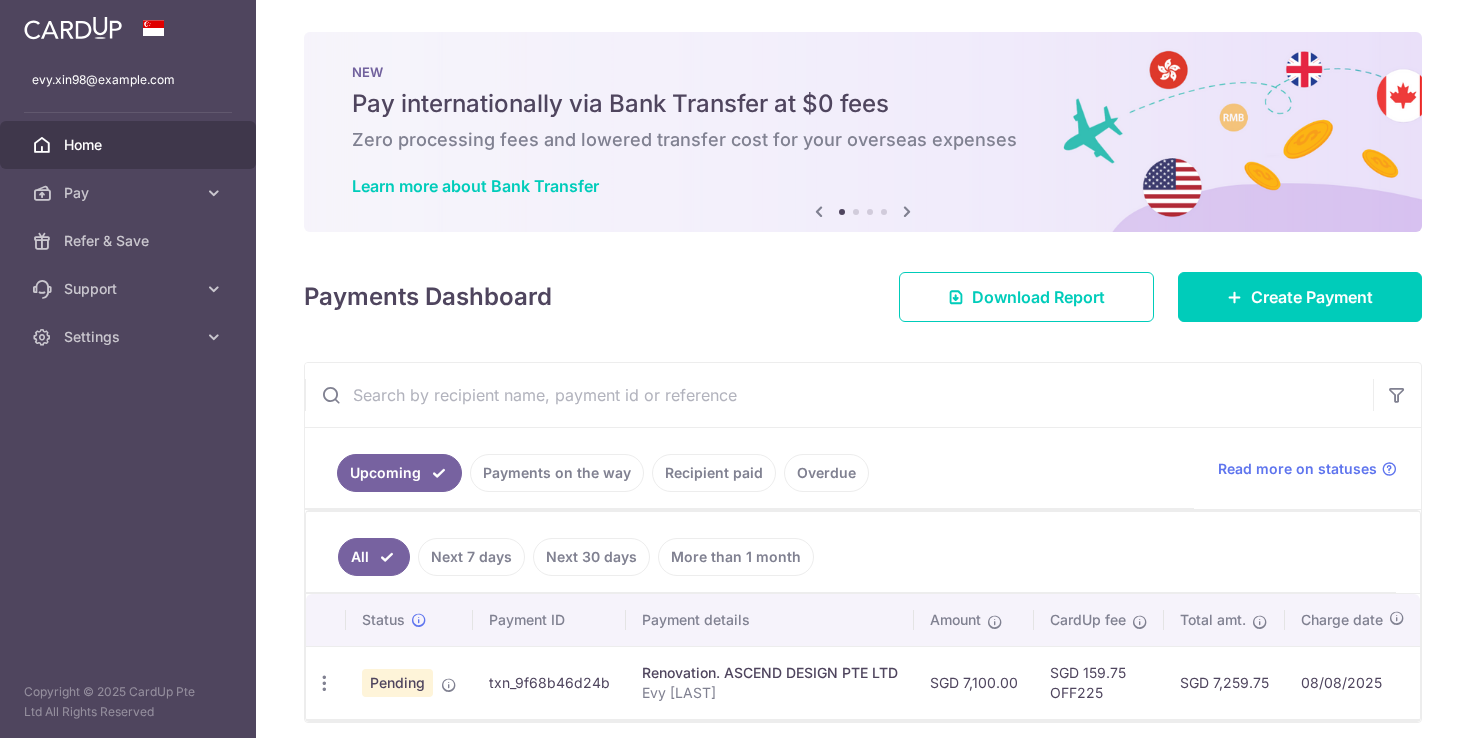 scroll, scrollTop: 0, scrollLeft: 0, axis: both 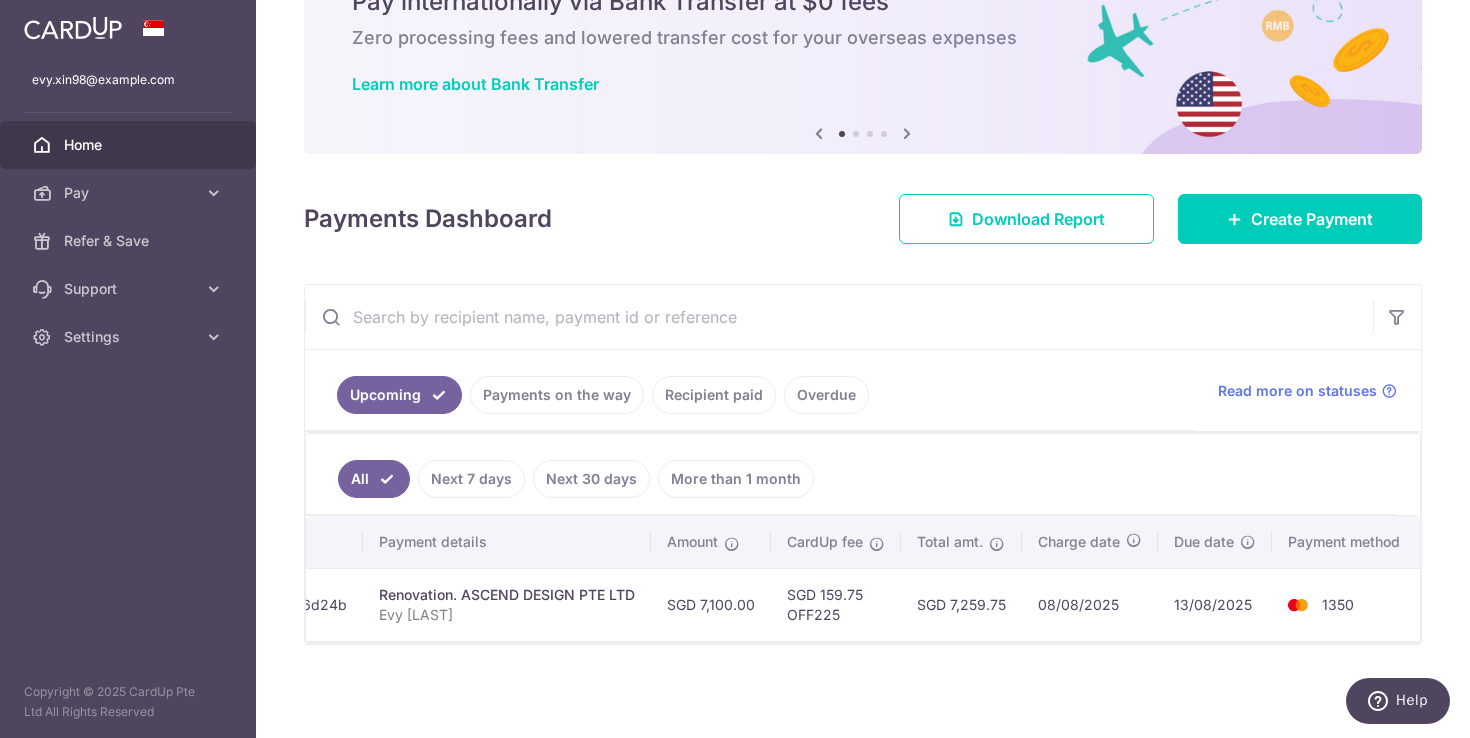 click on "×
Pause Schedule
Pause all future payments in this series
Pause just this one payment
By clicking below, you confirm you are pausing this payment to   on  . Payments can be unpaused at anytime prior to payment taken date.
Confirm
Cancel Schedule
Cancel all future payments in this series
Cancel just this one payment
Confirm
Approve Payment
Recipient Bank Details" at bounding box center (863, 369) 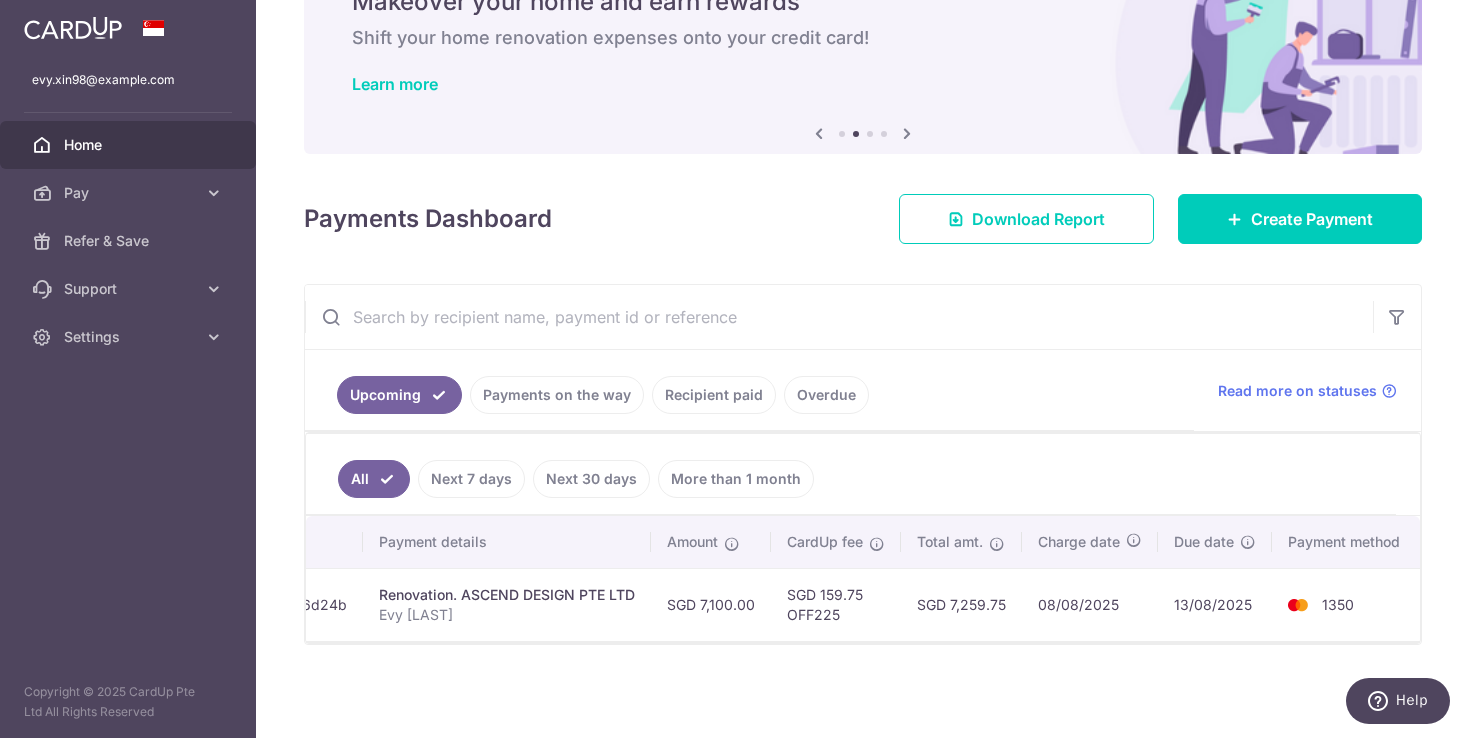 click on "×
Pause Schedule
Pause all future payments in this series
Pause just this one payment
By clicking below, you confirm you are pausing this payment to   on  . Payments can be unpaused at anytime prior to payment taken date.
Confirm
Cancel Schedule
Cancel all future payments in this series
Cancel just this one payment
Confirm
Approve Payment
Recipient Bank Details" at bounding box center [863, 369] 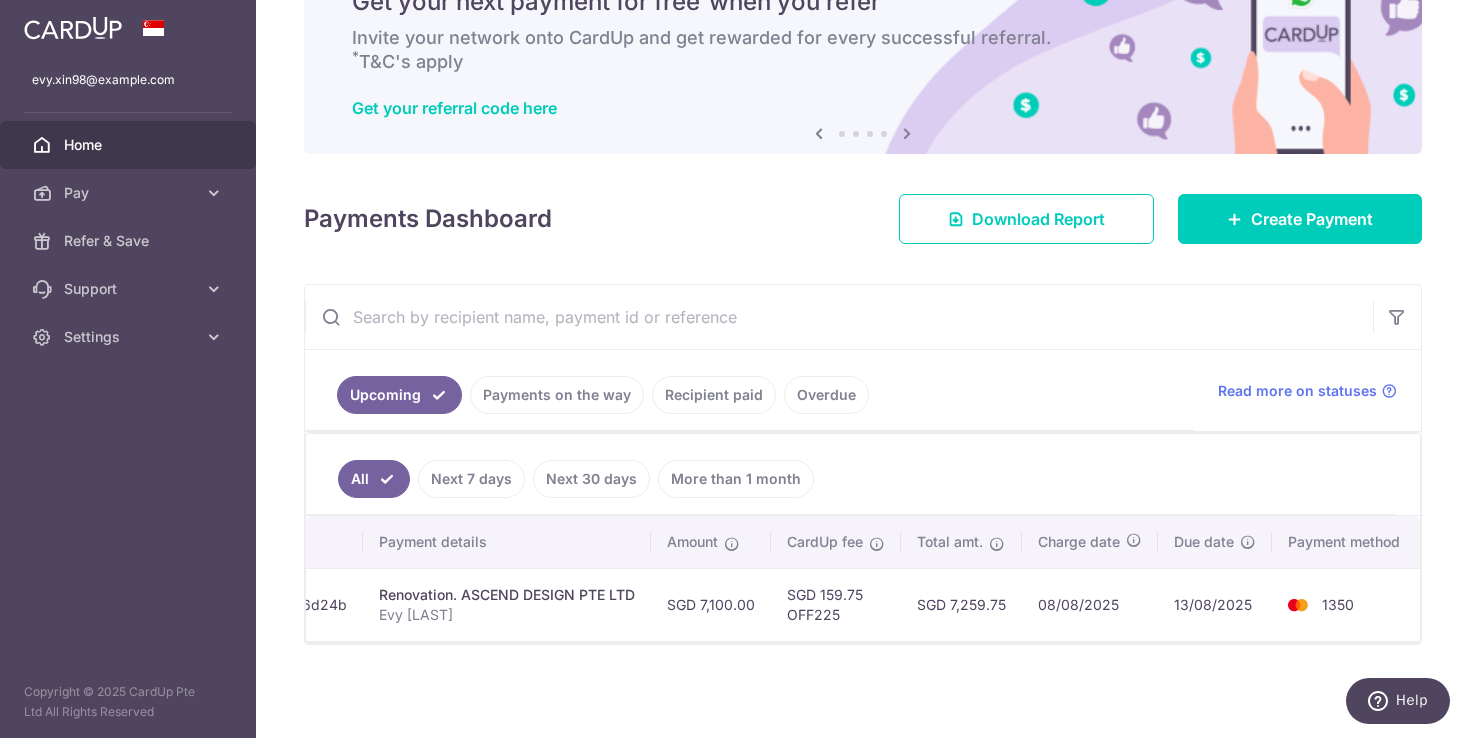 click on "Payments on the way" at bounding box center (557, 395) 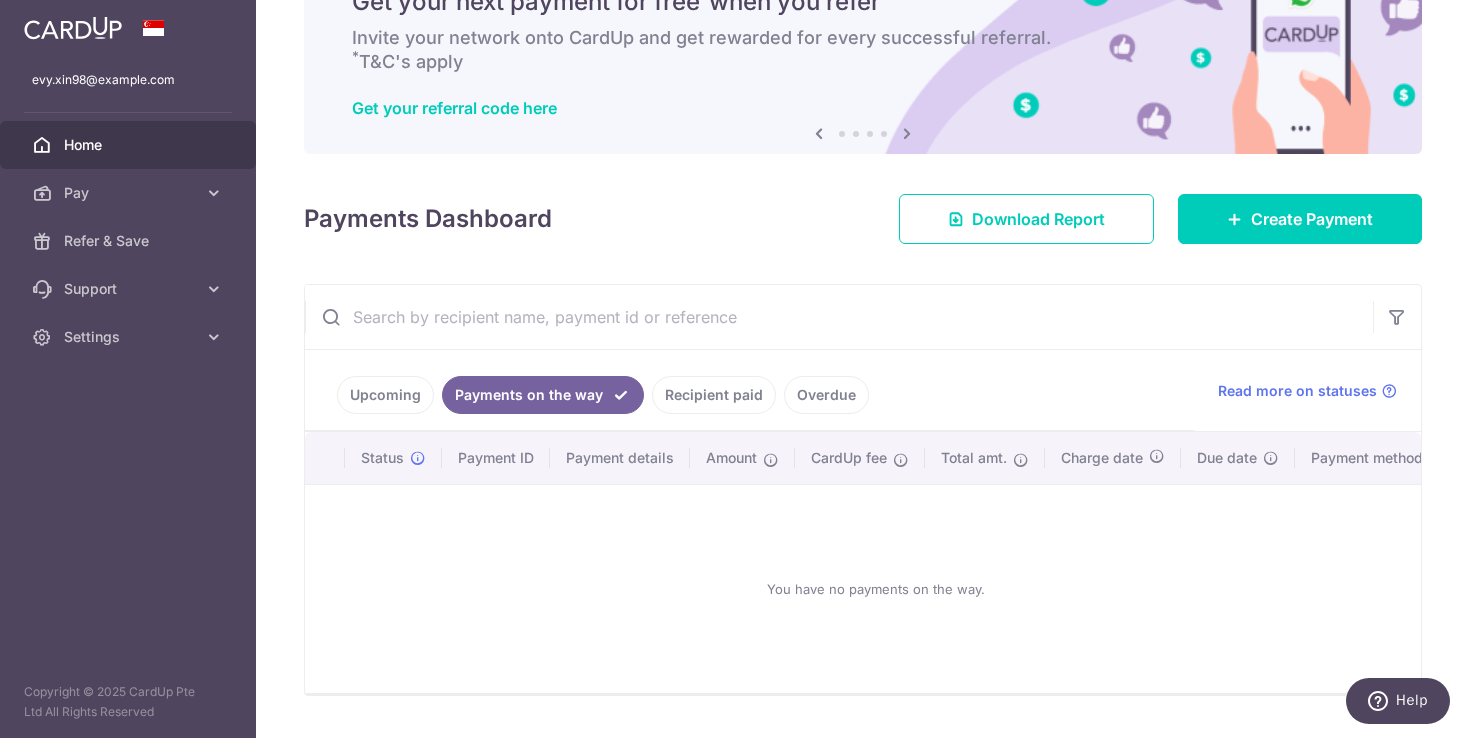 click on "Upcoming" at bounding box center [385, 395] 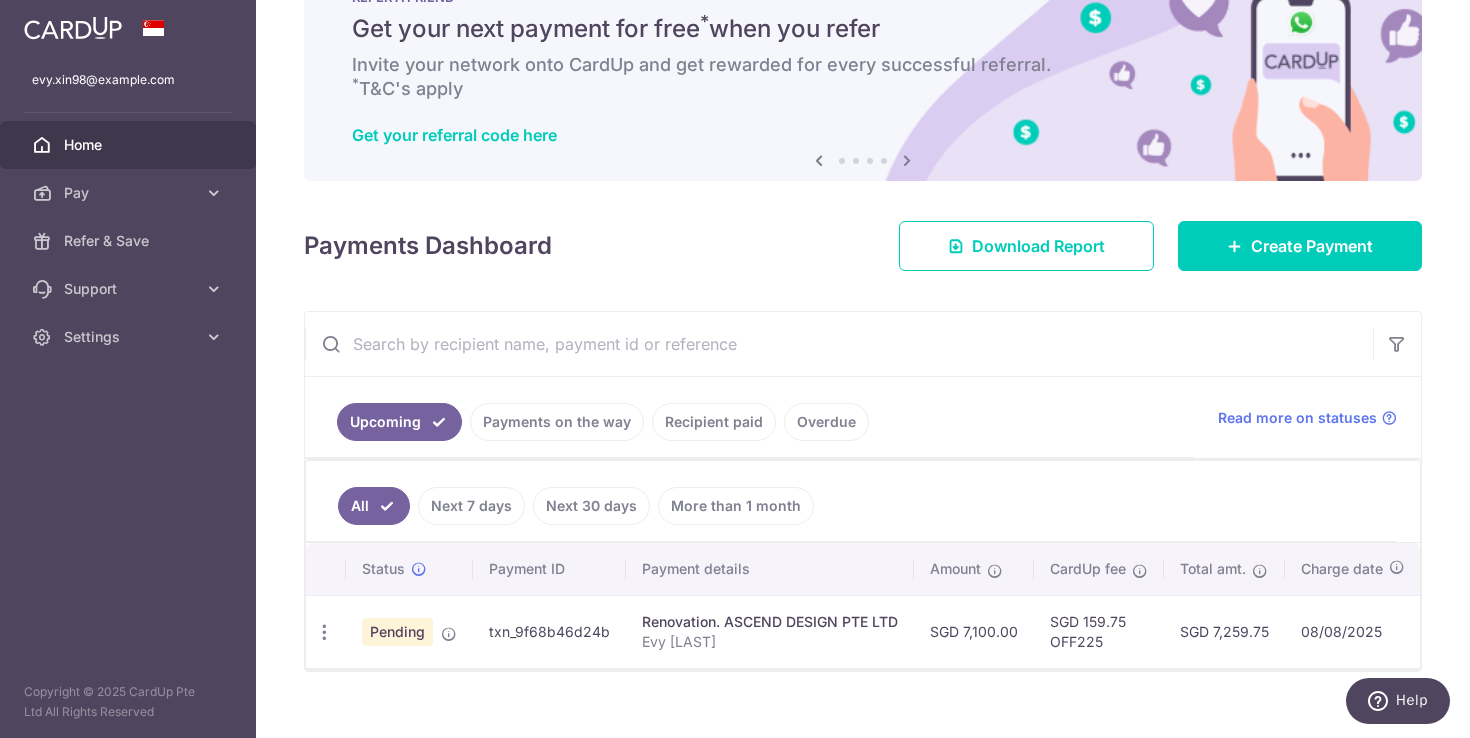 scroll, scrollTop: 102, scrollLeft: 0, axis: vertical 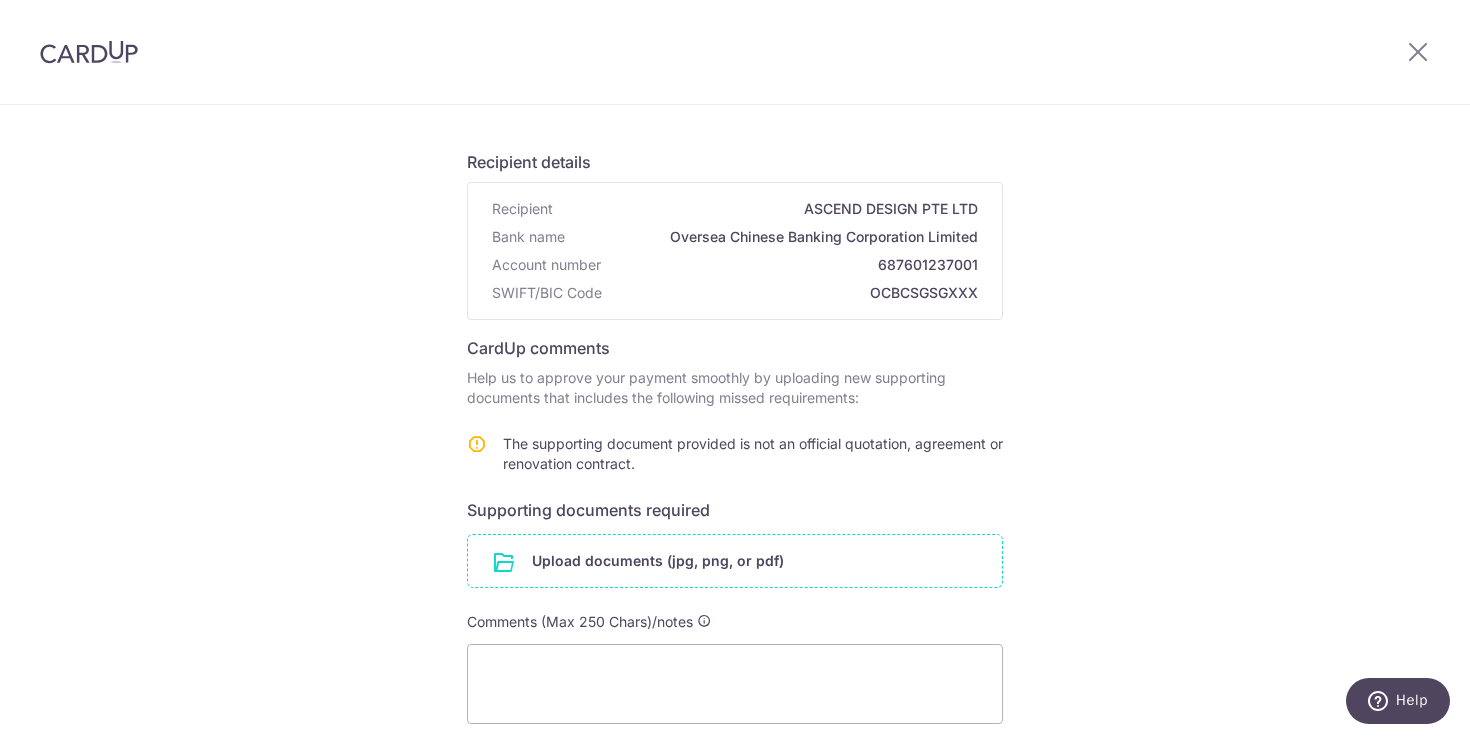 click at bounding box center (735, 561) 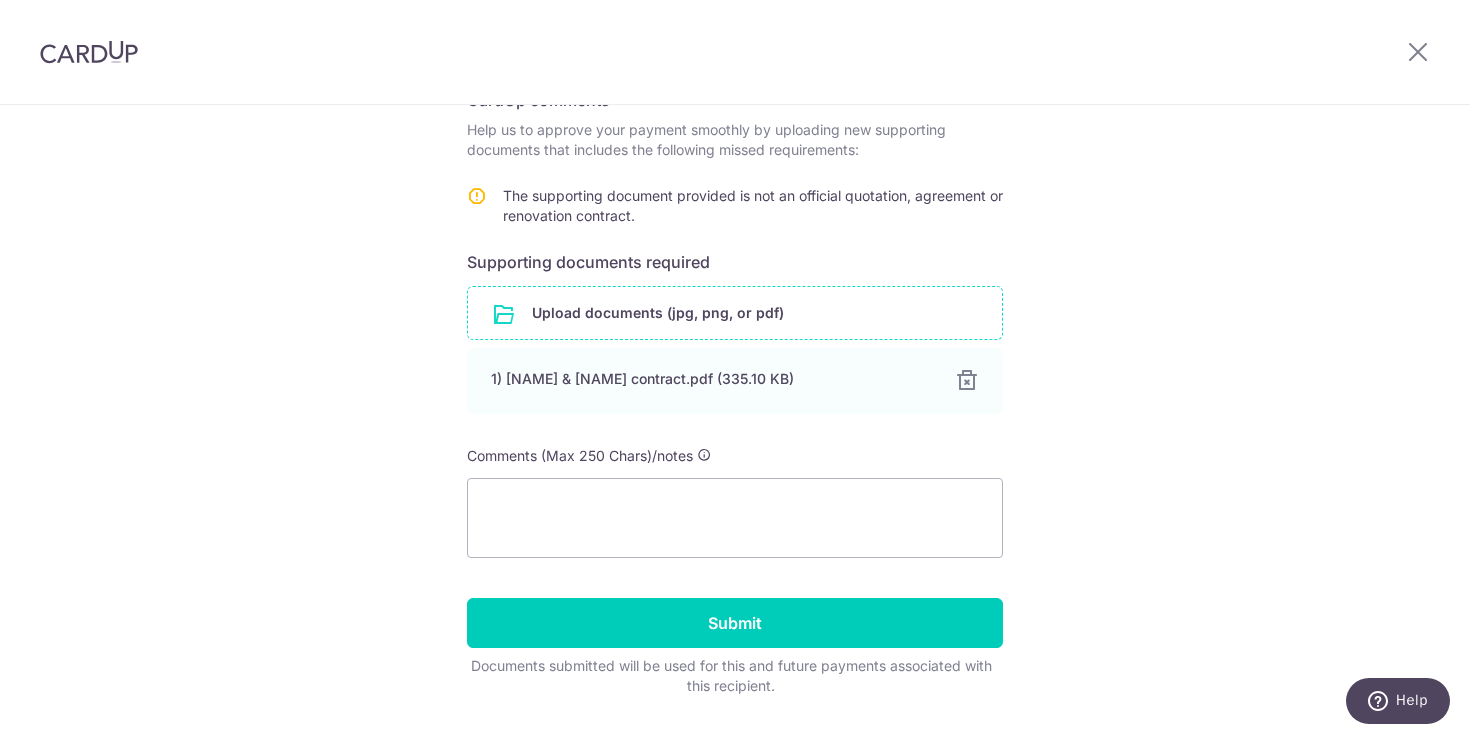 scroll, scrollTop: 403, scrollLeft: 0, axis: vertical 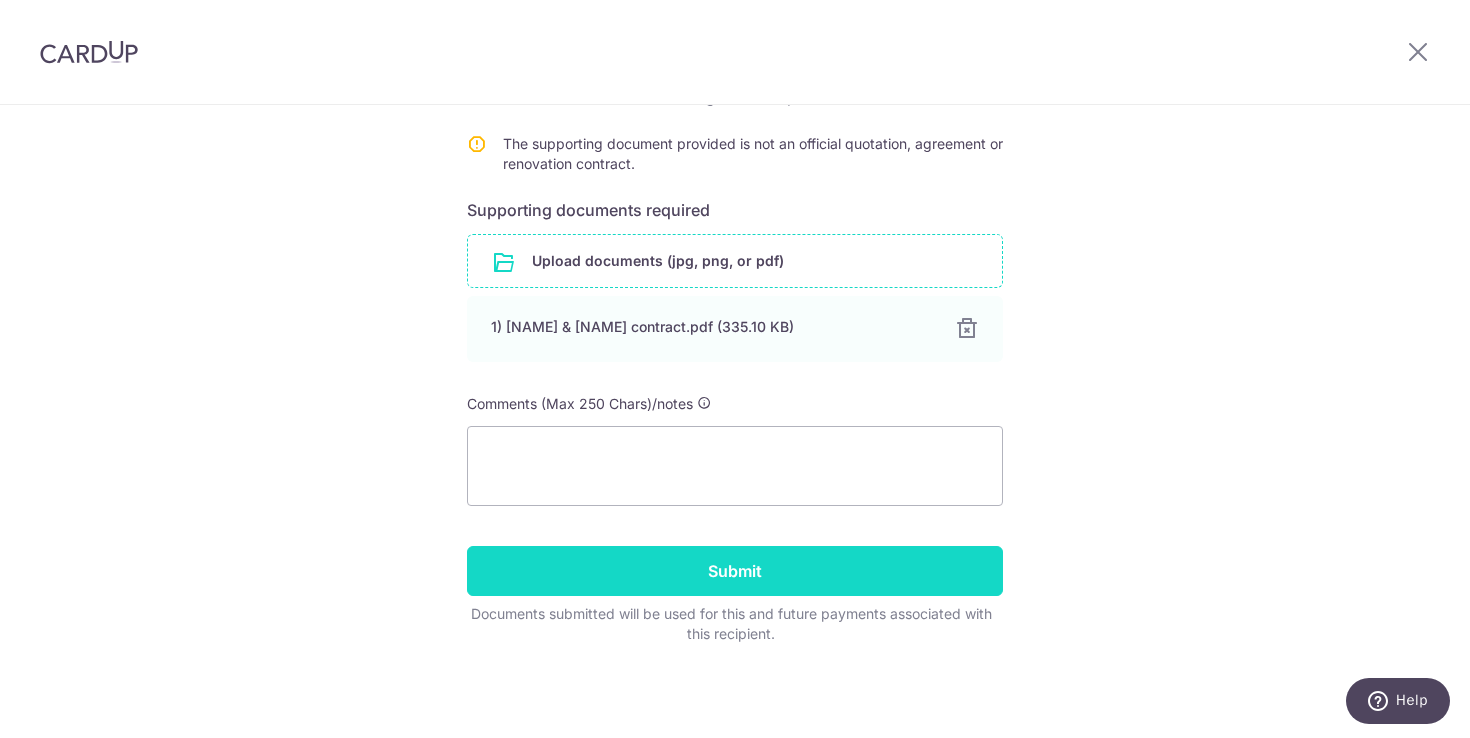 click on "Submit" at bounding box center [735, 571] 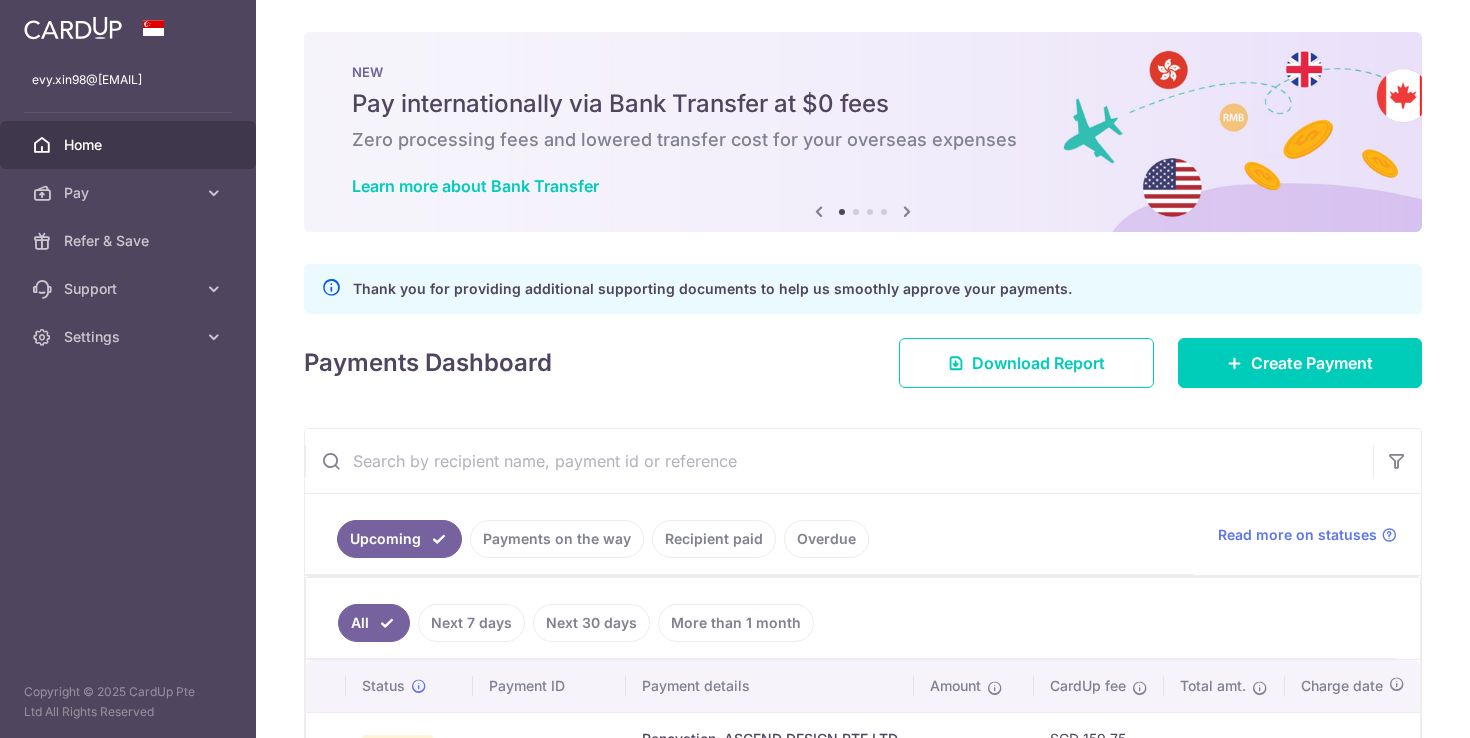 scroll, scrollTop: 0, scrollLeft: 0, axis: both 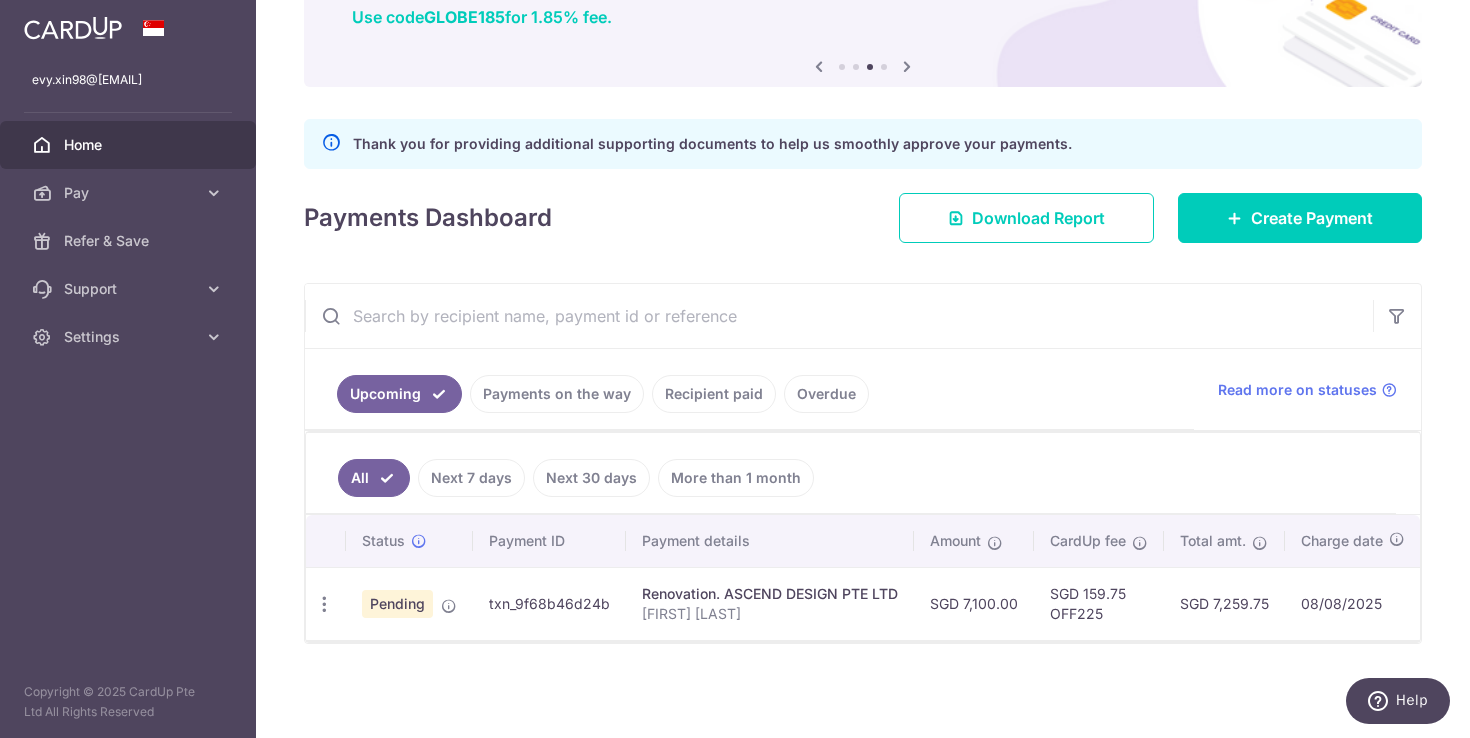 click on "Payments Dashboard
Download Report
Create Payment" at bounding box center (863, 214) 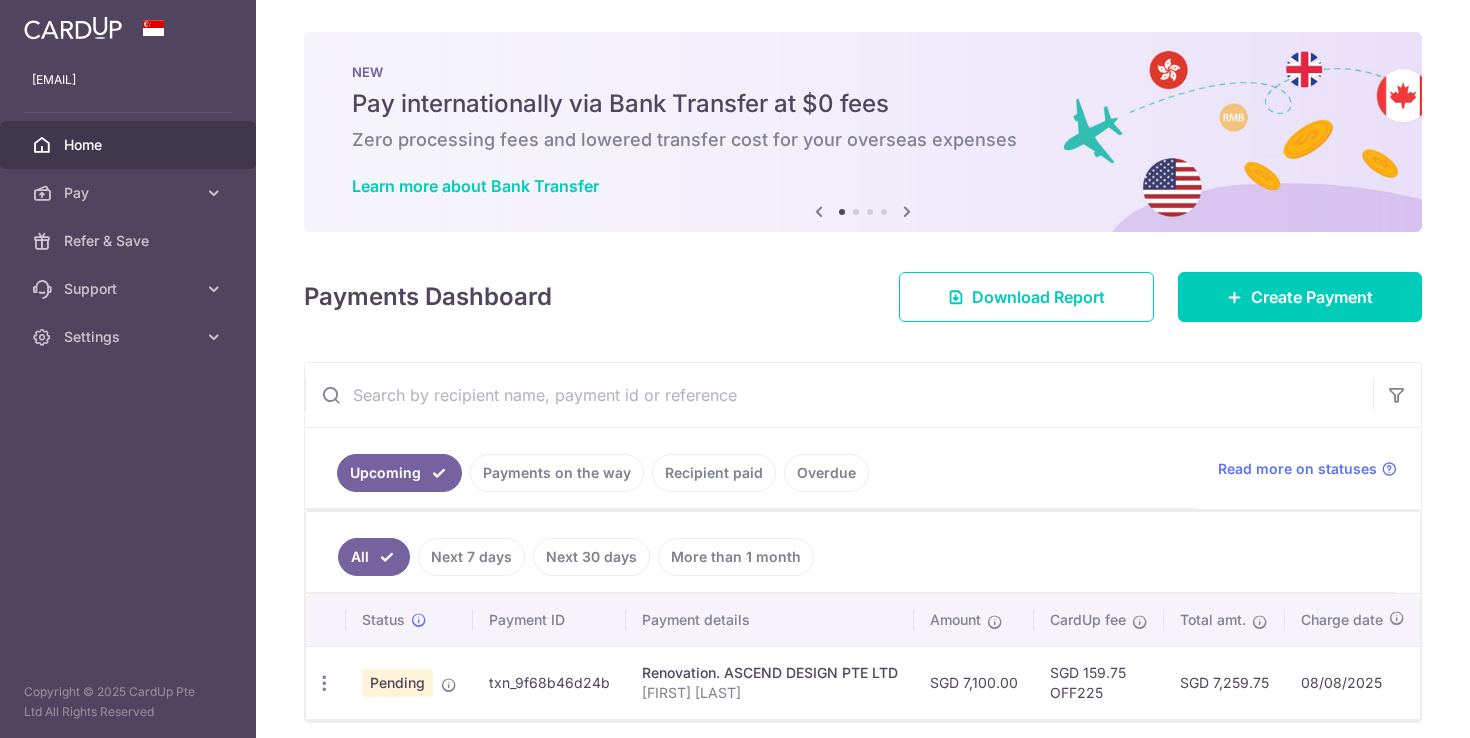 scroll, scrollTop: 0, scrollLeft: 0, axis: both 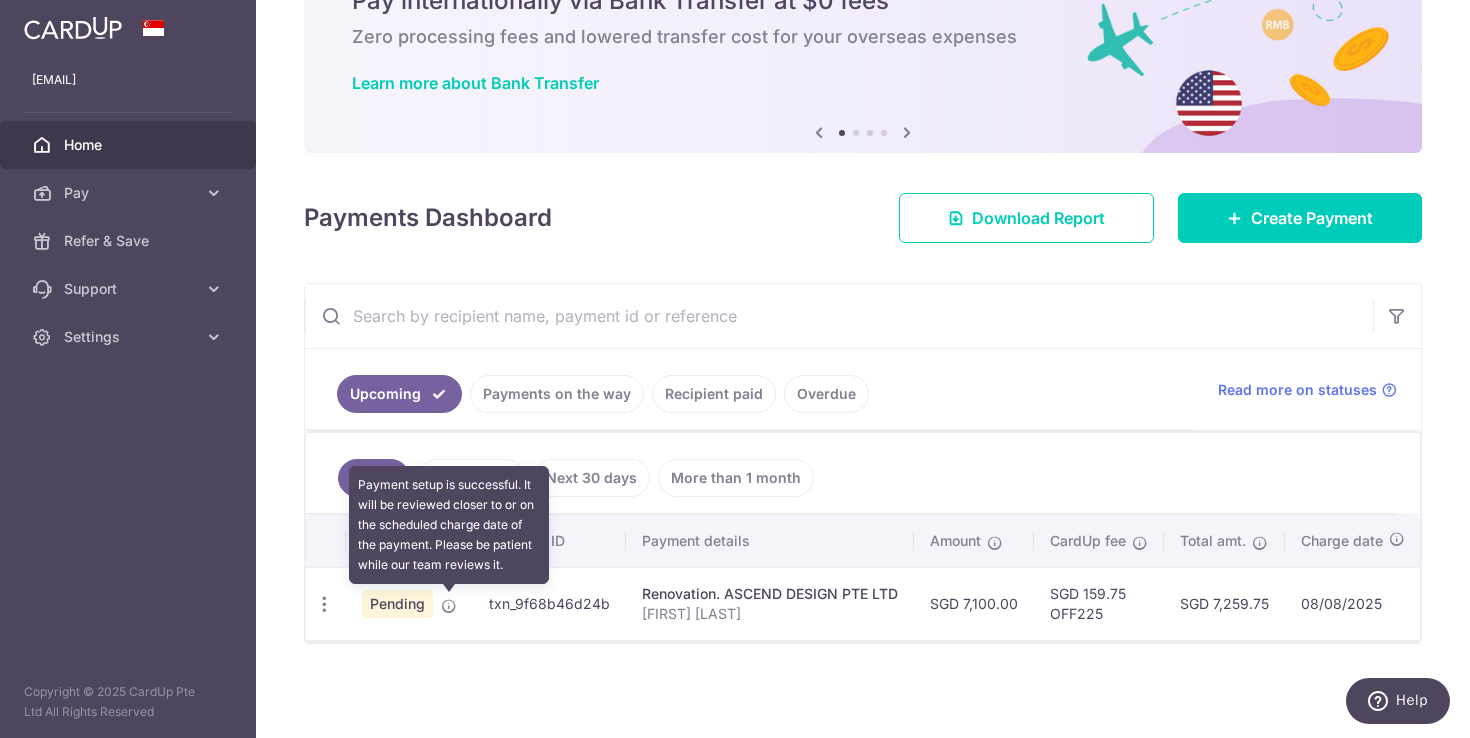 click at bounding box center (449, 606) 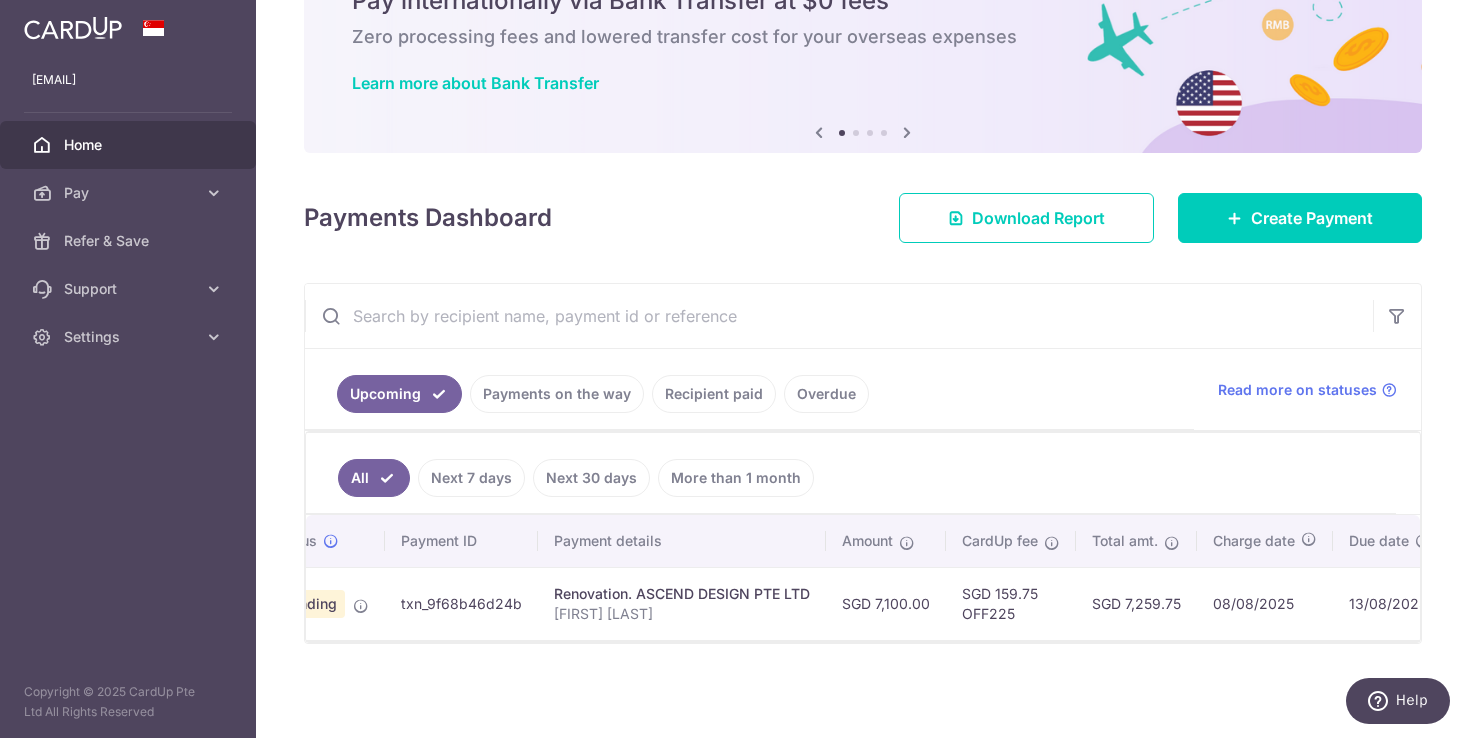 scroll, scrollTop: 0, scrollLeft: 0, axis: both 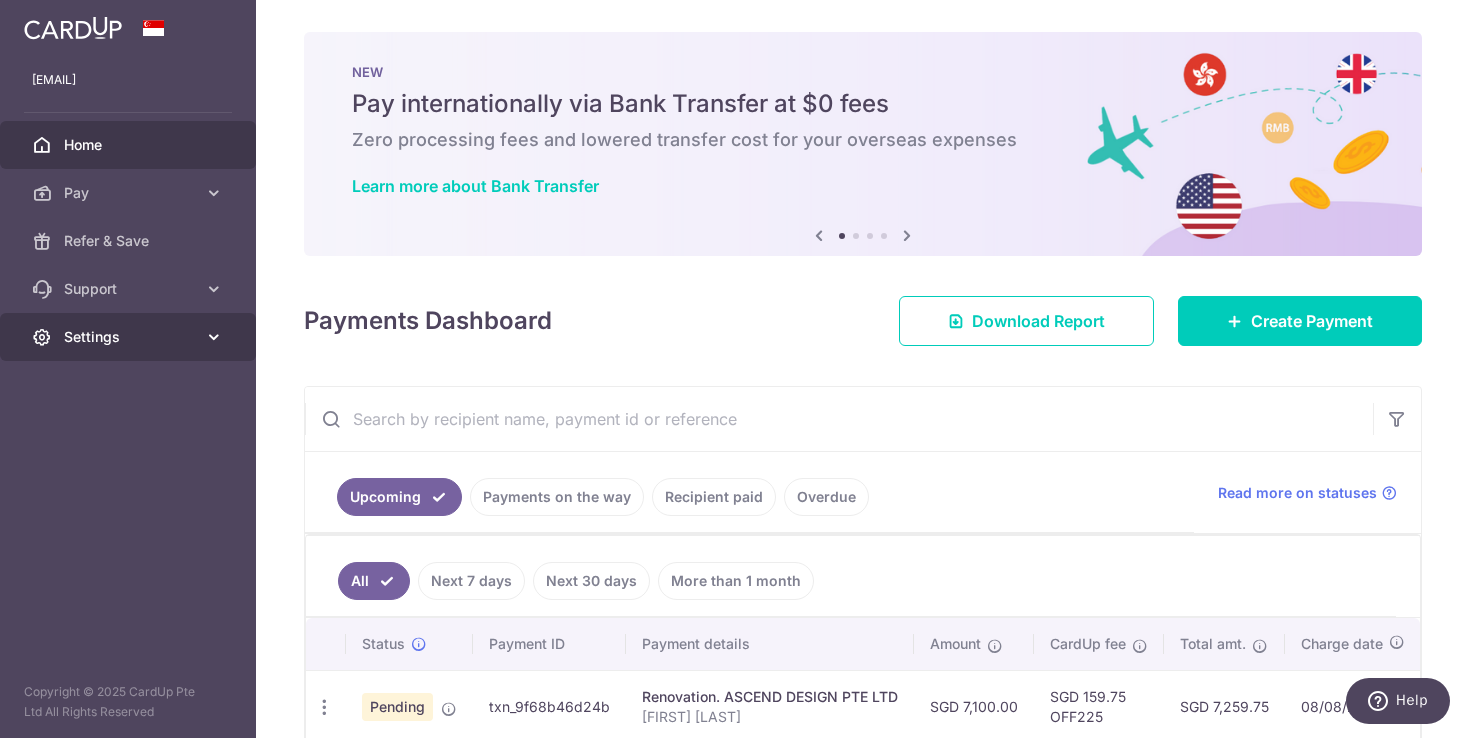 click on "Settings" at bounding box center [128, 337] 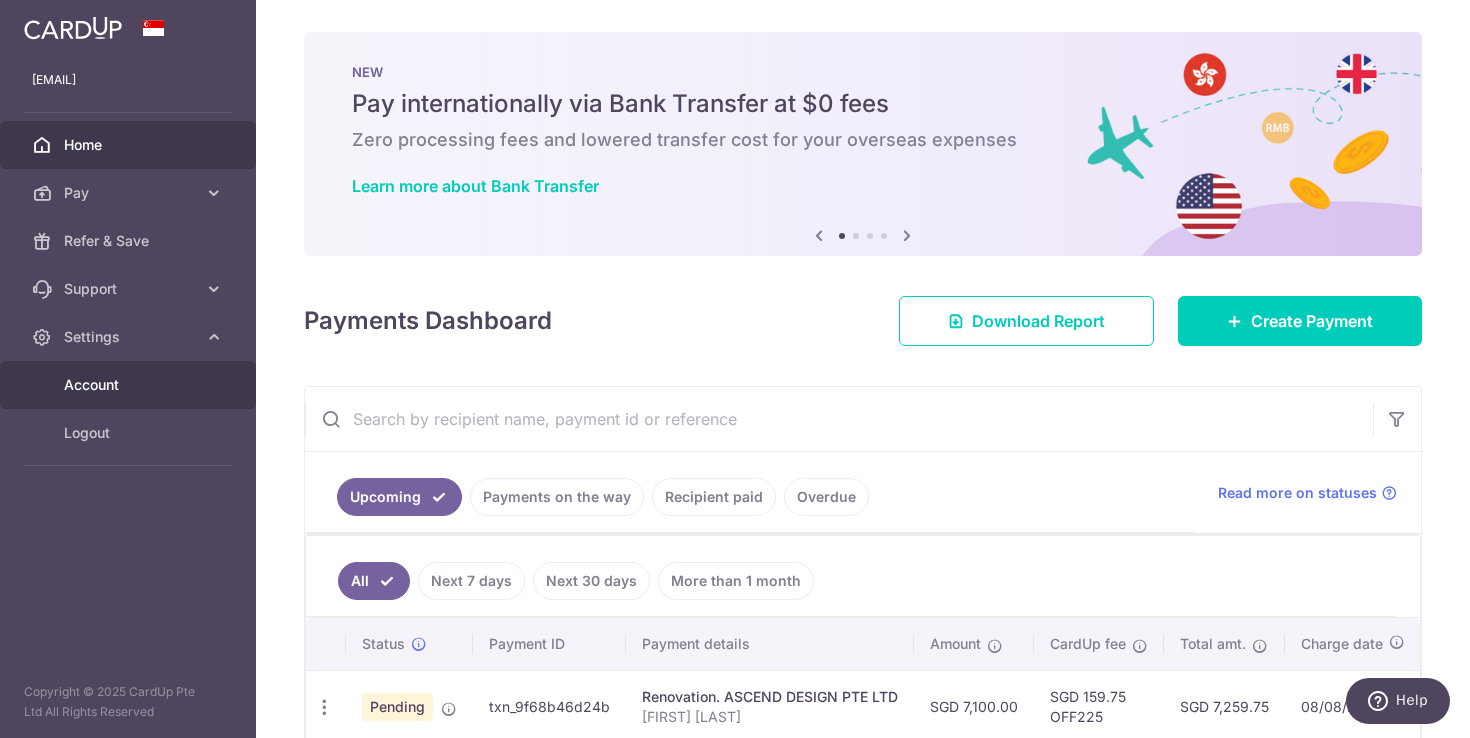 click on "Account" at bounding box center [130, 385] 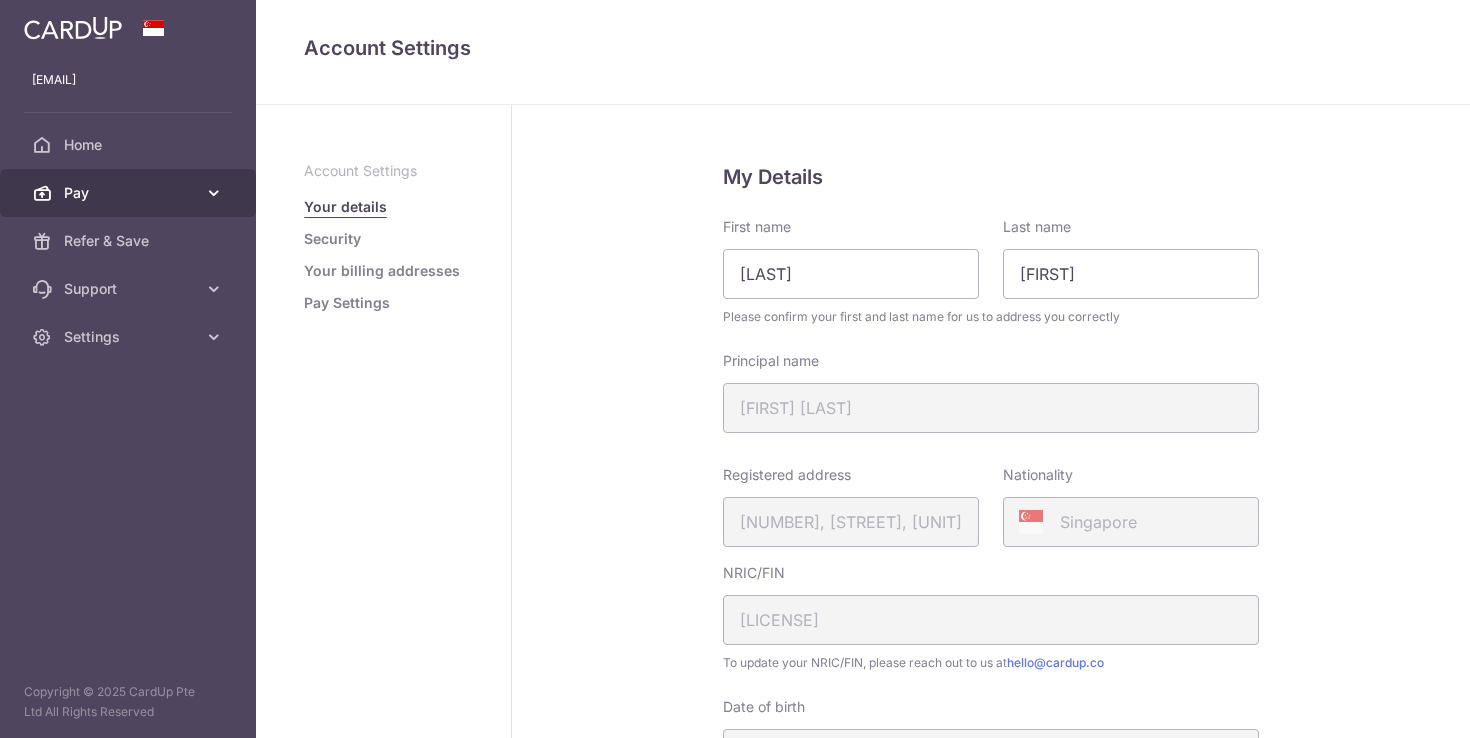 scroll, scrollTop: 0, scrollLeft: 0, axis: both 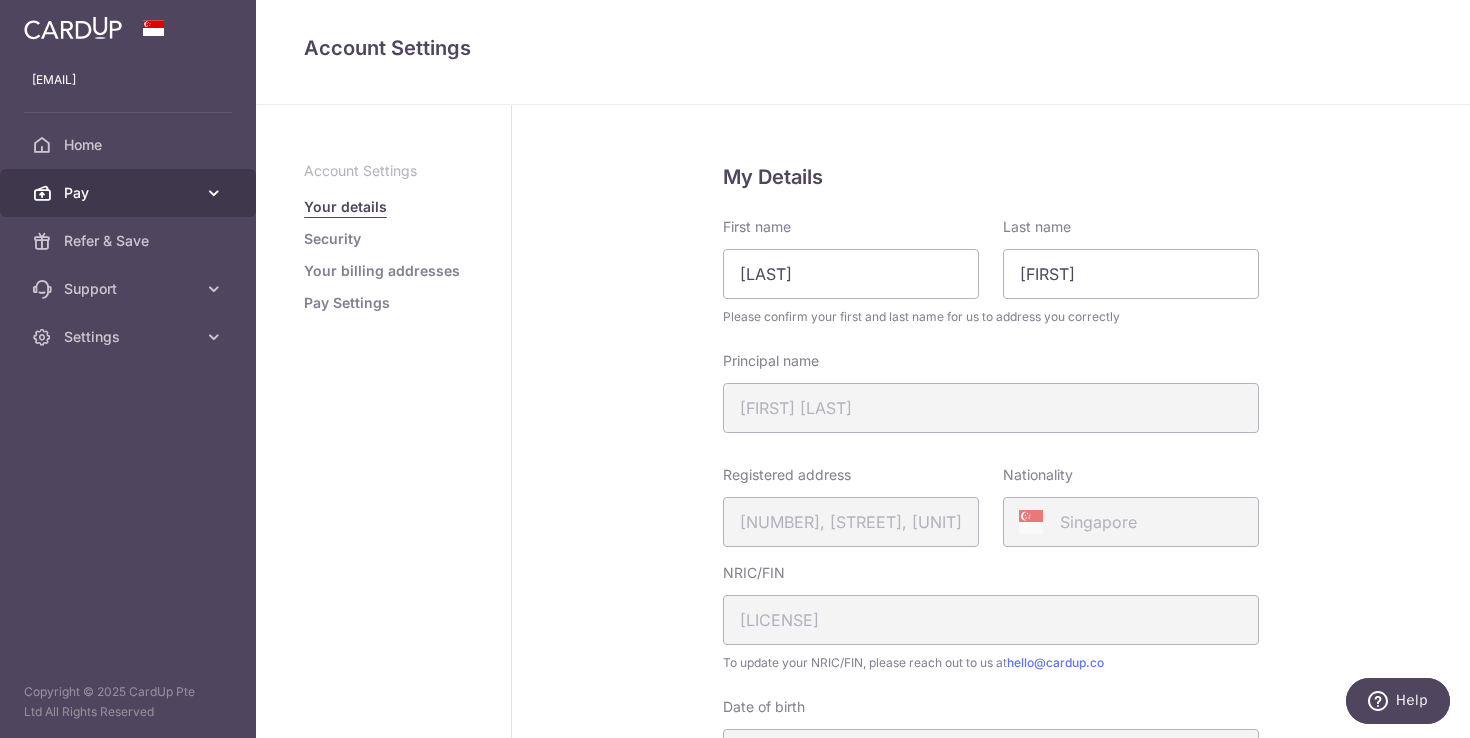 click at bounding box center (214, 193) 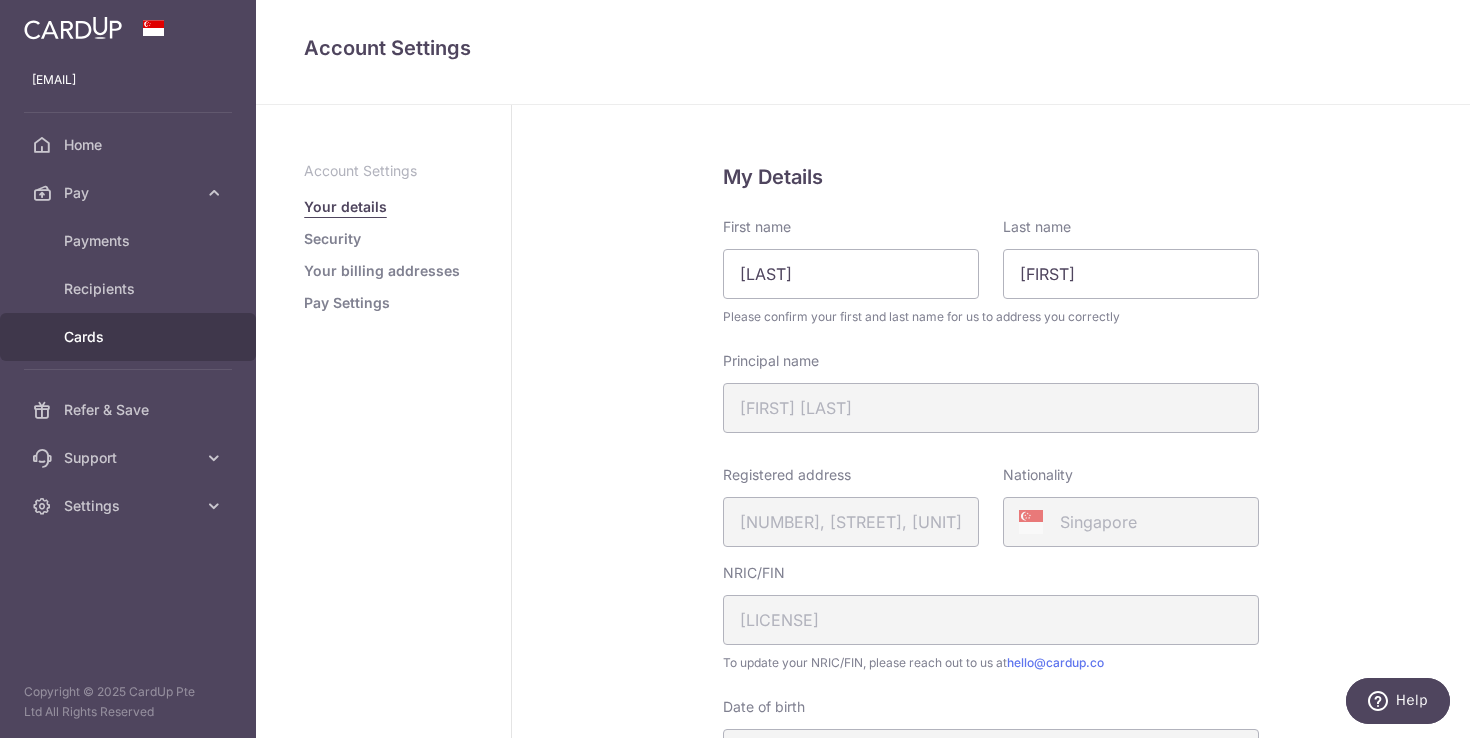 click on "Cards" at bounding box center (130, 337) 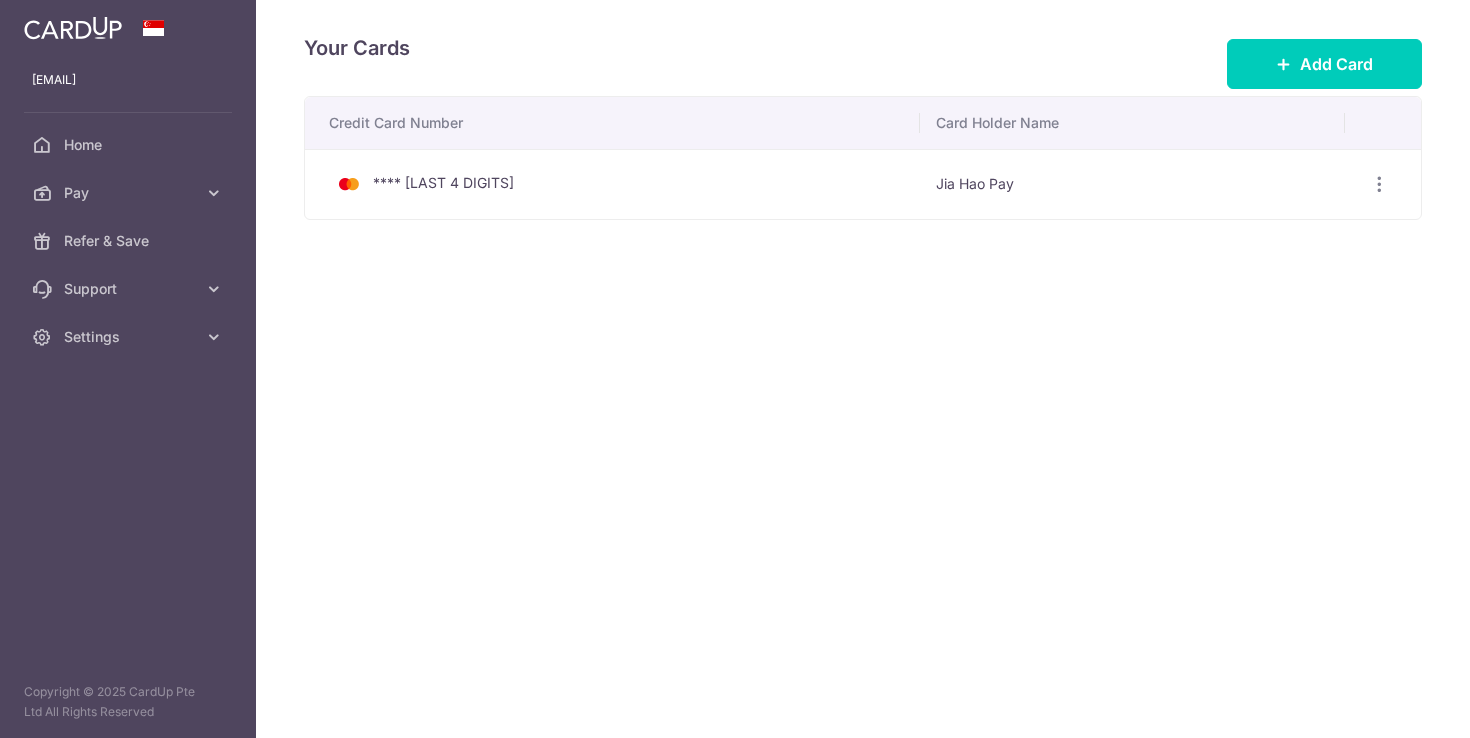 scroll, scrollTop: 0, scrollLeft: 0, axis: both 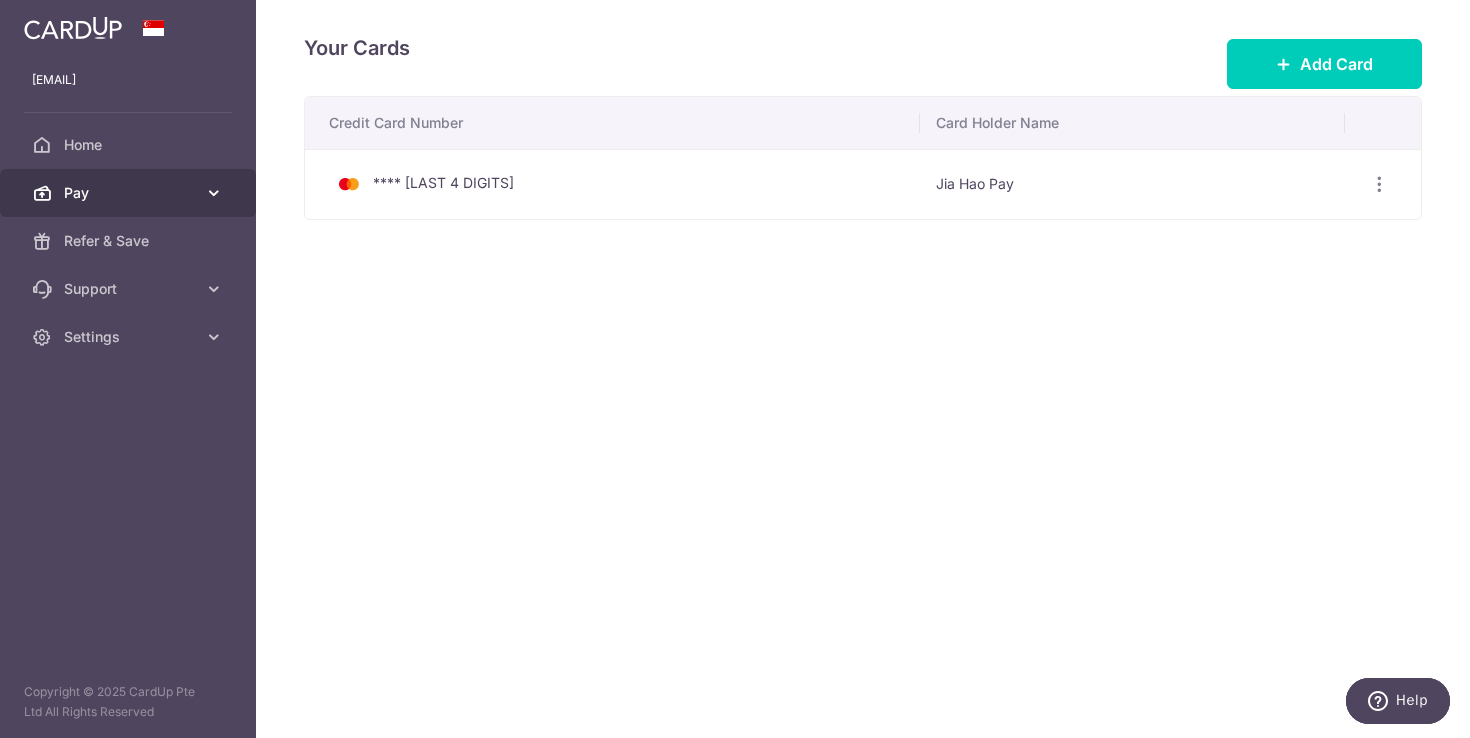 click at bounding box center [214, 193] 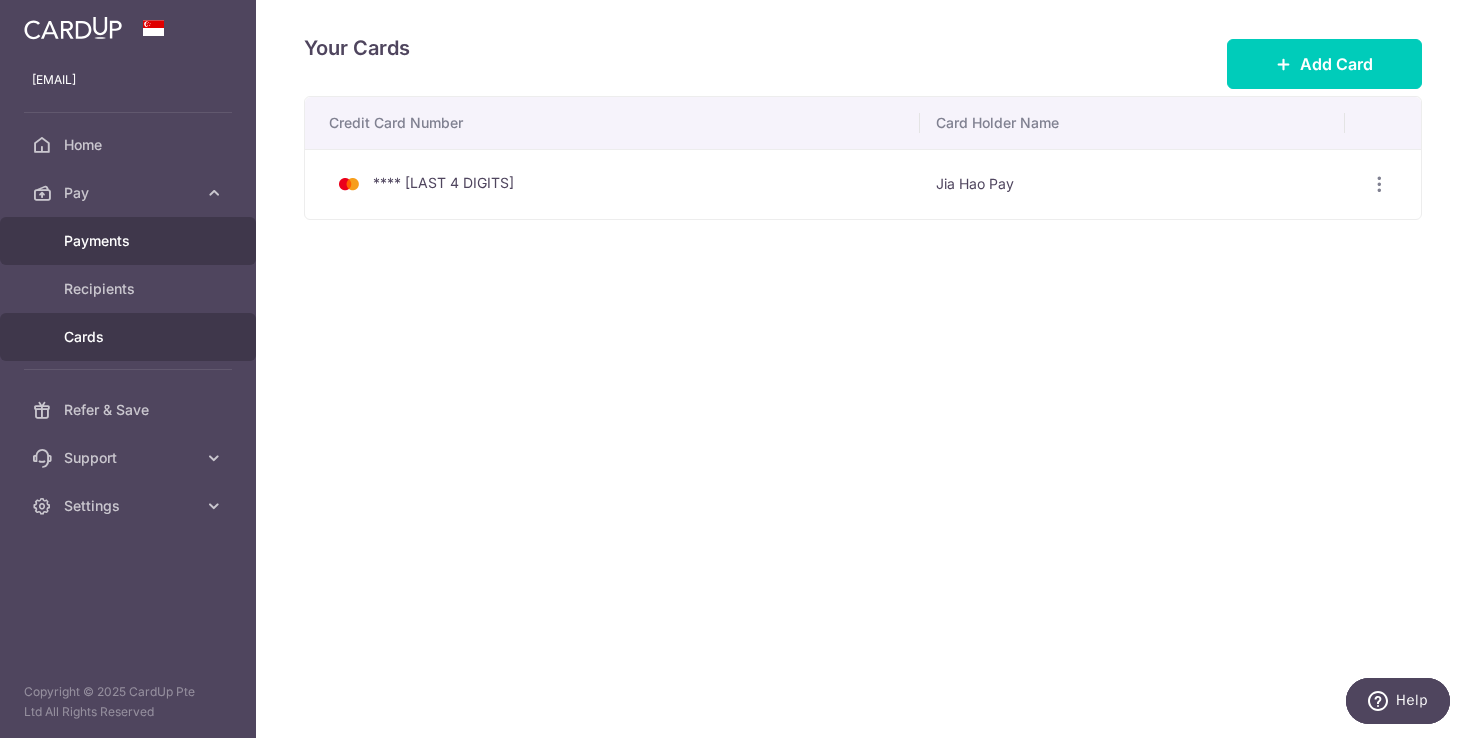 click on "Payments" at bounding box center (128, 241) 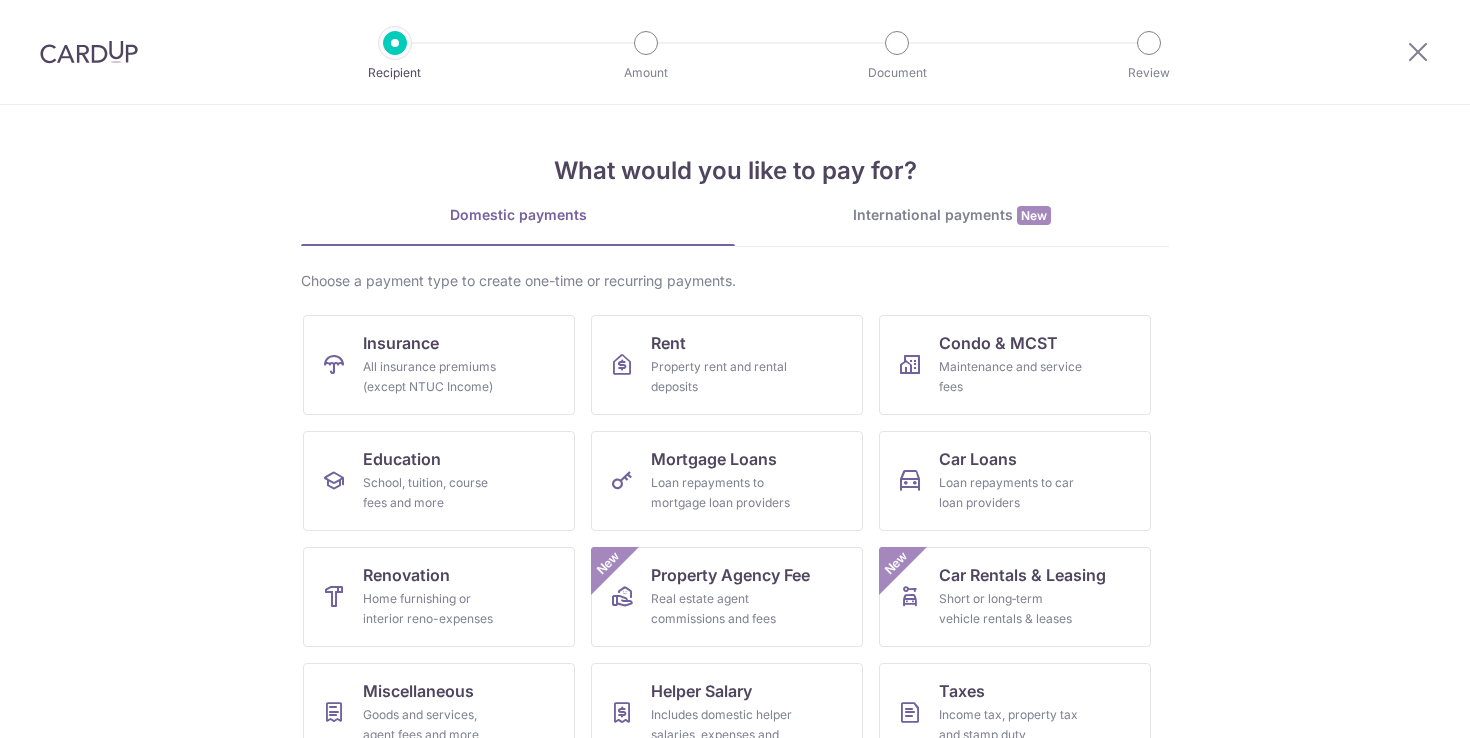 scroll, scrollTop: 0, scrollLeft: 0, axis: both 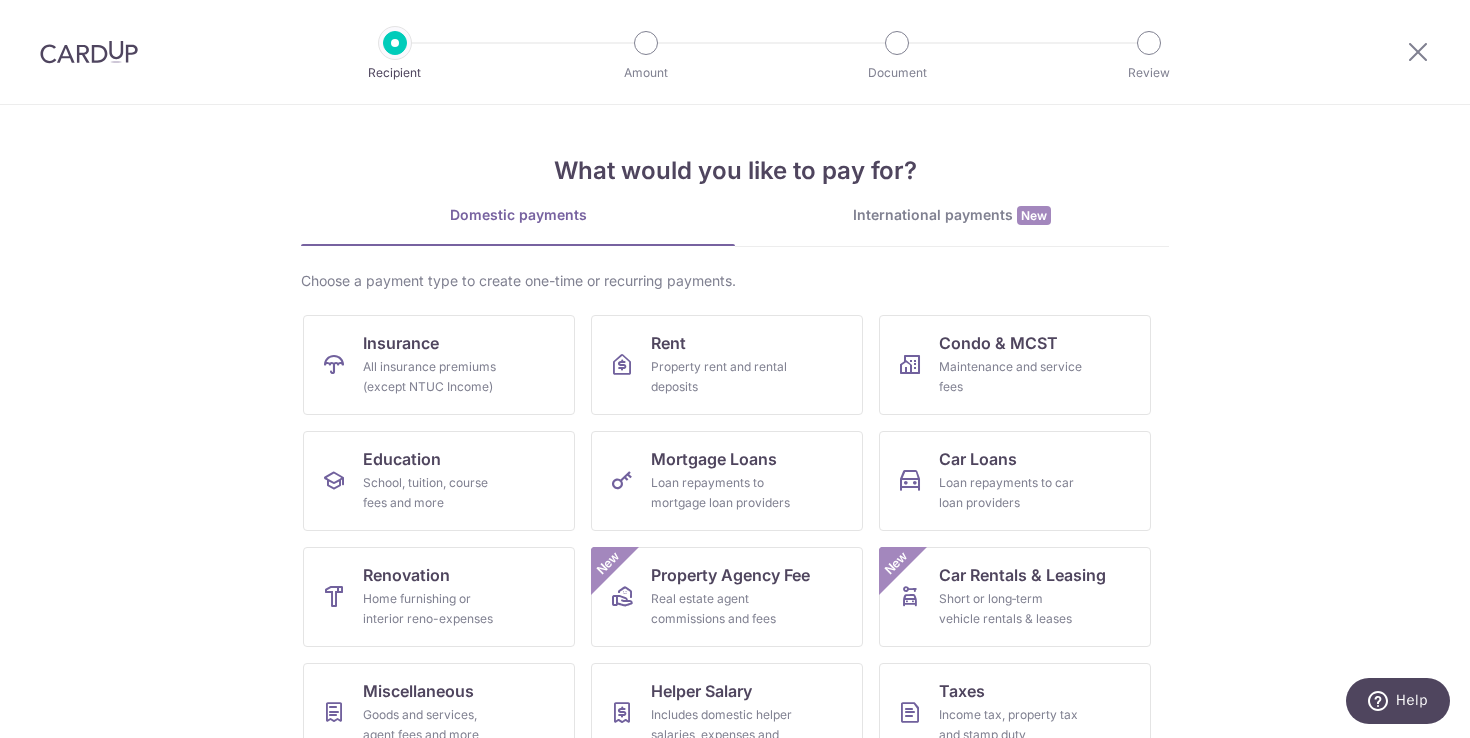click at bounding box center (89, 52) 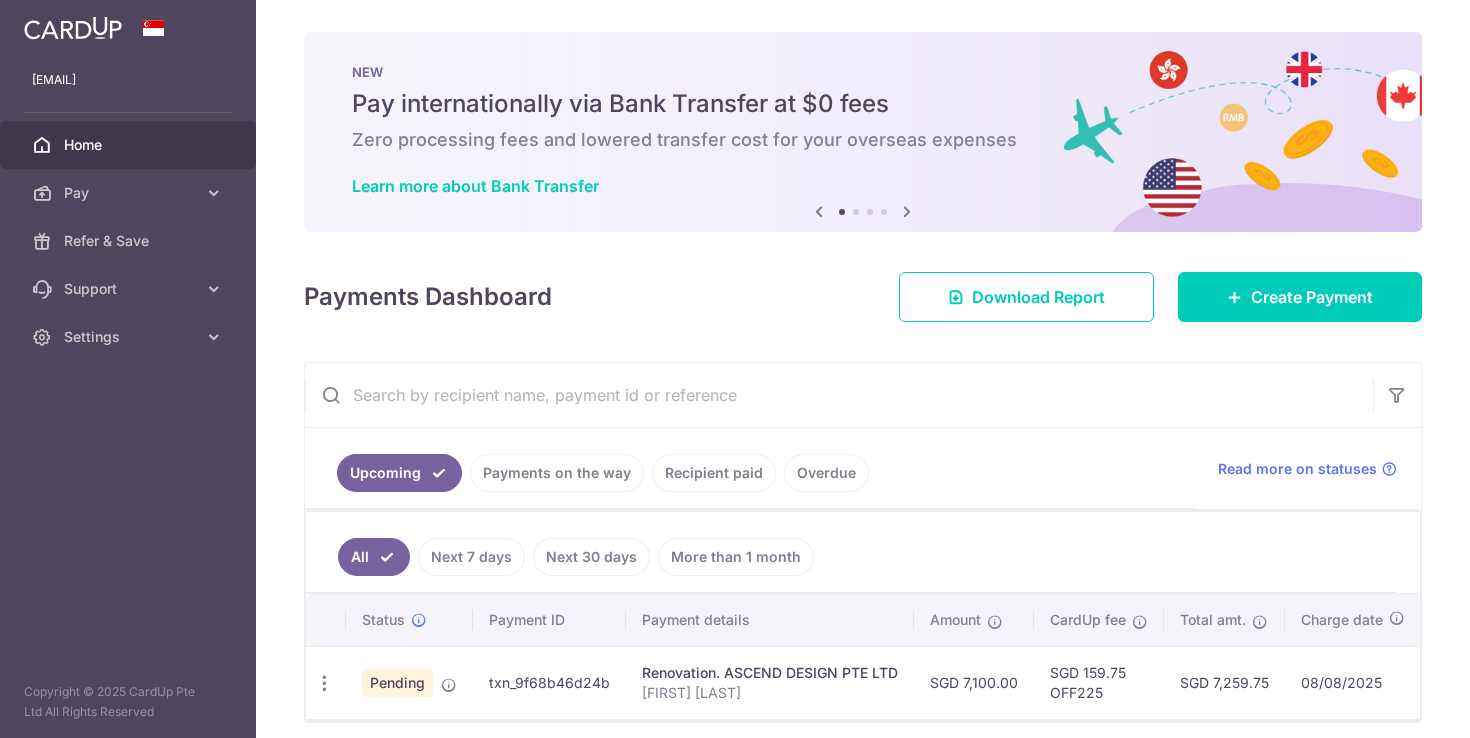 scroll, scrollTop: 0, scrollLeft: 0, axis: both 